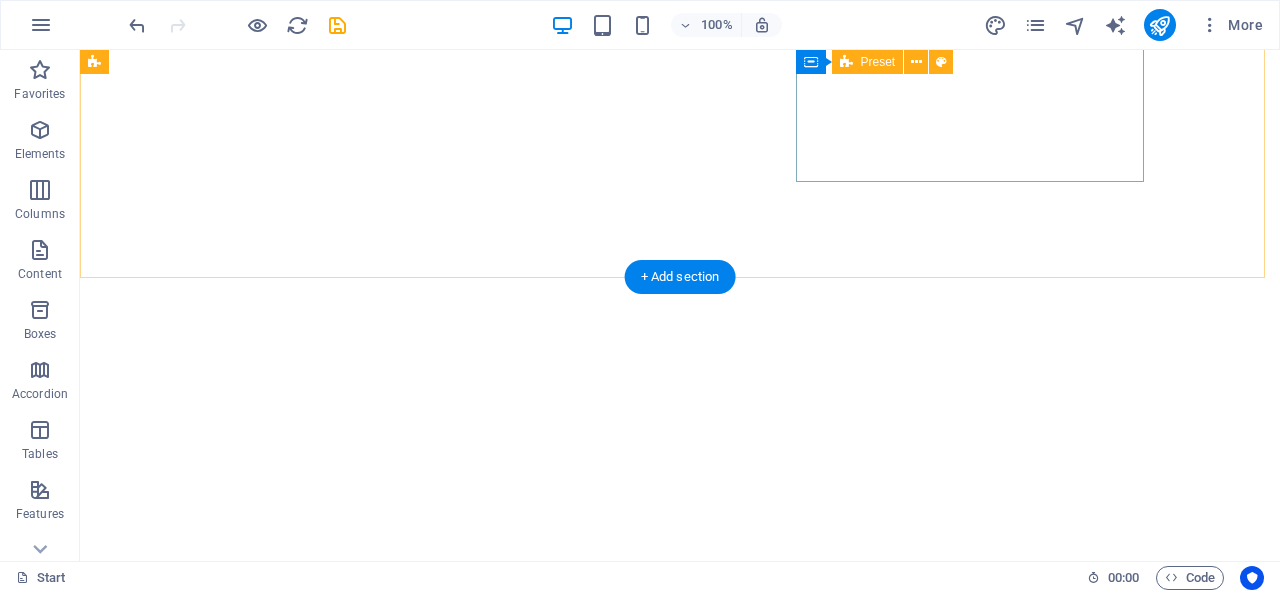 scroll, scrollTop: 0, scrollLeft: 0, axis: both 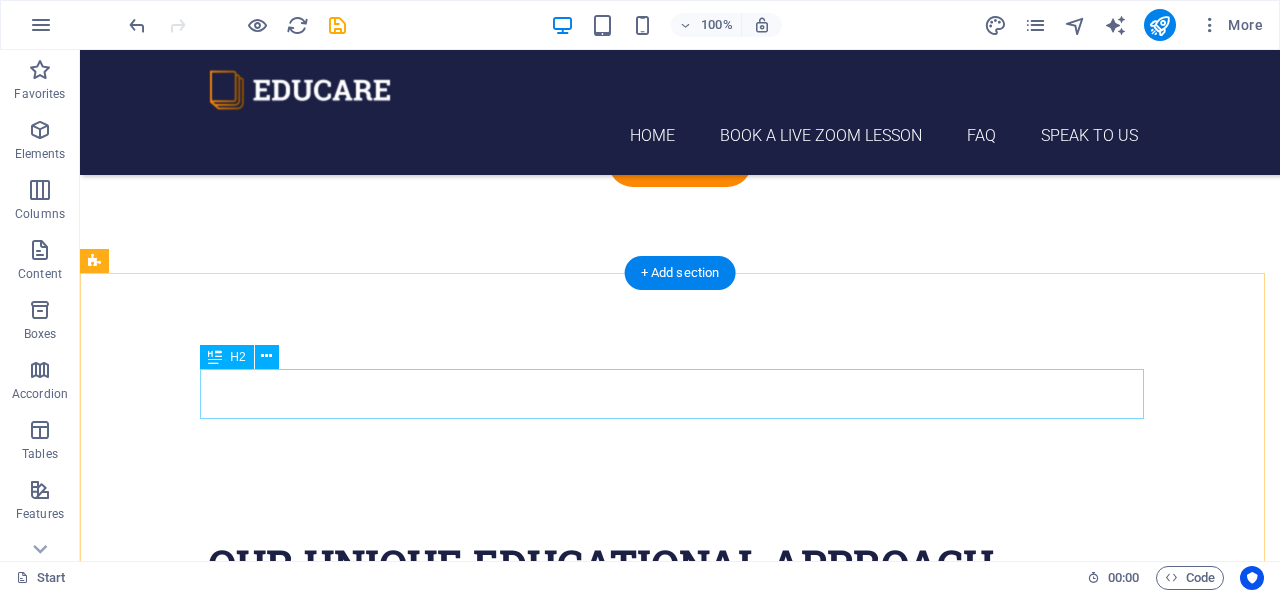 click on "Our Unique Educational Approach" at bounding box center (680, 564) 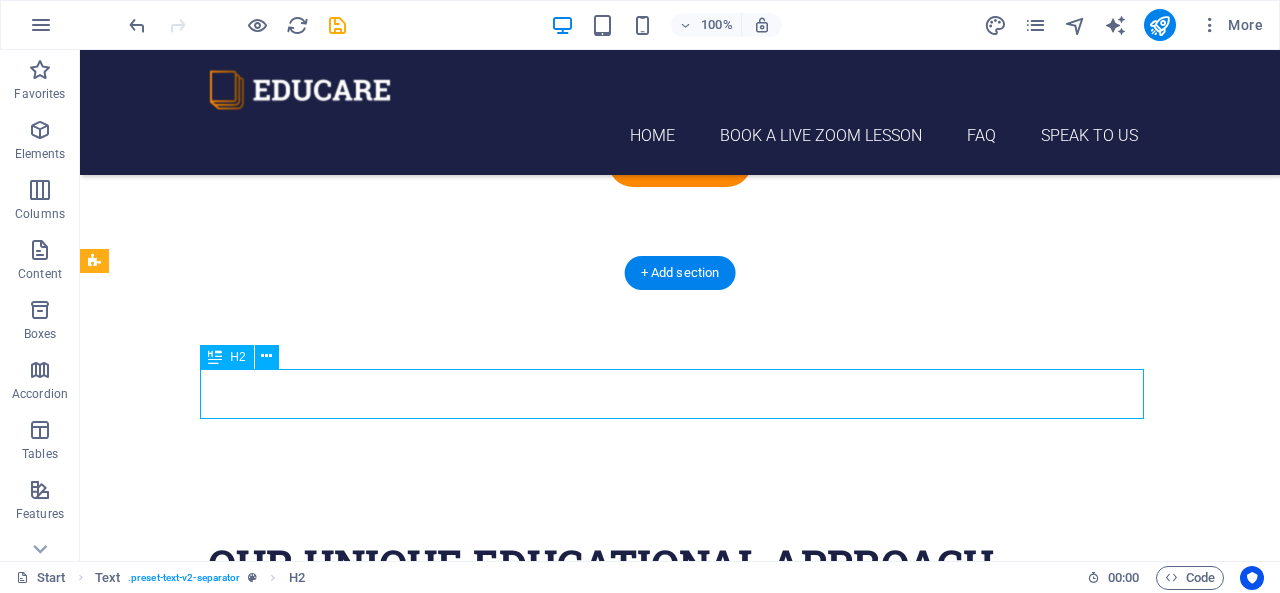 click on "Our Unique Educational Approach" at bounding box center [680, 564] 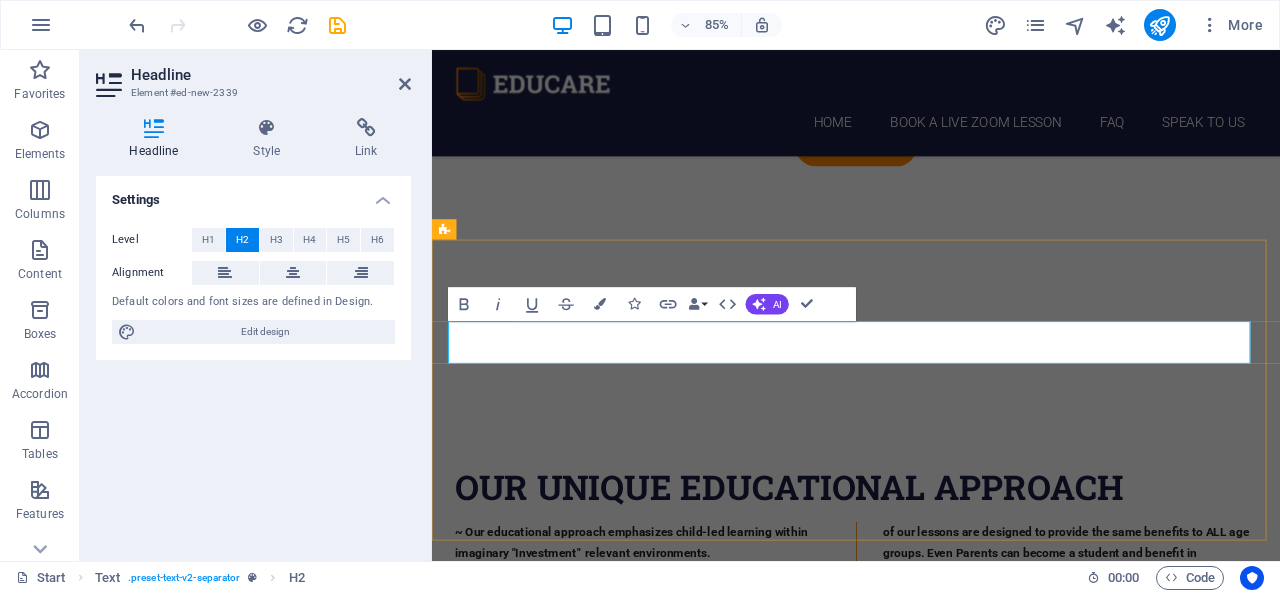 click on "Our Unique Educational Approach" at bounding box center (931, 564) 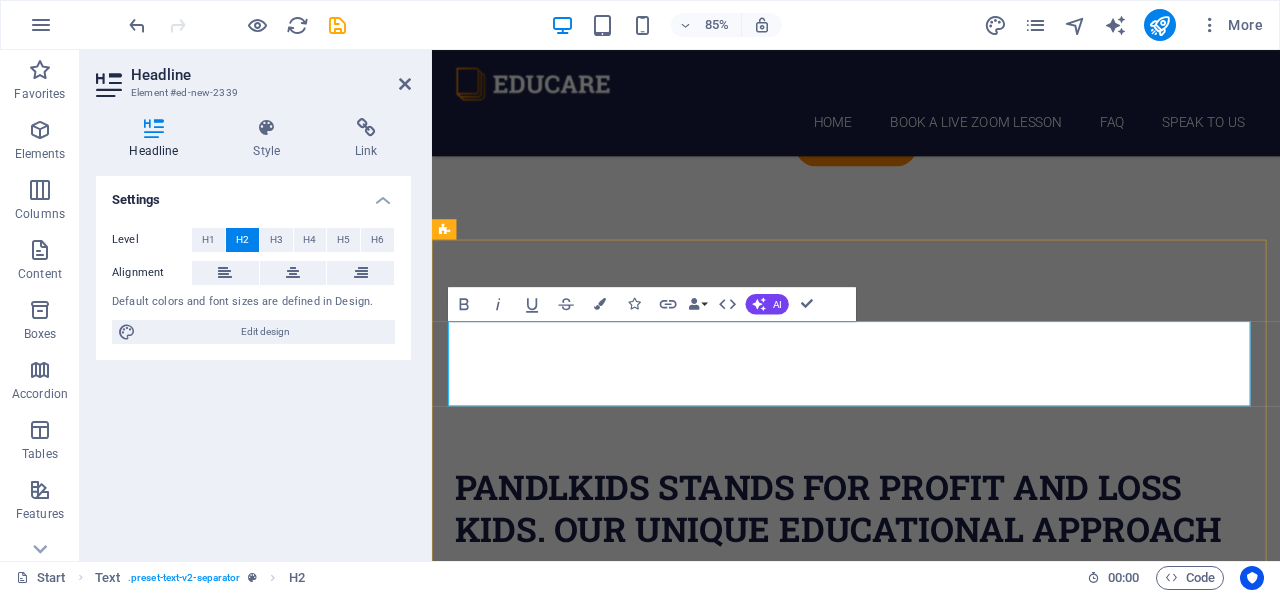click on "PandLKids stands for Profit and Loss Kids. Our Unique Educational Approach" at bounding box center (931, 589) 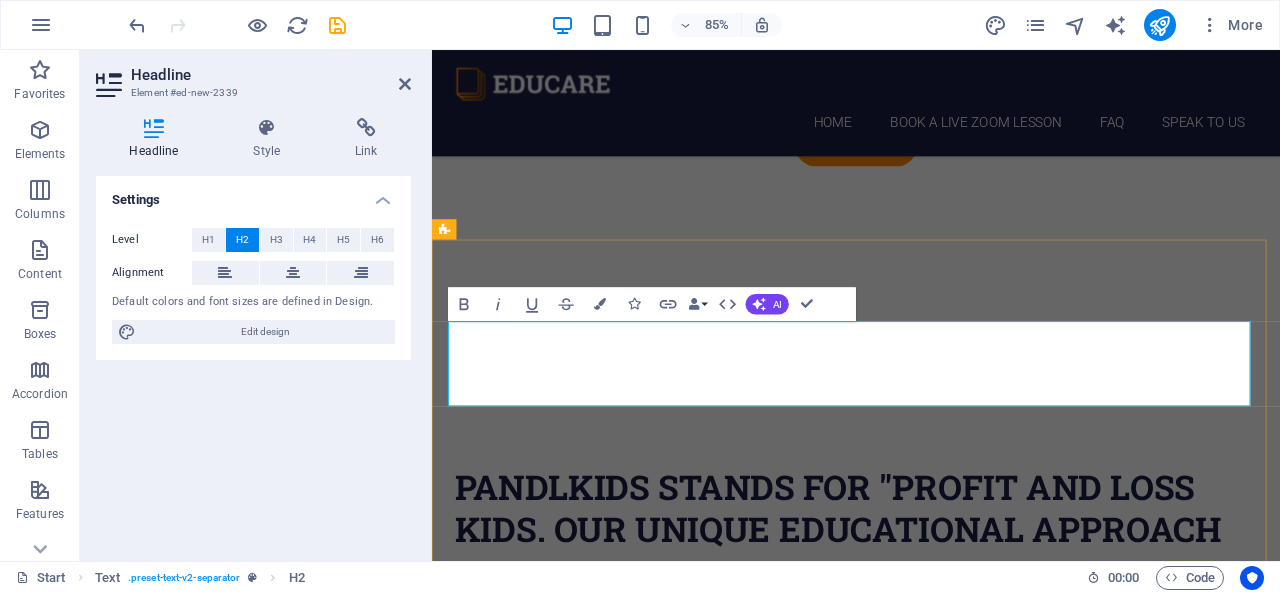 click on "PandLKids stands for "Profit and Loss Kids. Our Unique Educational Approach" at bounding box center [931, 589] 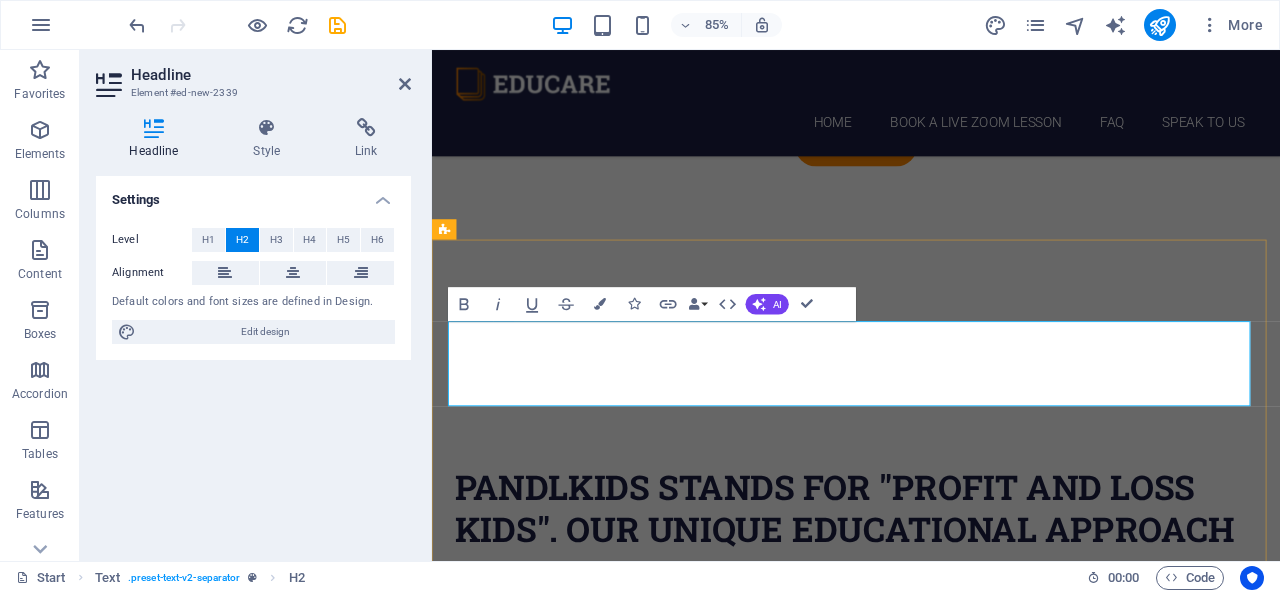 click on "PandLKids stands for "Profit and Loss Kids". Our Unique Educational Approach" at bounding box center (931, 589) 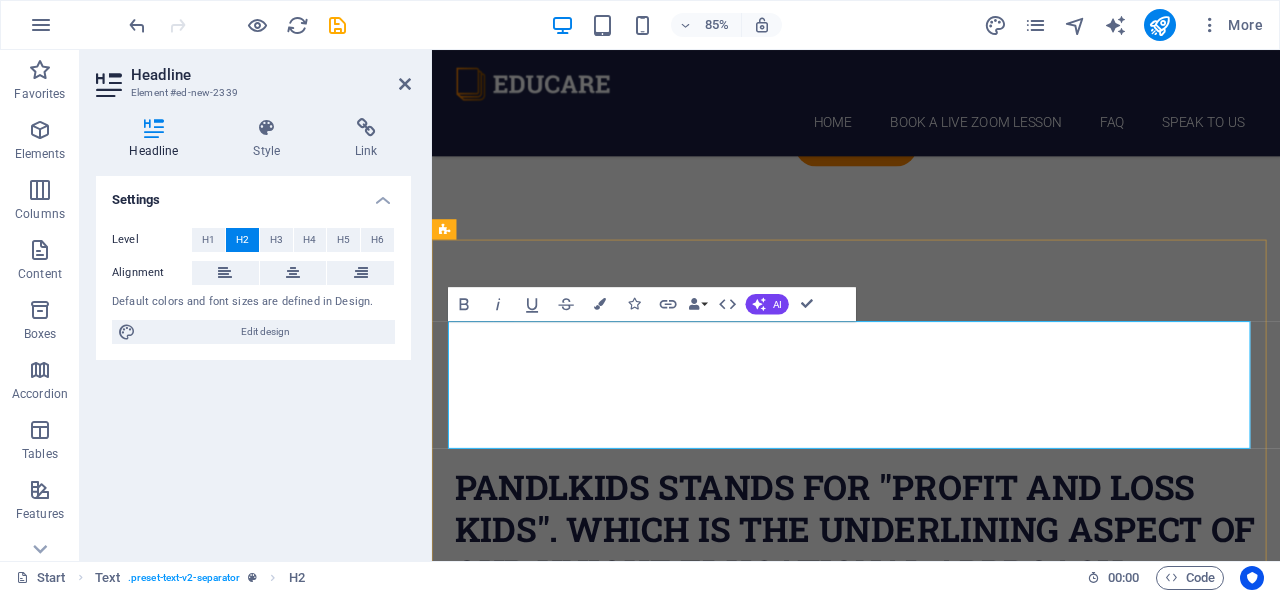 click on "PandLKids stands for "Profit and Loss Kids". Which is the underlining aspect of Our Unique Educational Approach" at bounding box center (931, 614) 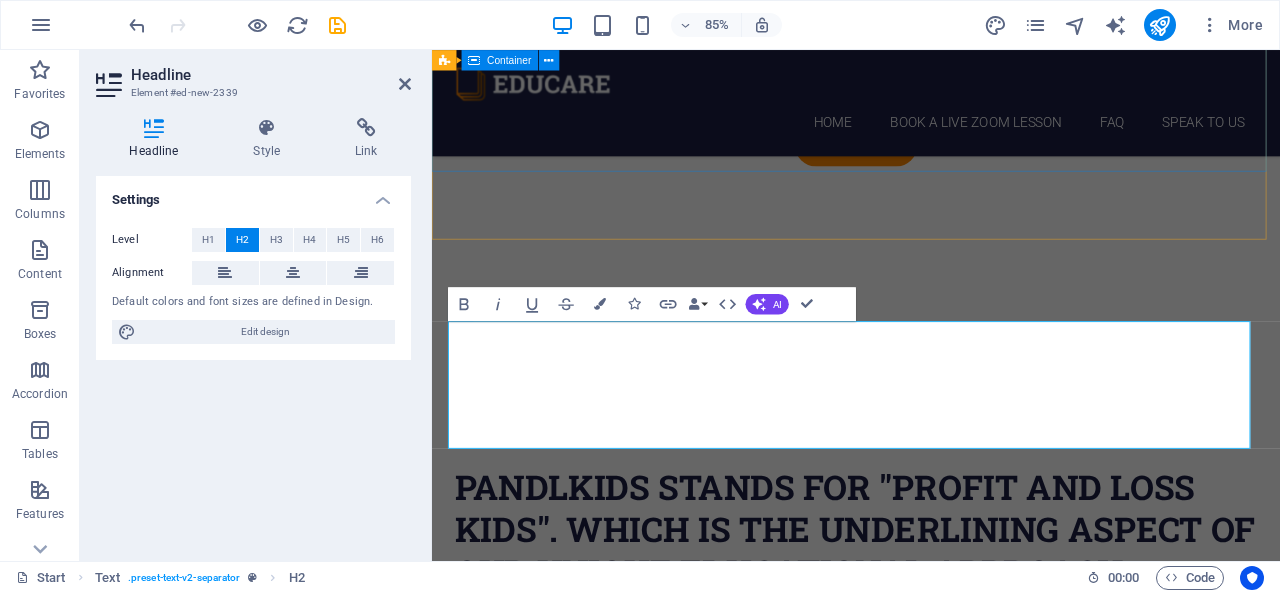 click on "dO YOU WANT YOUR KIDS TO learn  Practical Math and Money Management skills for the real world? PandLKIDS.COM - fUN iNVESTMENT KNOWLEDGE THAT PROVIDES PRACTICAL MATH  & mONEY mANGMENT sKILLS. Our Courses Sign up now" at bounding box center (931, -247) 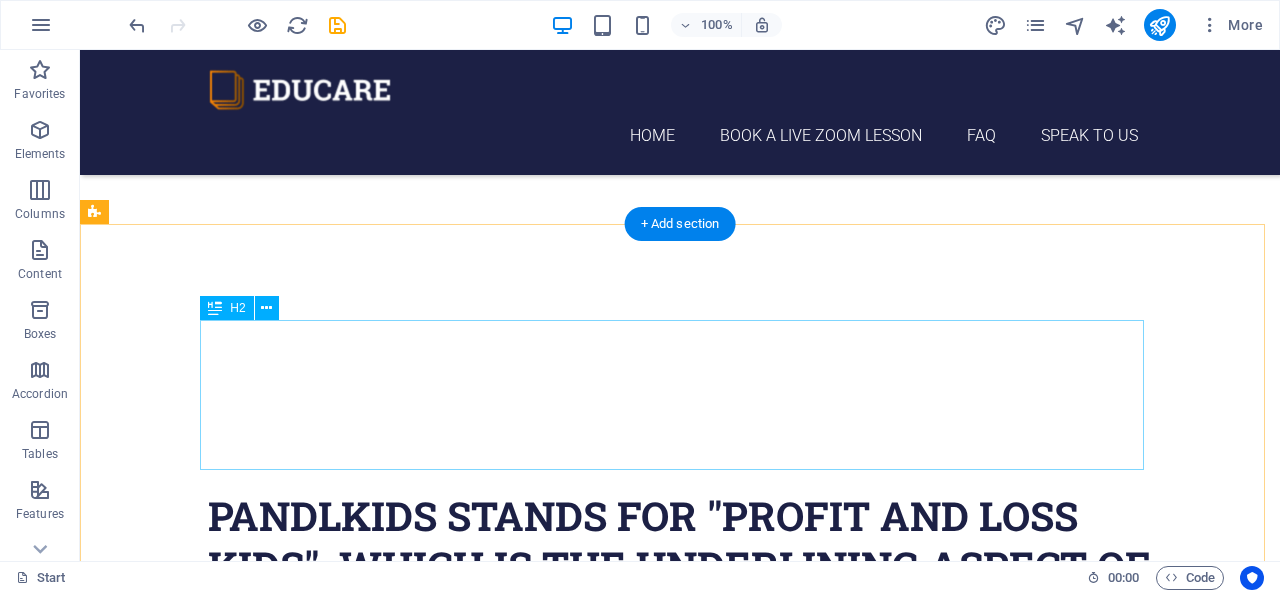 scroll, scrollTop: 1003, scrollLeft: 0, axis: vertical 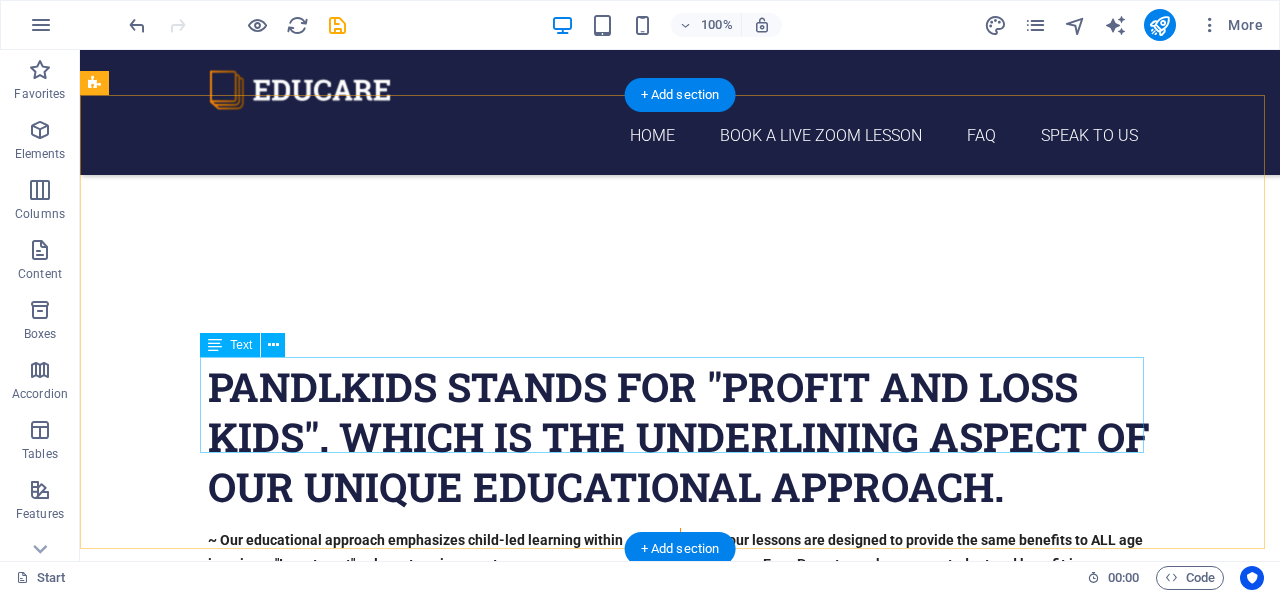 click on "~ Our educational approach emphasizes child-led learning within imaginary "Investment"  relevant environments.   ~ Our goal is for each child to gain Money Management and Cash preservation abilities through Fun Tasks.                                             ~Each of our lessons are designed to provide the same benefits to ALL age groups. Even Parents can become a student and benefit in accordance with where they are in Life." at bounding box center [680, 576] 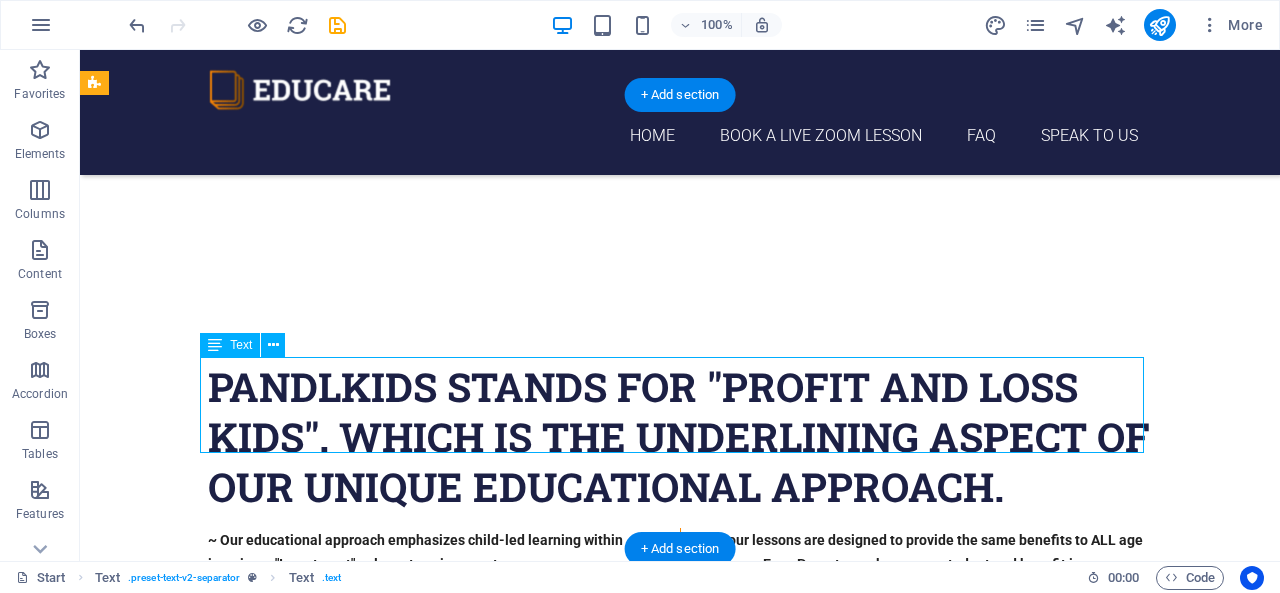 click on "~ Our educational approach emphasizes child-led learning within imaginary "Investment"  relevant environments.   ~ Our goal is for each child to gain Money Management and Cash preservation abilities through Fun Tasks.                                             ~Each of our lessons are designed to provide the same benefits to ALL age groups. Even Parents can become a student and benefit in accordance with where they are in Life." at bounding box center (680, 576) 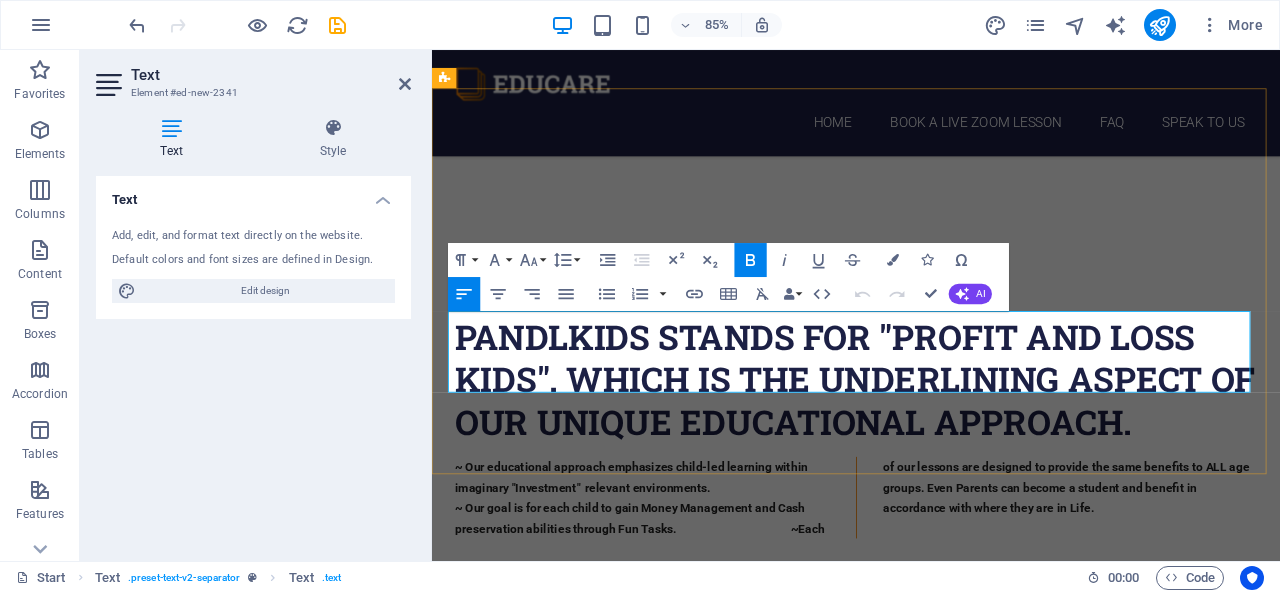 click on "~ Our goal is for each child to gain Money Management and Cash preservation abilities through Fun Tasks.                                             ~Each of our lessons are designed to provide the same benefits to ALL age groups. Even Parents can become a student and benefit in accordance with where they are in Life." at bounding box center (926, 576) 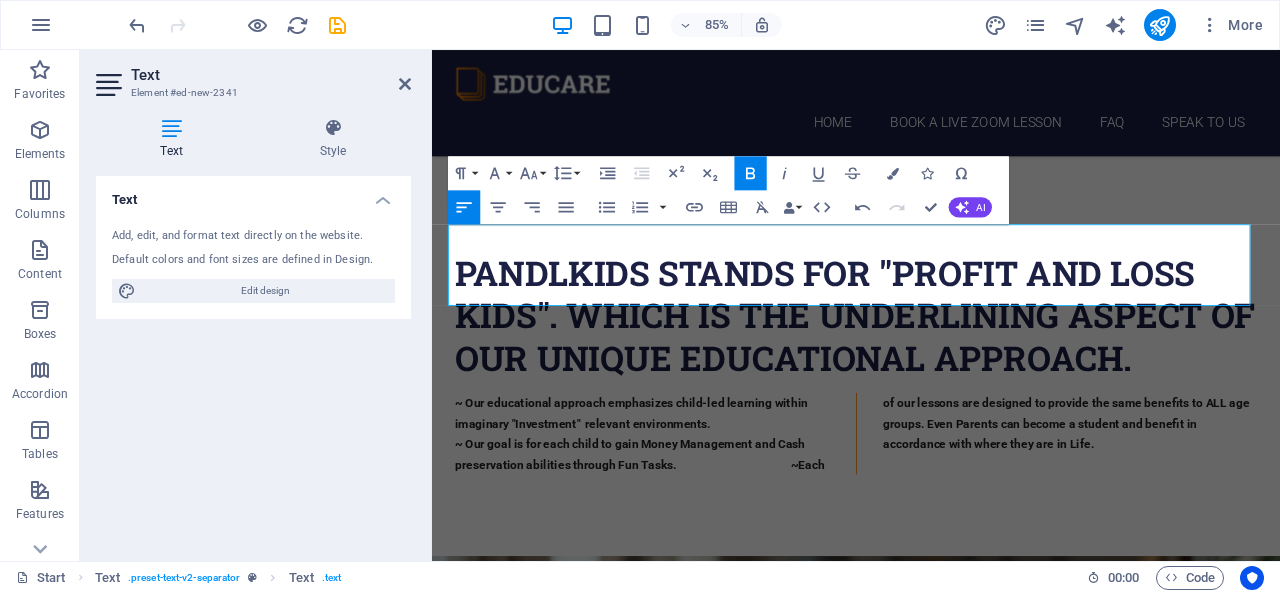 scroll, scrollTop: 1114, scrollLeft: 0, axis: vertical 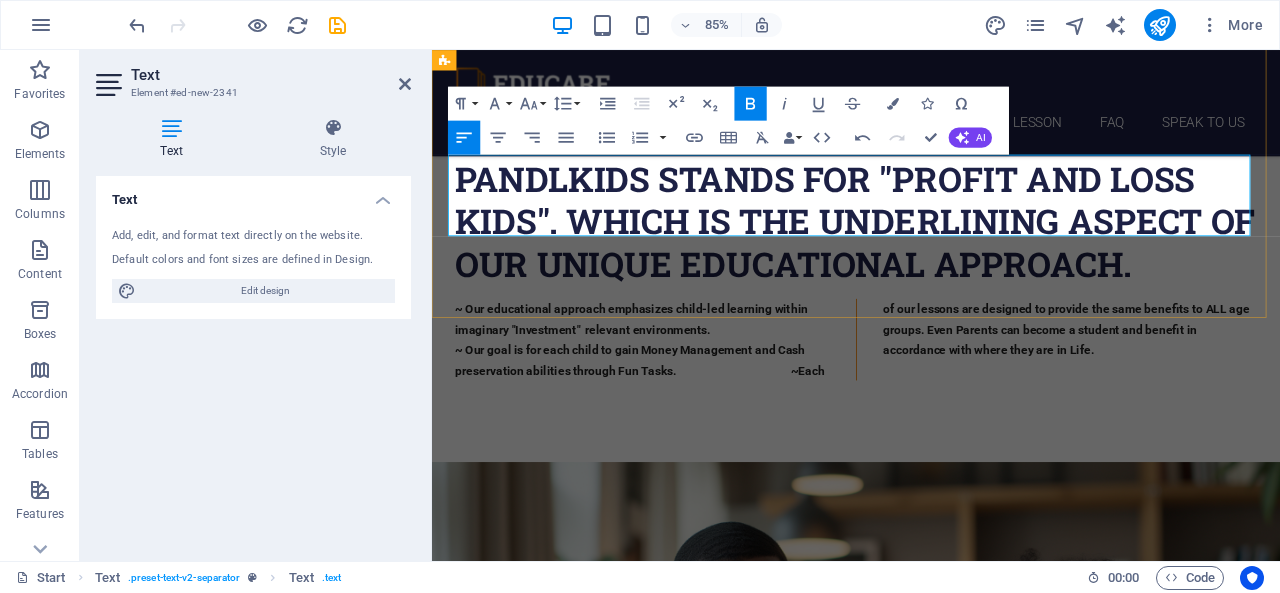 click on "~ Our goal is for each child to gain Money Management and Cash preservation abilities through Fun Tasks.                                             ~Each of our lessons are designed to provide the same benefits to ALL age groups. Even Parents can become a student and benefit in accordance with where they are in Life." at bounding box center [926, 391] 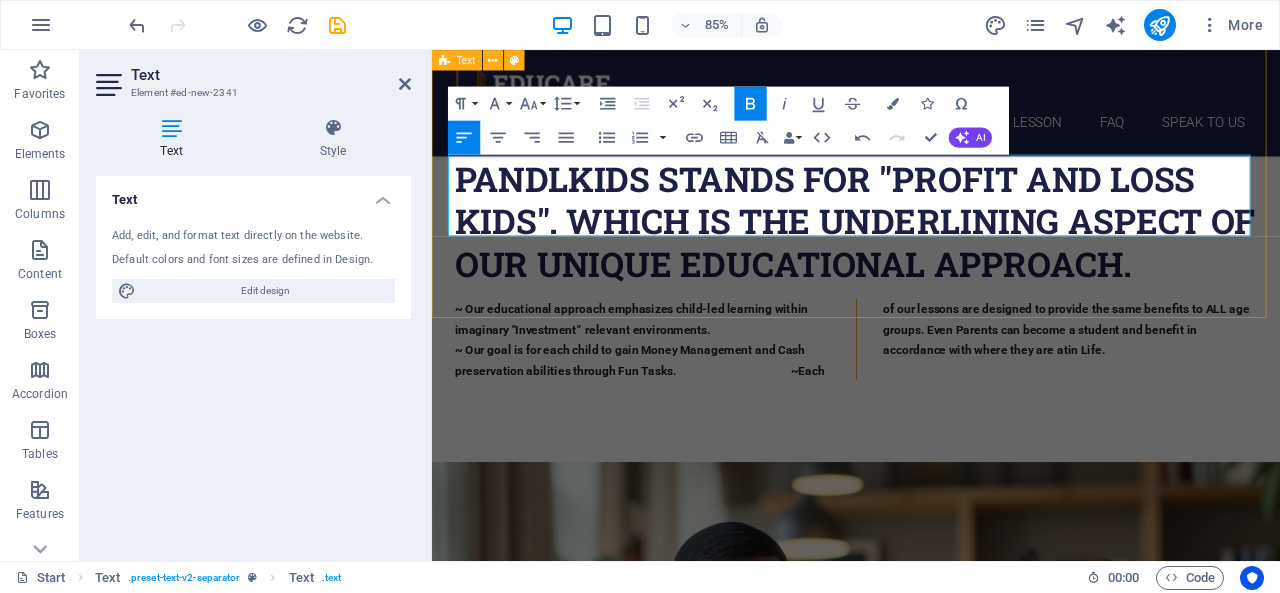 click on "PandLKids stands for "Profit and Loss Kids". Which is the underlining aspect of Our Unique Educational Approach.  ~ Our educational approach emphasizes child-led learning within imaginary "Investment"  relevant environments.   ~ Our goal is for each child to gain Money Management and Cash preservation abilities through Fun Tasks.                                             ~Each of our lessons are designed to provide the same benefits to ALL age groups. Even Parents can become a student and benefit in accordance with where they are at  in Life." at bounding box center [931, 308] 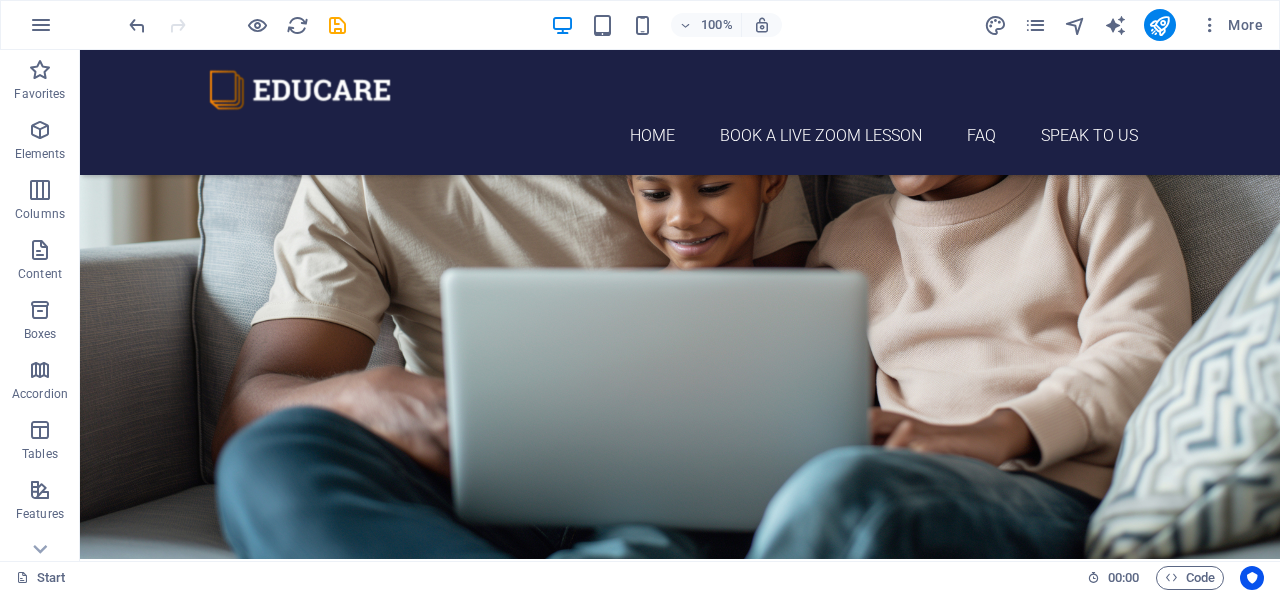 scroll, scrollTop: 2135, scrollLeft: 0, axis: vertical 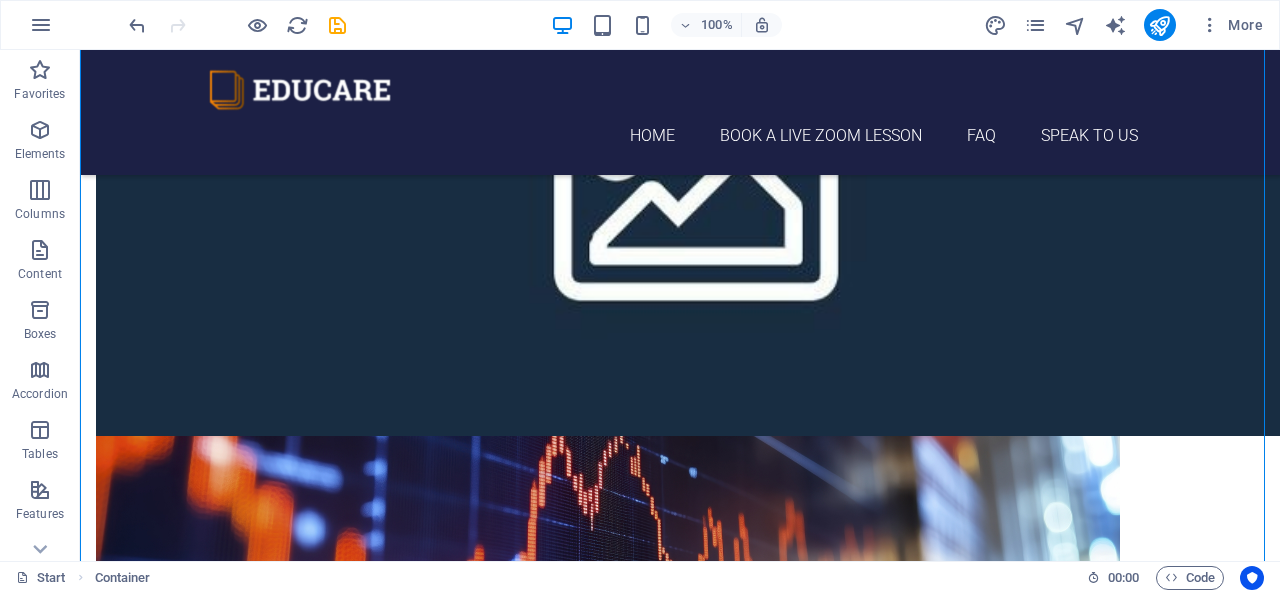drag, startPoint x: 220, startPoint y: 505, endPoint x: 226, endPoint y: 423, distance: 82.219215 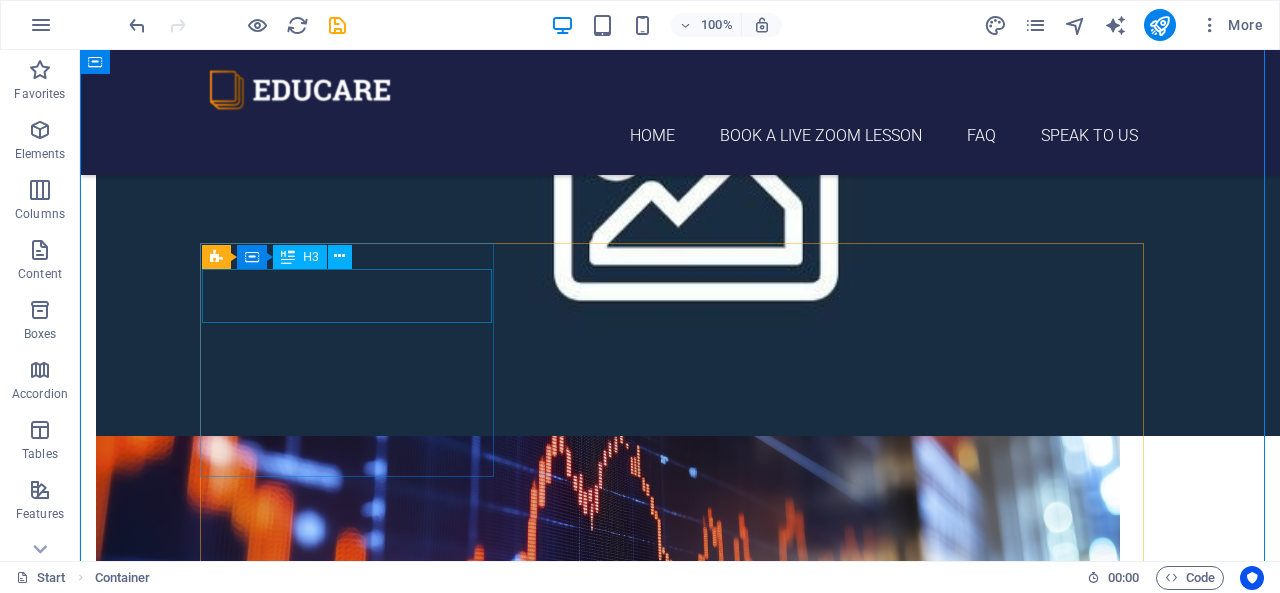 click on "cHEESCAKE" at bounding box center (680, 1827) 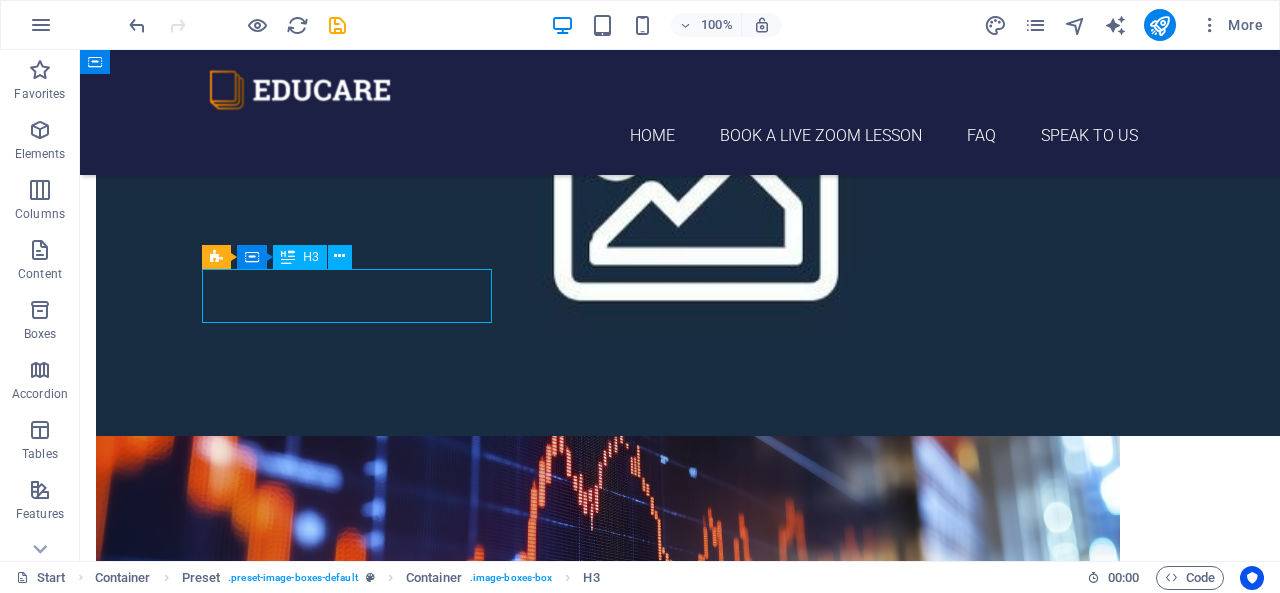 click on "cHEESCAKE" at bounding box center (680, 1827) 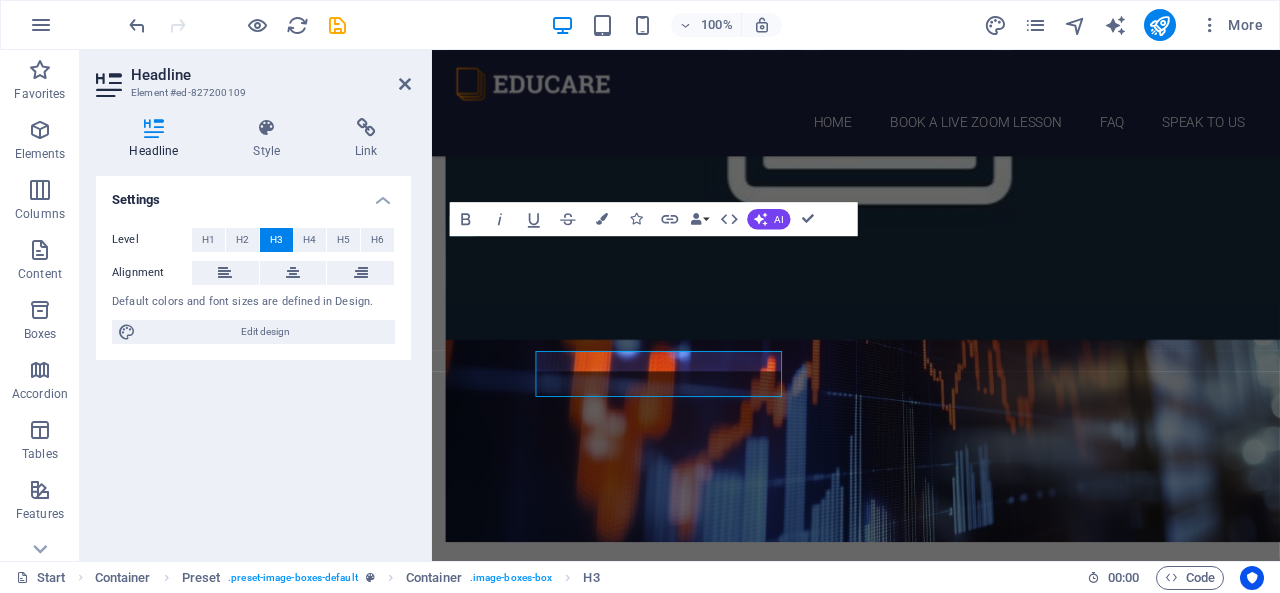 scroll, scrollTop: 2732, scrollLeft: 0, axis: vertical 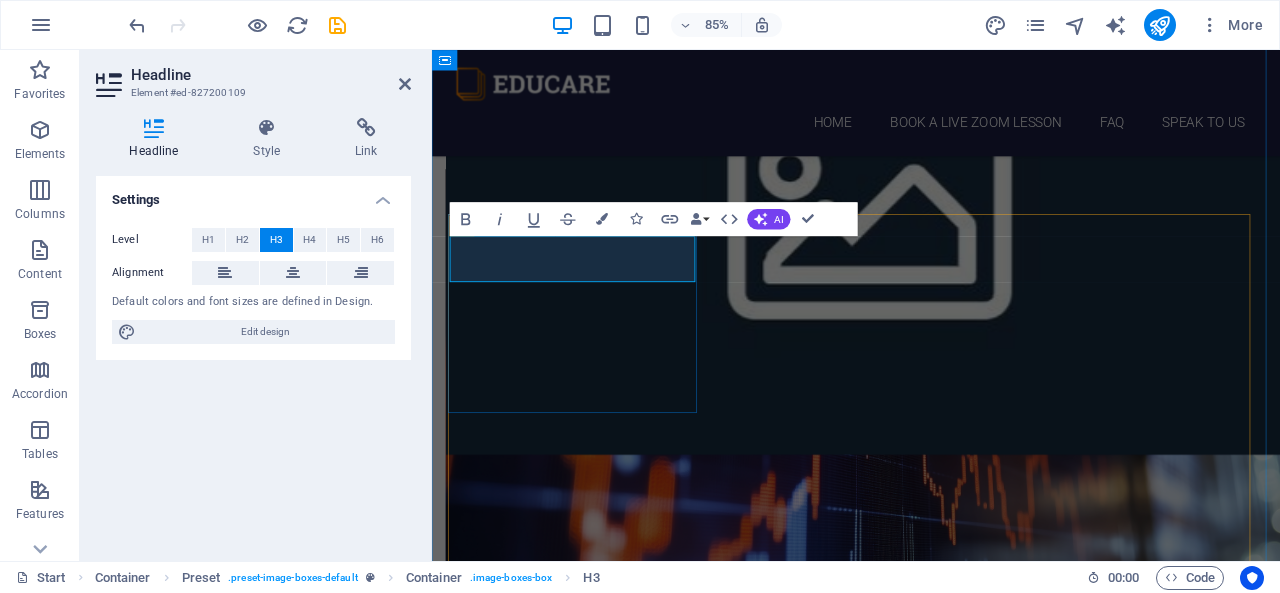 click on "cHEESCAKE" at bounding box center [931, 1839] 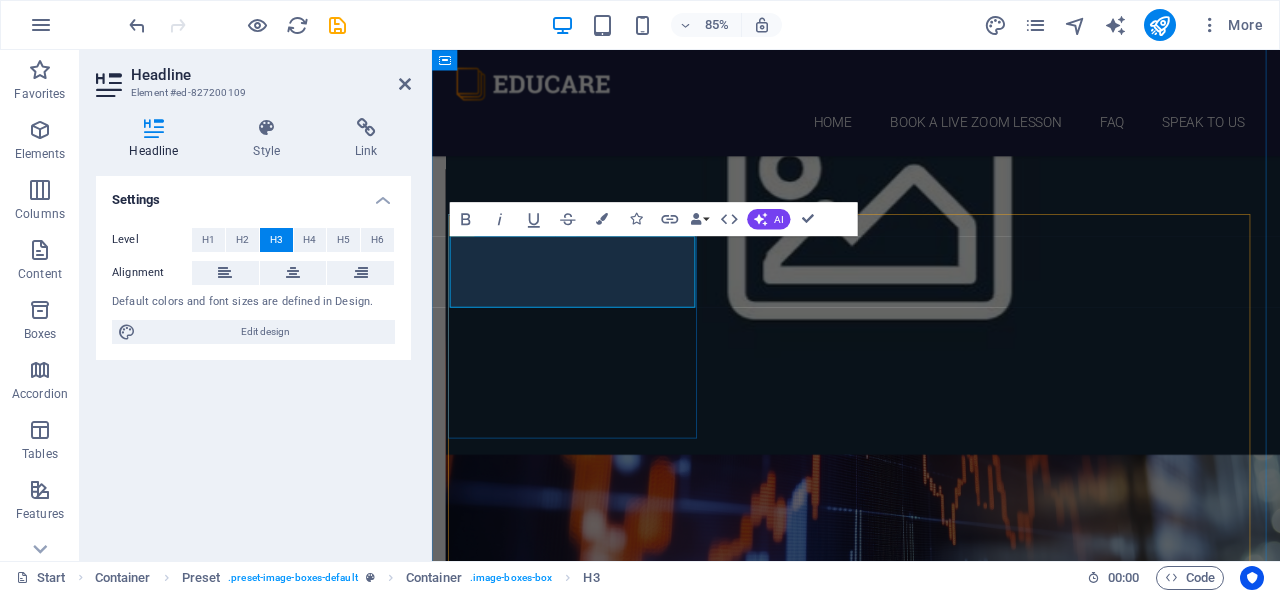 click on "1hr & 10 mins (breakcHEESCAKE" at bounding box center [931, 1839] 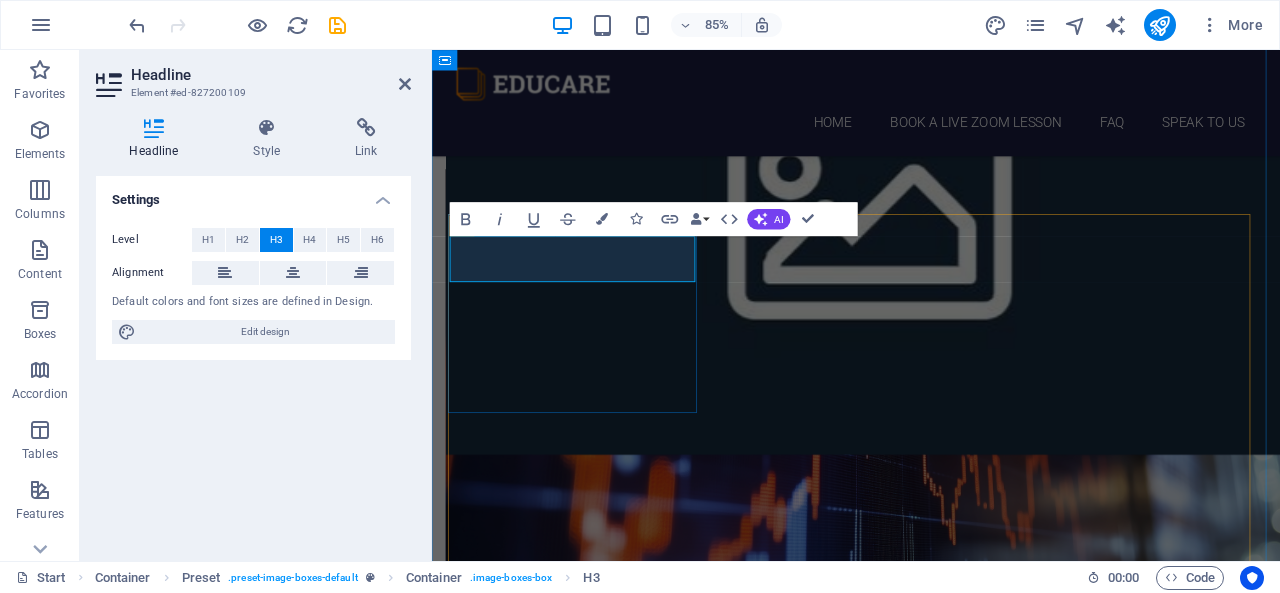 click on "(breakcHEESCAKE" at bounding box center (931, 1839) 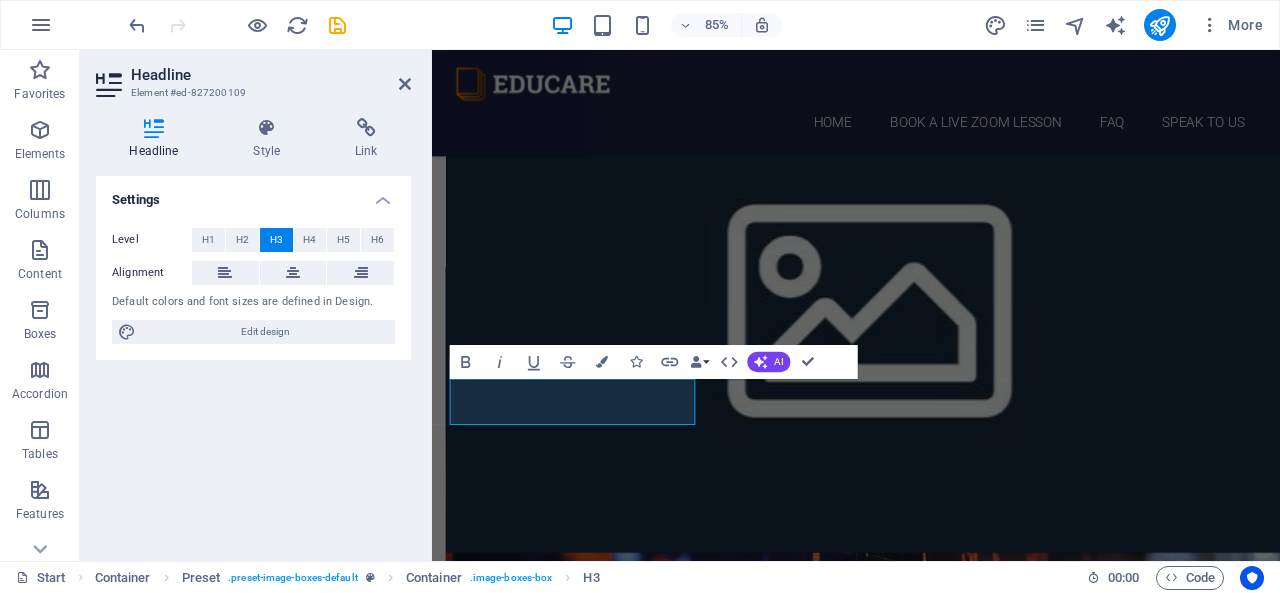 scroll, scrollTop: 2546, scrollLeft: 0, axis: vertical 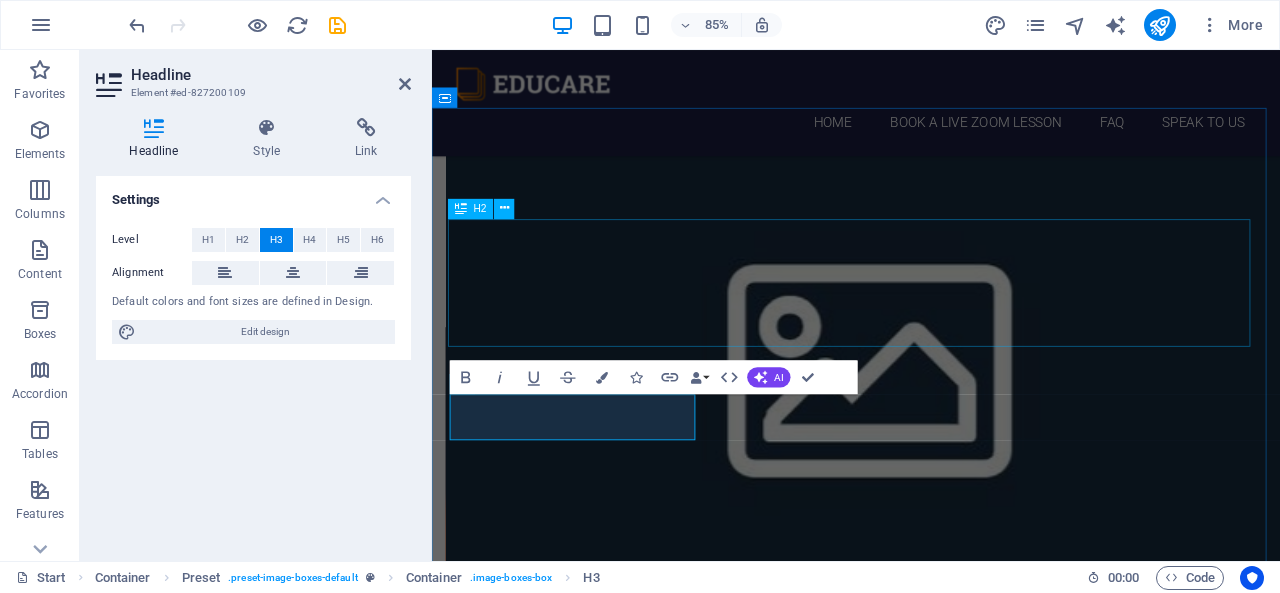 click on "aLL CLASSES ARE live AND COME WITH A ONE TIME pARENT AND cHILD 30 MINUTE VIDEO CALL INTRODUCTION INCLUDED:" at bounding box center [931, 1252] 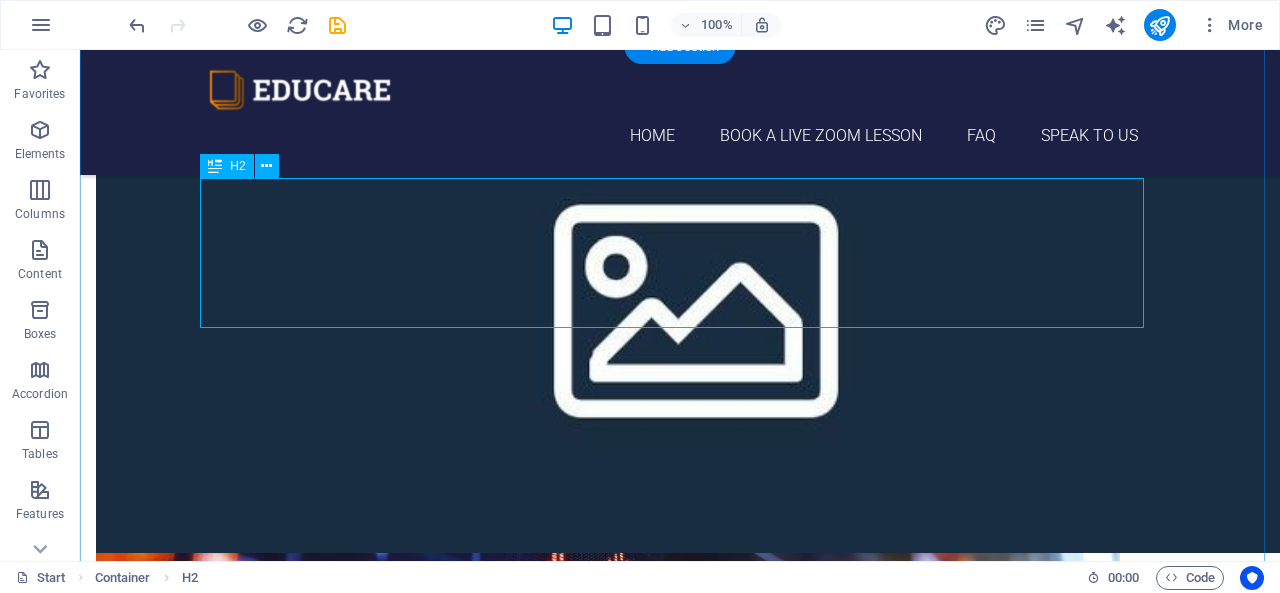 scroll, scrollTop: 2753, scrollLeft: 0, axis: vertical 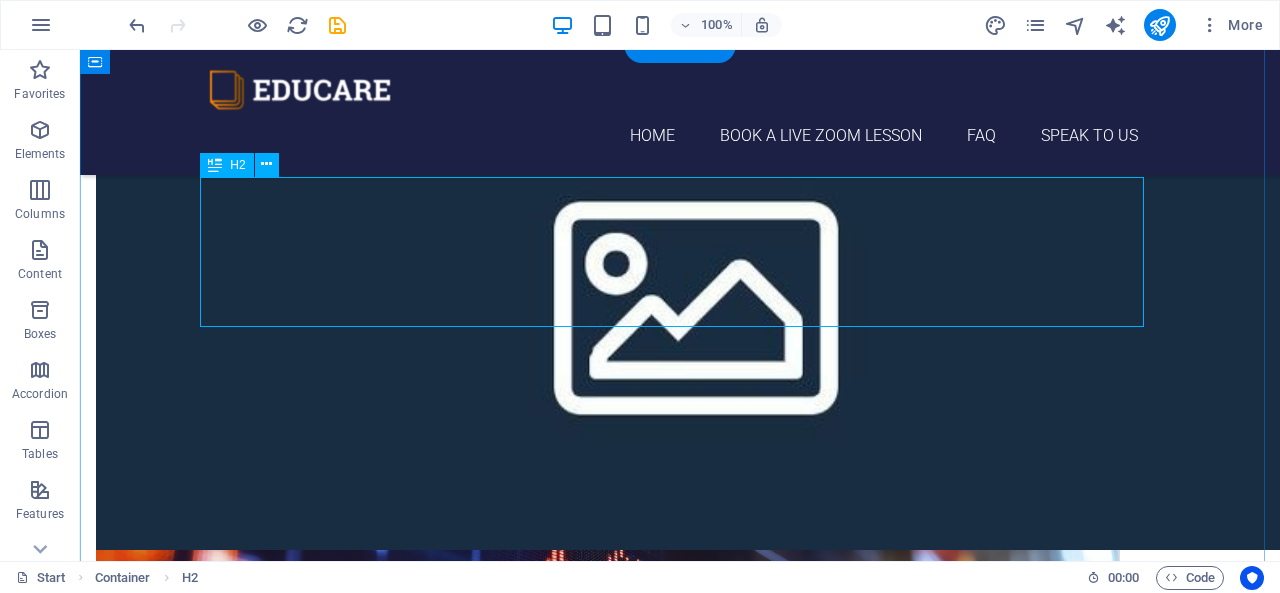 click on "aLL CLASSES ARE live AND COME WITH A ONE TIME pARENT AND cHILD 30 MINUTE VIDEO CALL INTRODUCTION INCLUDED:" at bounding box center [680, 1180] 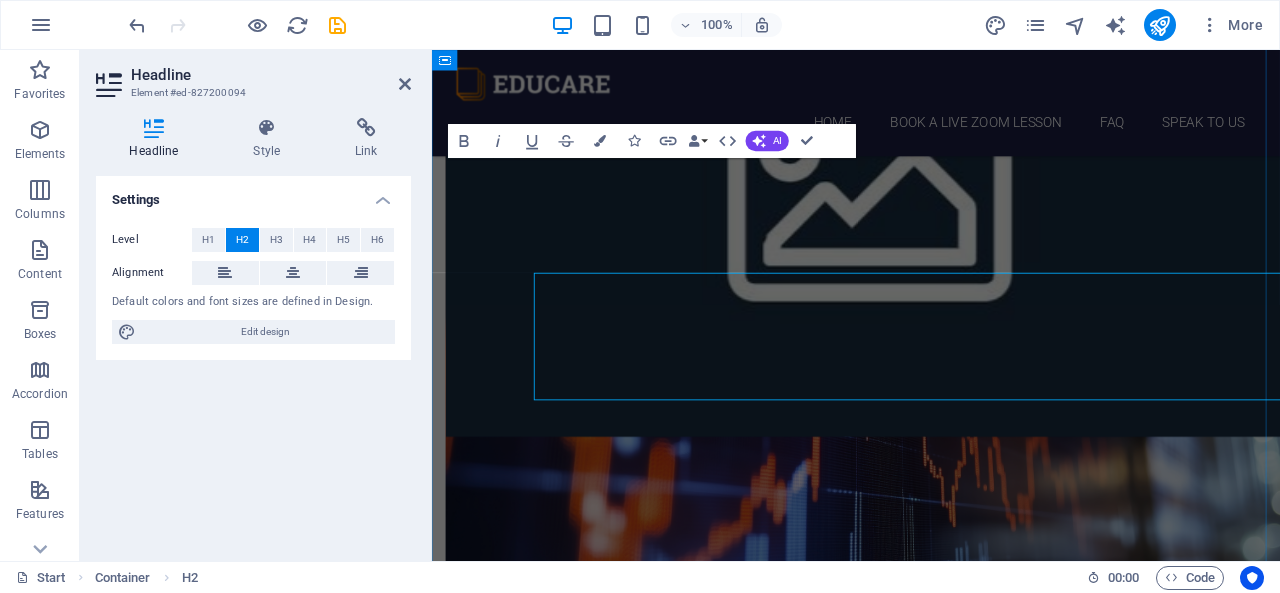 scroll, scrollTop: 2618, scrollLeft: 0, axis: vertical 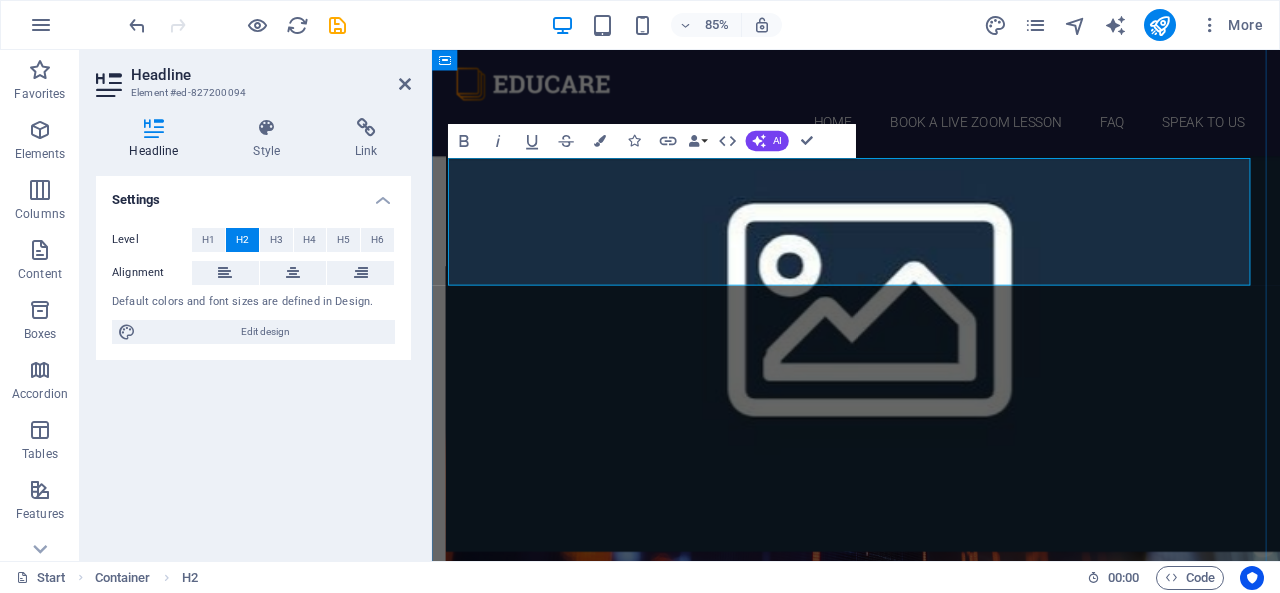 click on "aLL CLASSES ARE live AND COME WITH A ONE TIME pARENT AND cHILD 30 MINUTE VIDEO CALL INTRODUCTION INCLUDED:" at bounding box center [931, 1180] 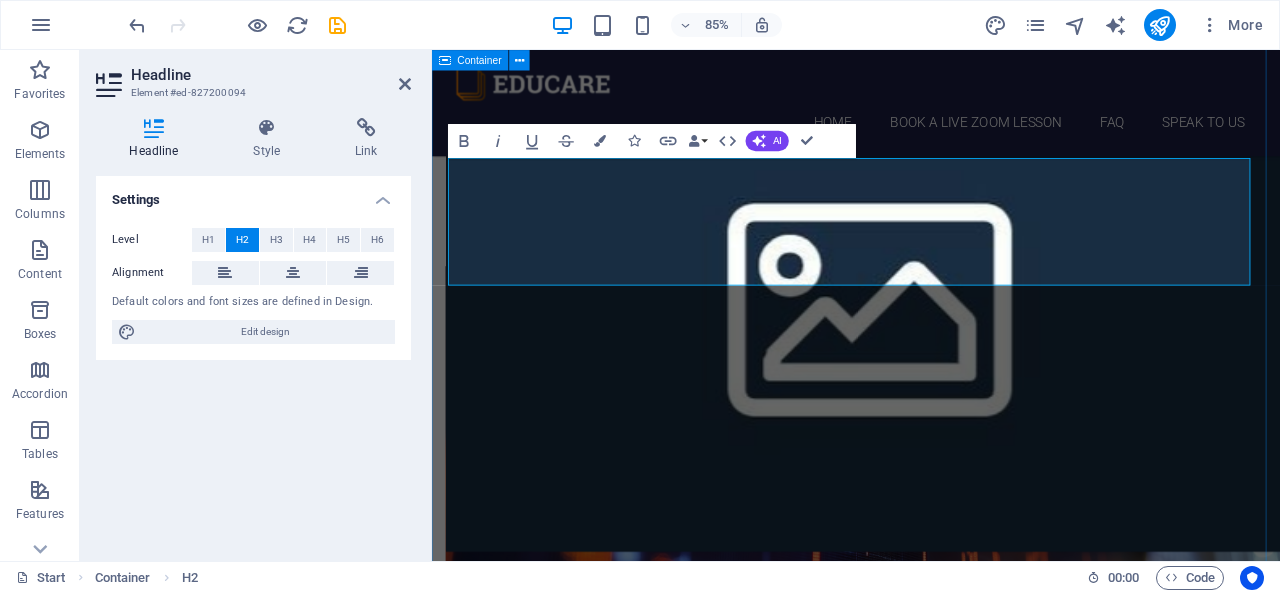 click on "Choose Your CLASS aLL CLASSES ARE live AND COME WITH A ONE TIME "pARENT AND cHILD" 30 MINUTE VIDEO CALL INTRODUCTION INCLUDED:  cHEESCAKE 12. September [YEAR] 08:00 am - 04:00 pm Lorem ipsum dolor sit amet, consectetur adipisicing elit. Veritatis, dolorem! aPPLE pIE 12. September [YEAR] 08:00 am - 04:00 pm Lorem ipsum dolor sit amet, consectetur adipisicing elit. Veritatis, dolorem! mILKSHAKE 12. September [YEAR] 08:00 am - 04:00 pm Lorem ipsum dolor sit amet, consectetur adipisicing elit. Veritatis, dolorem! vEGIE bURGER  & fRIES 12. September [YEAR] 08:00 am - 04:00 pm Lorem ipsum dolor sit amet, consectetur adipisicing elit. Veritatis, dolorem! fISH  & cHIPS 12. September [YEAR] 08:00 am - 04:00 pm Lorem ipsum dolor sit amet, consectetur adipisicing elit. Veritatis, dolorem! gINGER bEER 12. September [YEAR] 08:00 am - 04:00 pm Lorem ipsum dolor sit amet, consectetur adipisicing elit. Veritatis, dolorem!" at bounding box center [931, 3626] 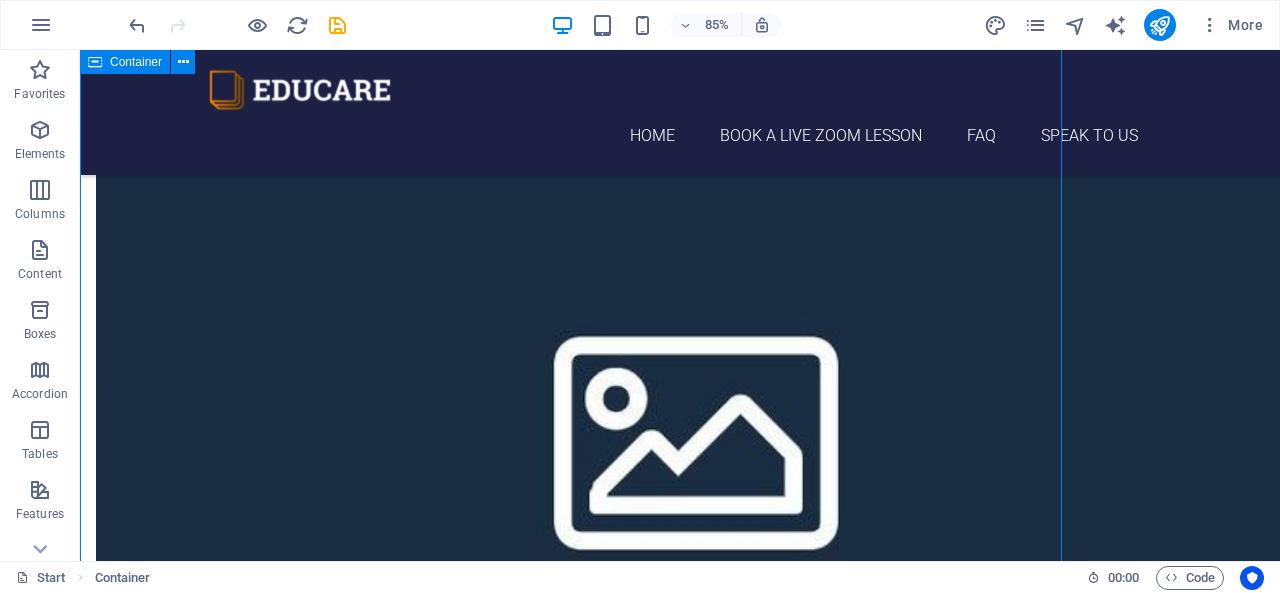 scroll, scrollTop: 2754, scrollLeft: 0, axis: vertical 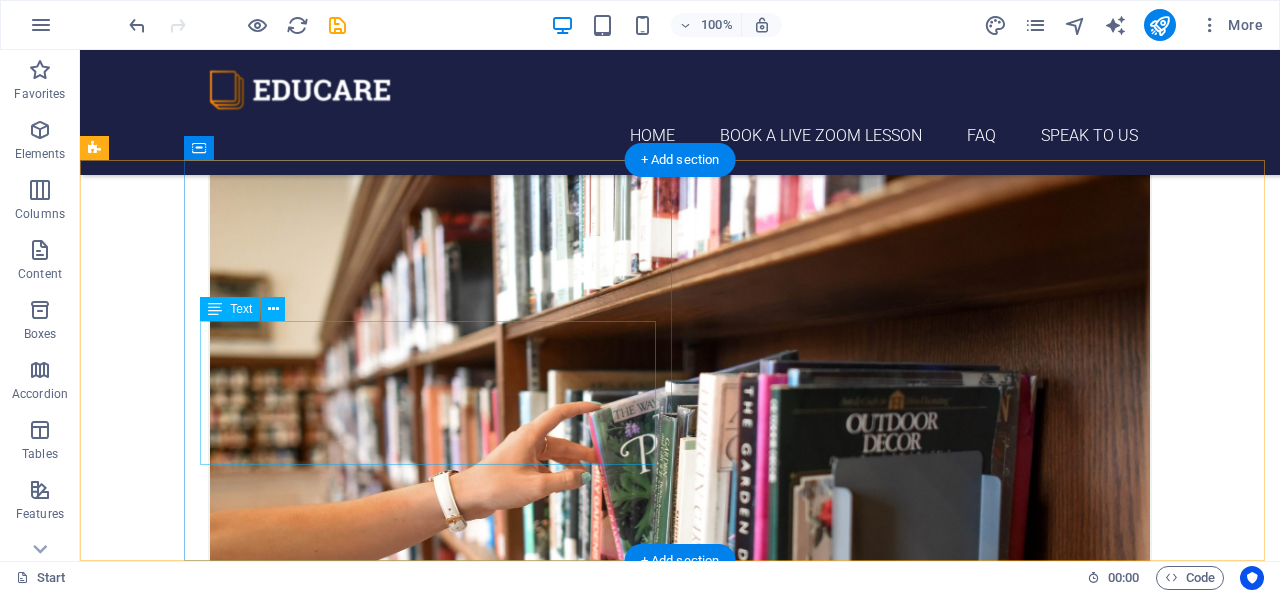 click on "pandlkids.com [ZIP CODE] [CITY], [STATE] +1-[PHONE] dc0df093504b6794d5294d1bc48292@cpanel.local Legal Notice  |  Privacy" at bounding box center (436, 7851) 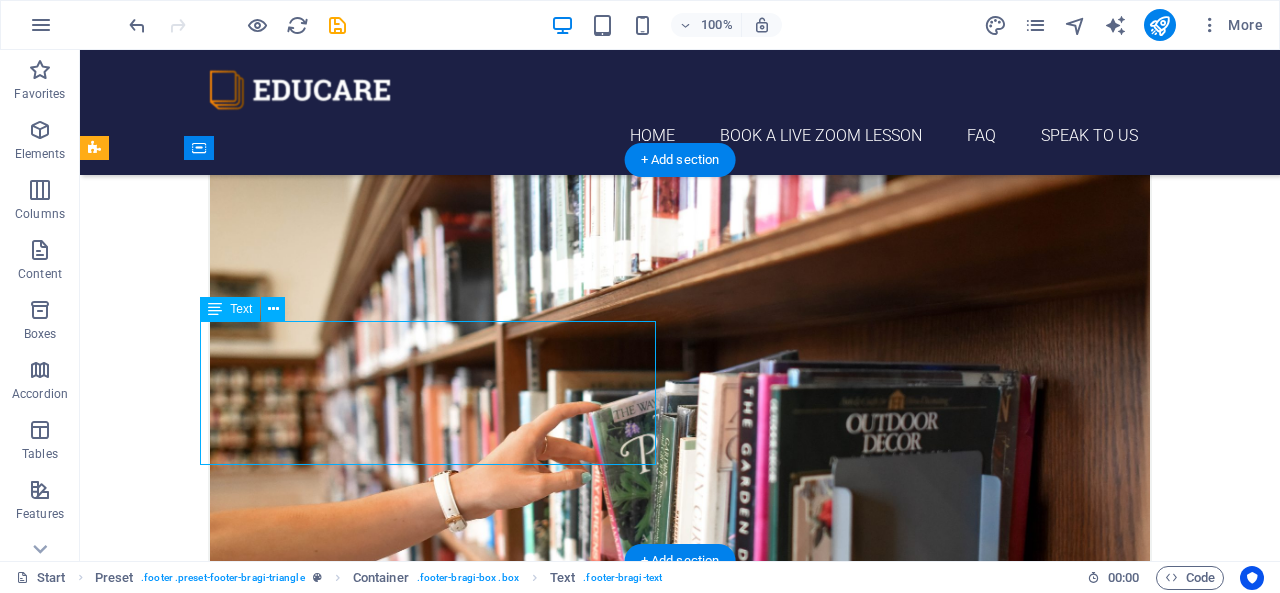 click on "pandlkids.com [ZIP CODE] [CITY], [STATE] +1-[PHONE] dc0df093504b6794d5294d1bc48292@cpanel.local Legal Notice  |  Privacy" at bounding box center (436, 7851) 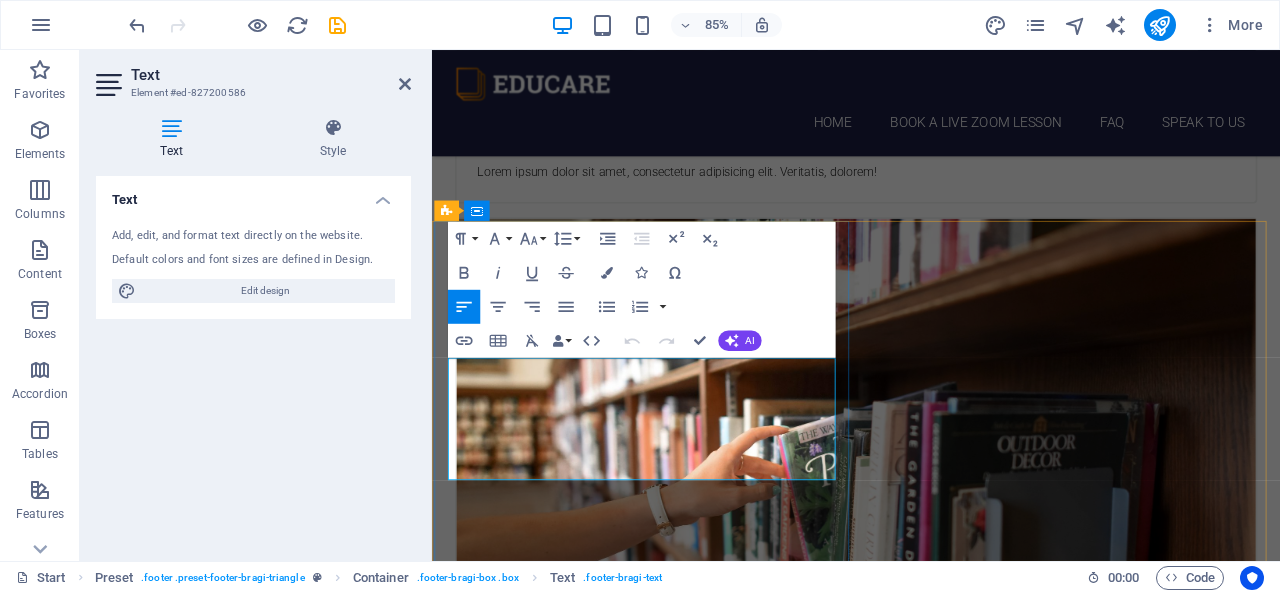 drag, startPoint x: 597, startPoint y: 468, endPoint x: 486, endPoint y: 467, distance: 111.0045 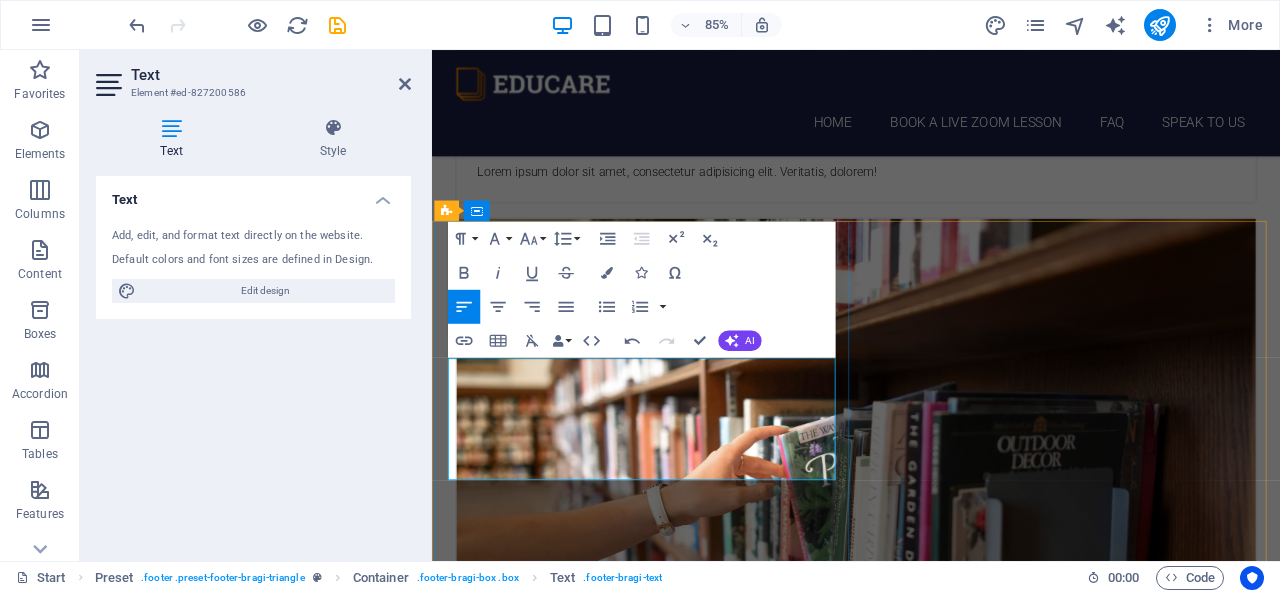 click on "300 Alamo Plaza" at bounding box center (519, 7949) 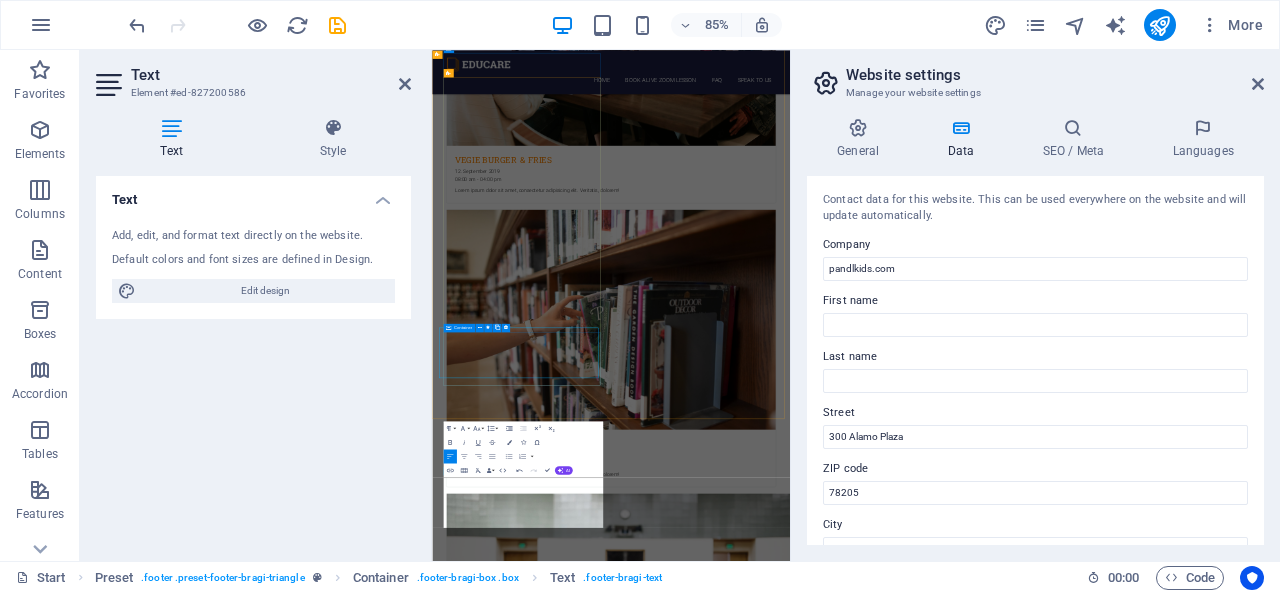 scroll, scrollTop: 6465, scrollLeft: 0, axis: vertical 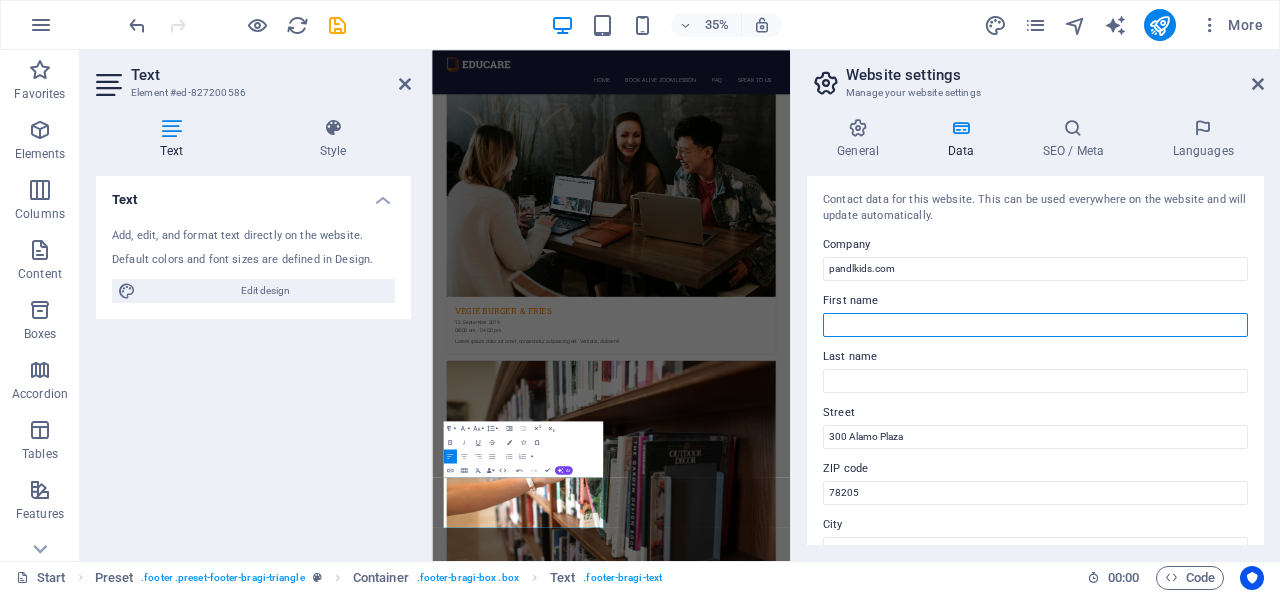 click on "First name" at bounding box center [1035, 325] 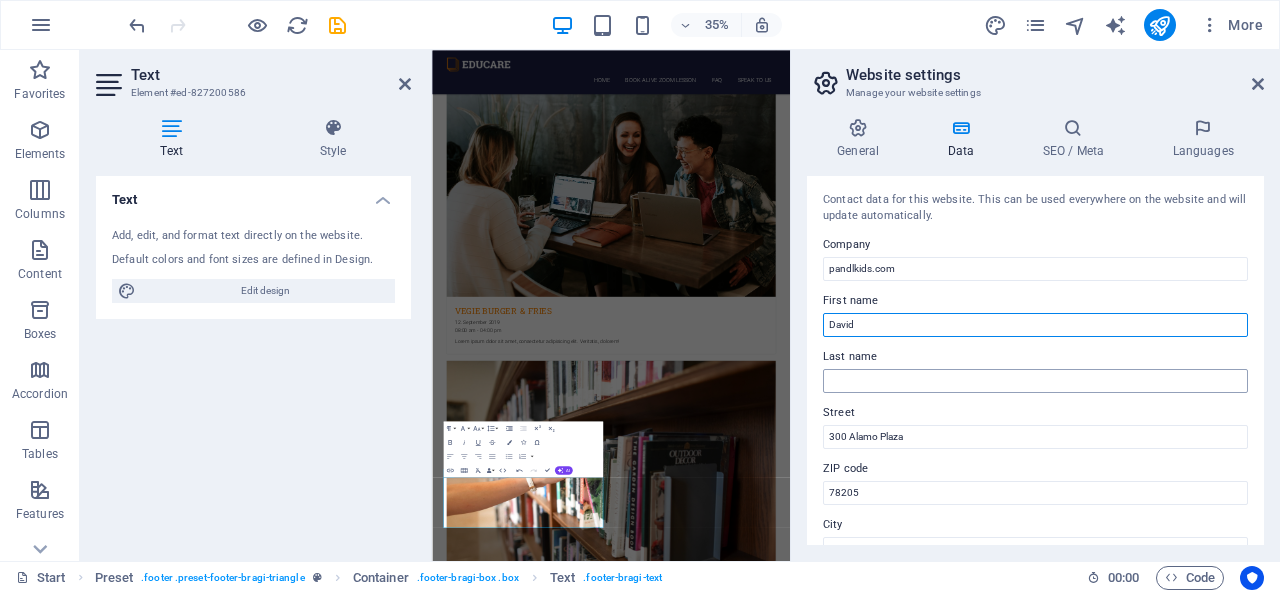 type on "David" 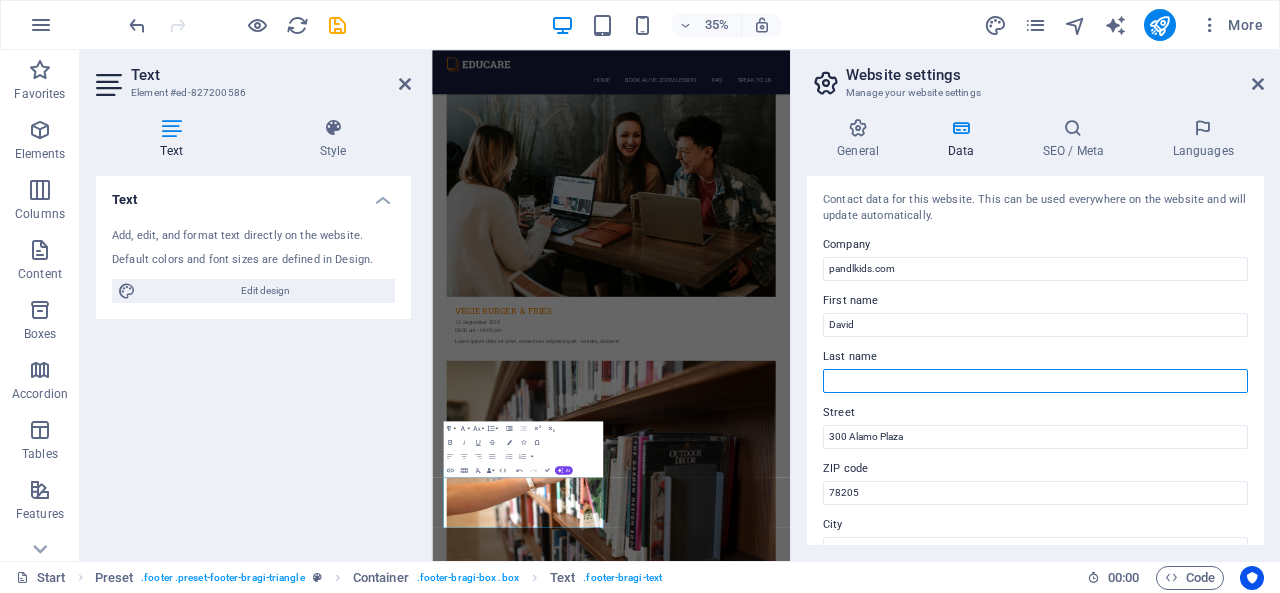 click on "Last name" at bounding box center [1035, 381] 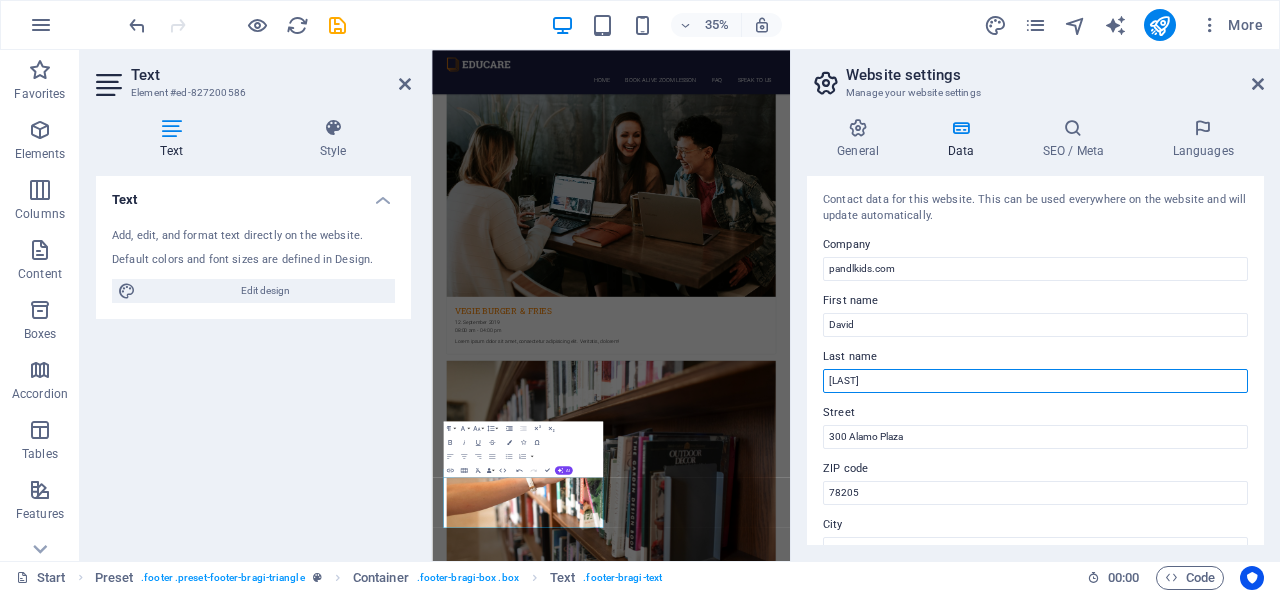 type on "[LAST]" 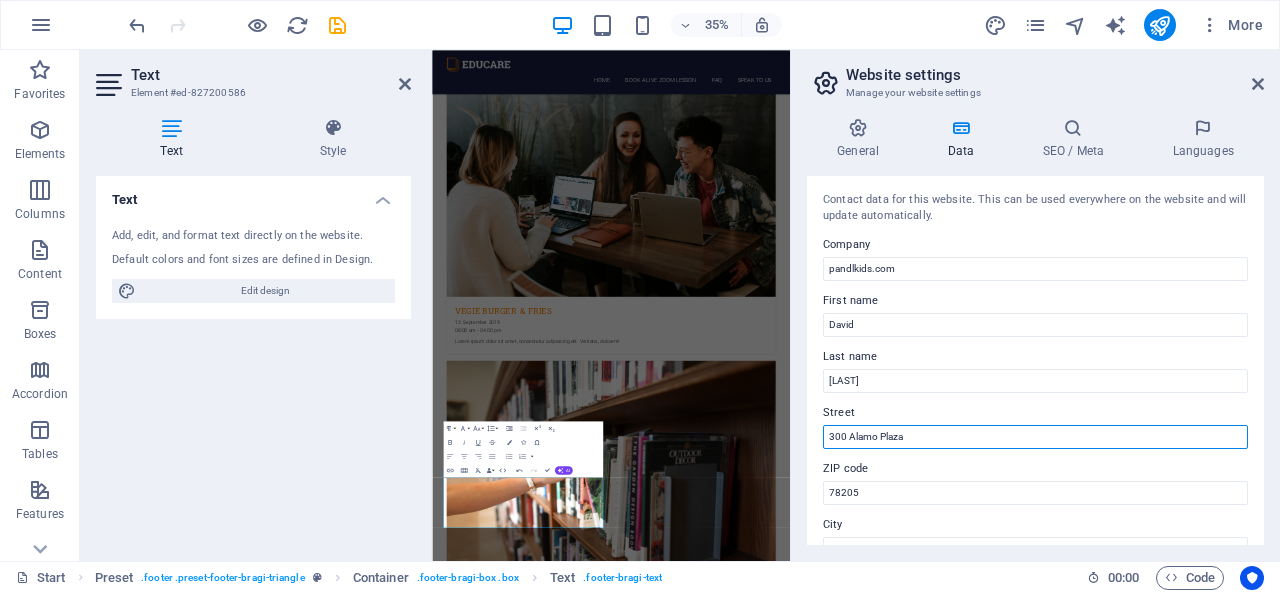drag, startPoint x: 938, startPoint y: 439, endPoint x: 814, endPoint y: 429, distance: 124.40257 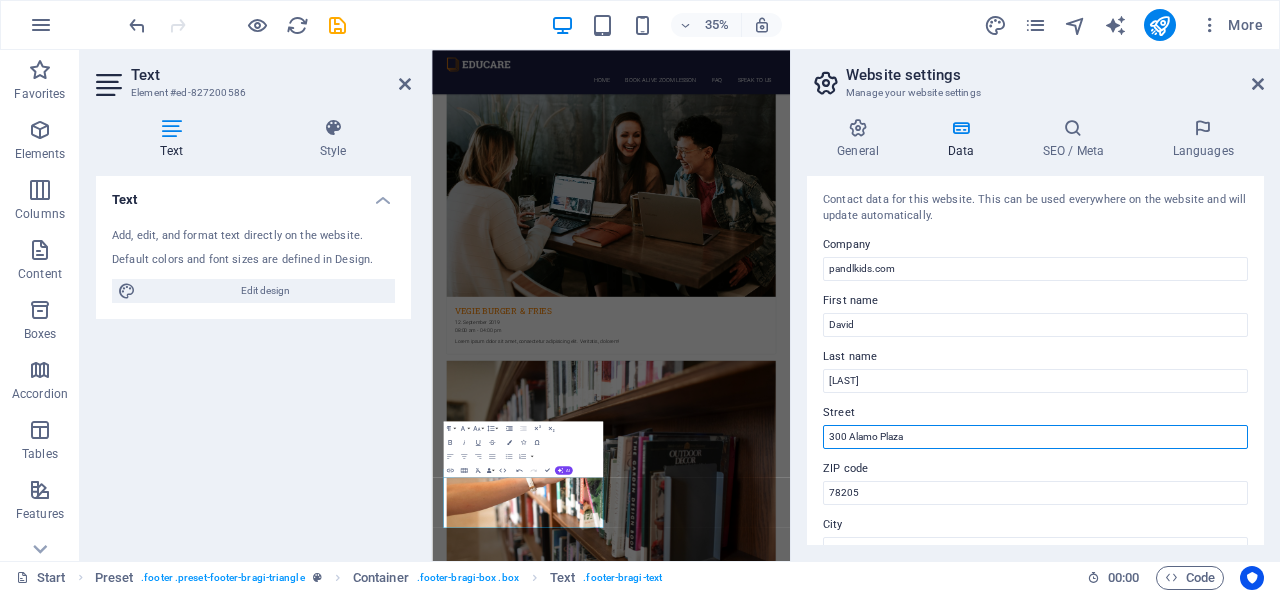 paste on "[STREET]  Unit G11,First Floor  [BUILDING]  [ZIP CODE]" 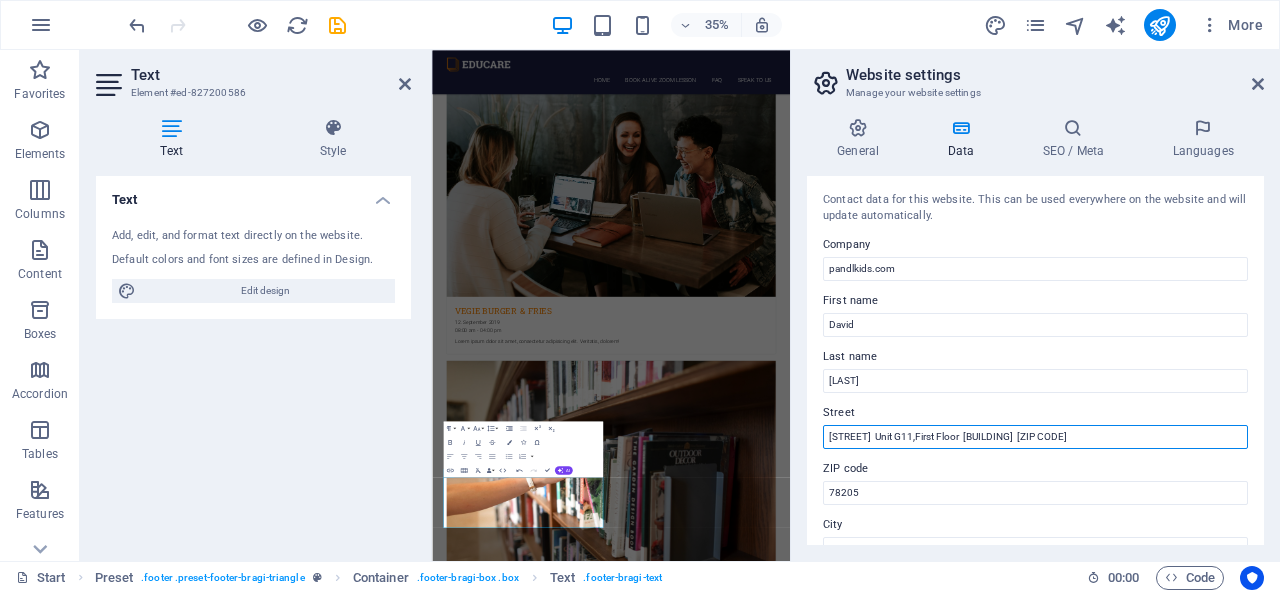 drag, startPoint x: 1154, startPoint y: 427, endPoint x: 1103, endPoint y: 435, distance: 51.62364 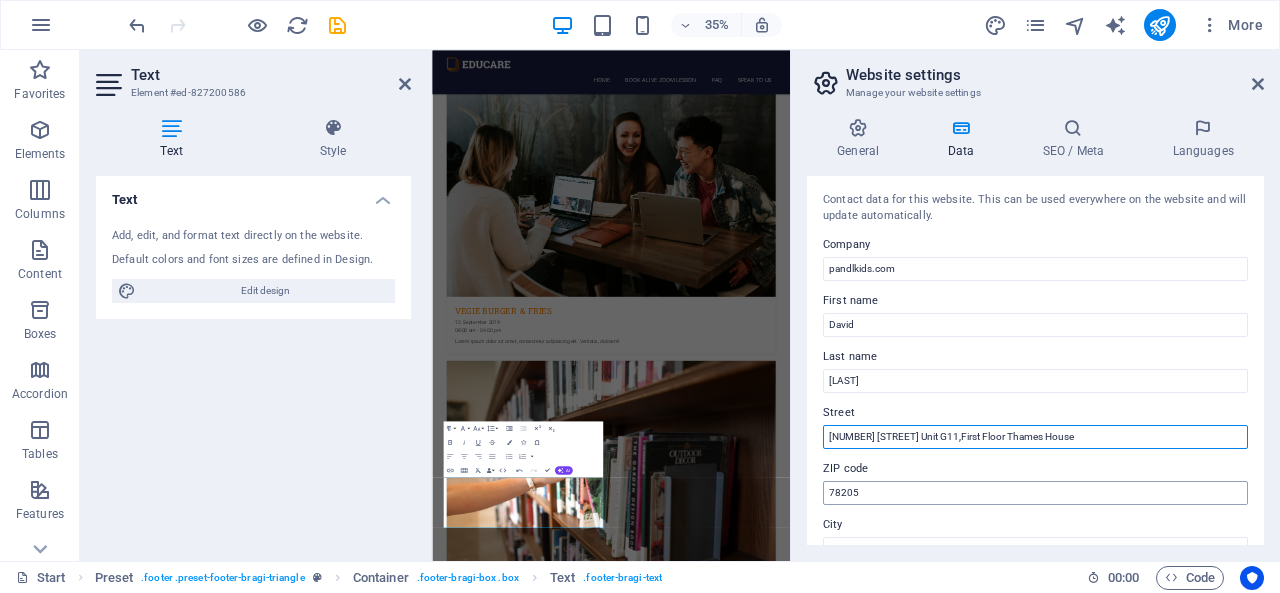 type on "[NUMBER] [STREET] Unit G11,First Floor Thames House" 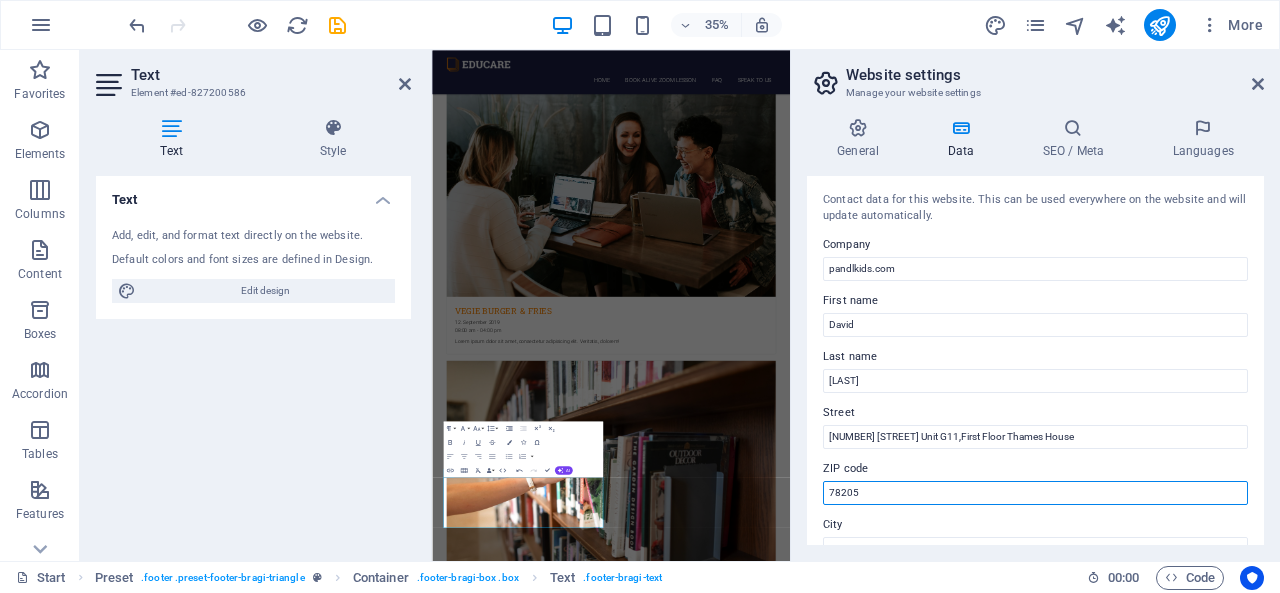 drag, startPoint x: 870, startPoint y: 487, endPoint x: 816, endPoint y: 487, distance: 54 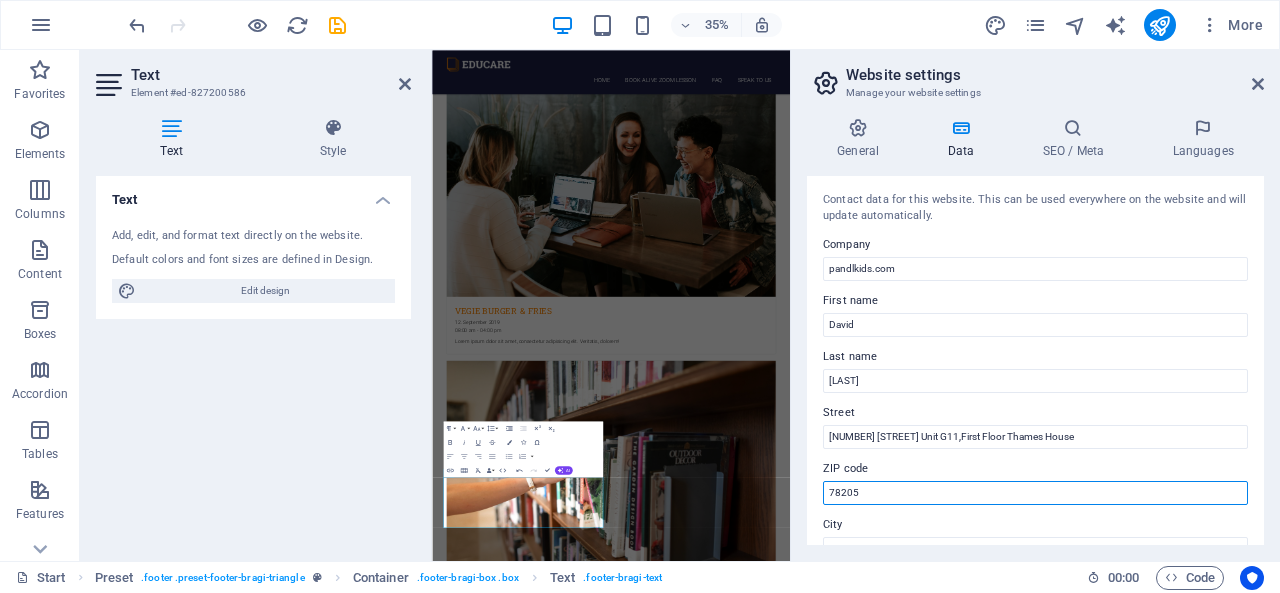 paste on "[ZIP CODE]" 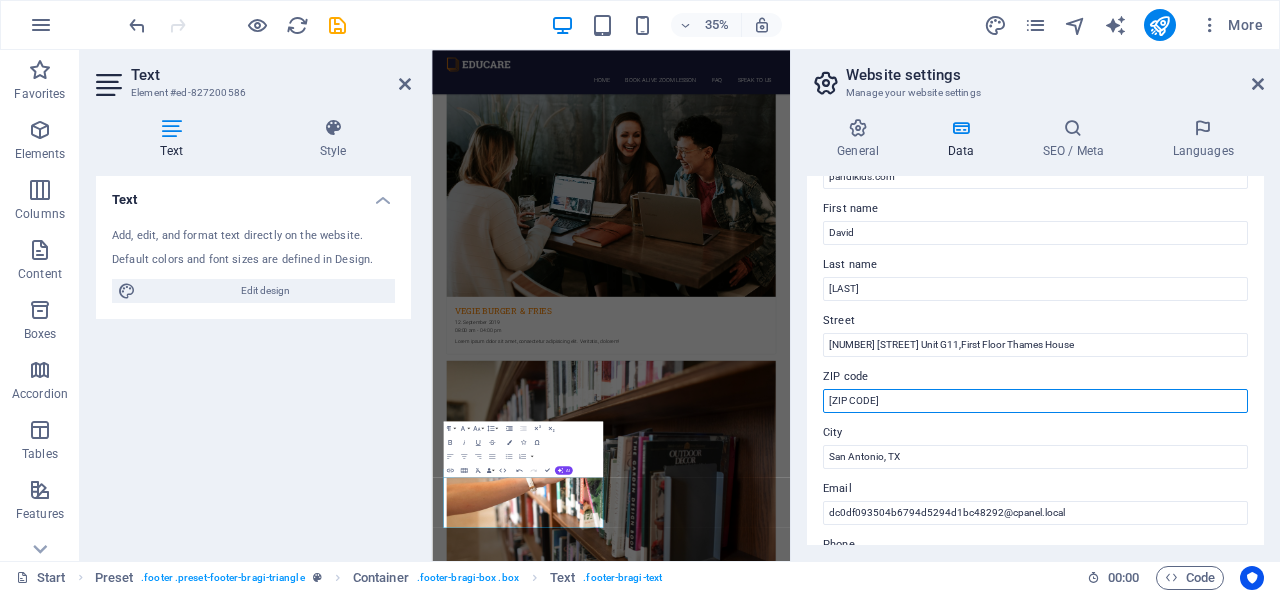 scroll, scrollTop: 94, scrollLeft: 0, axis: vertical 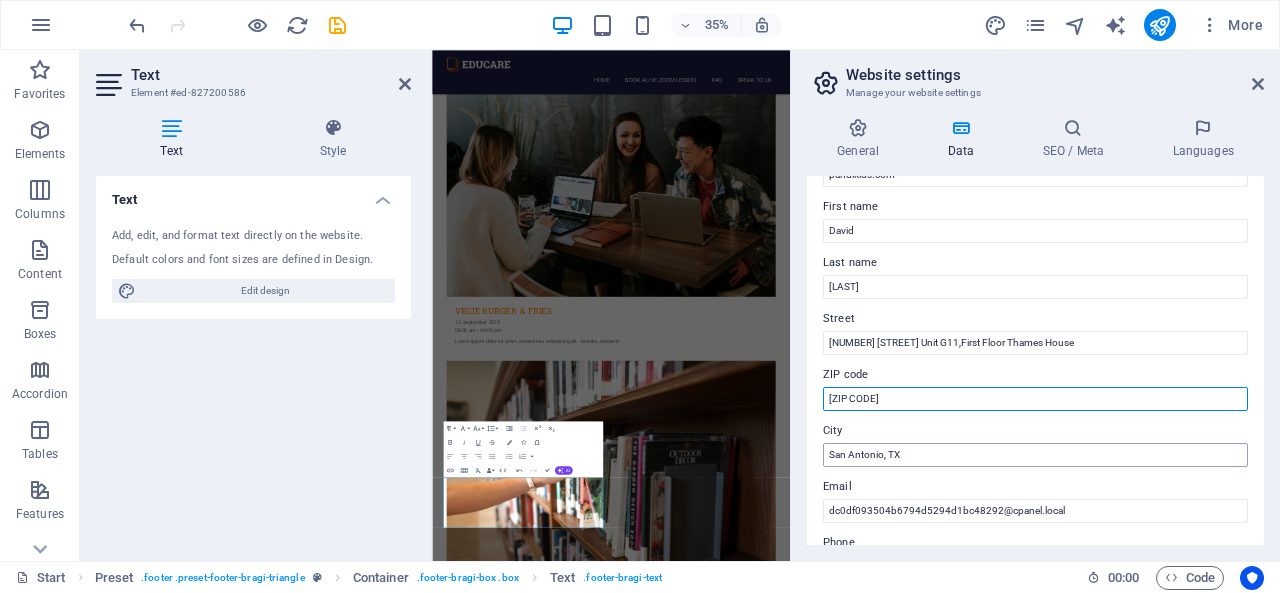 type on "[ZIP CODE]" 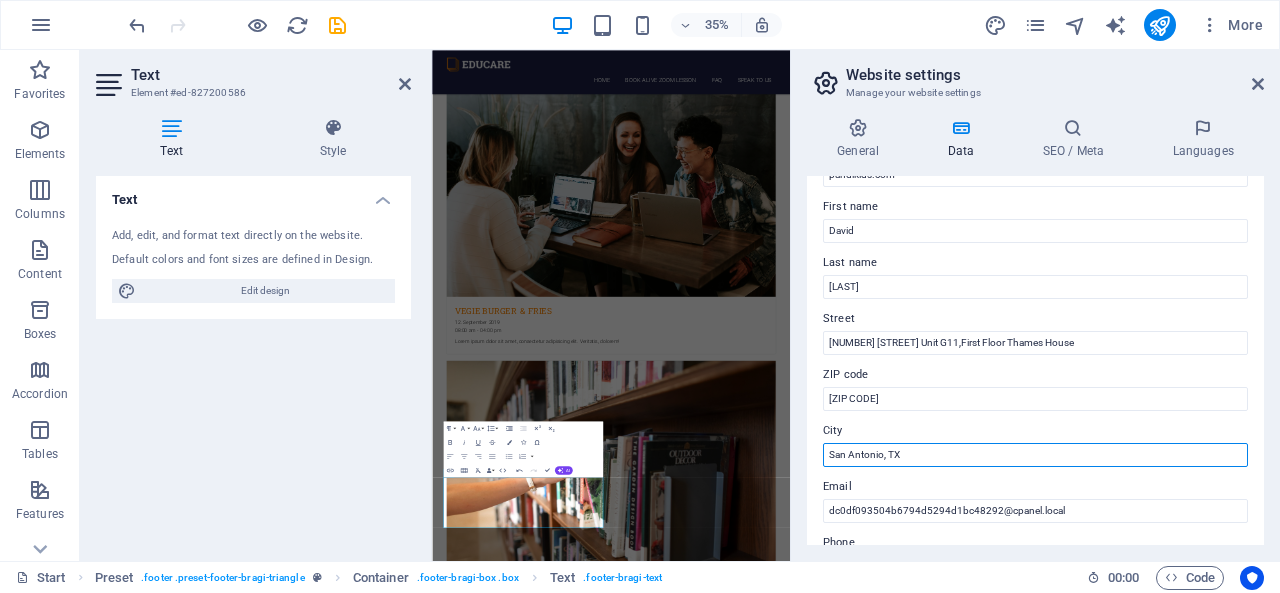 drag, startPoint x: 916, startPoint y: 450, endPoint x: 811, endPoint y: 460, distance: 105.47511 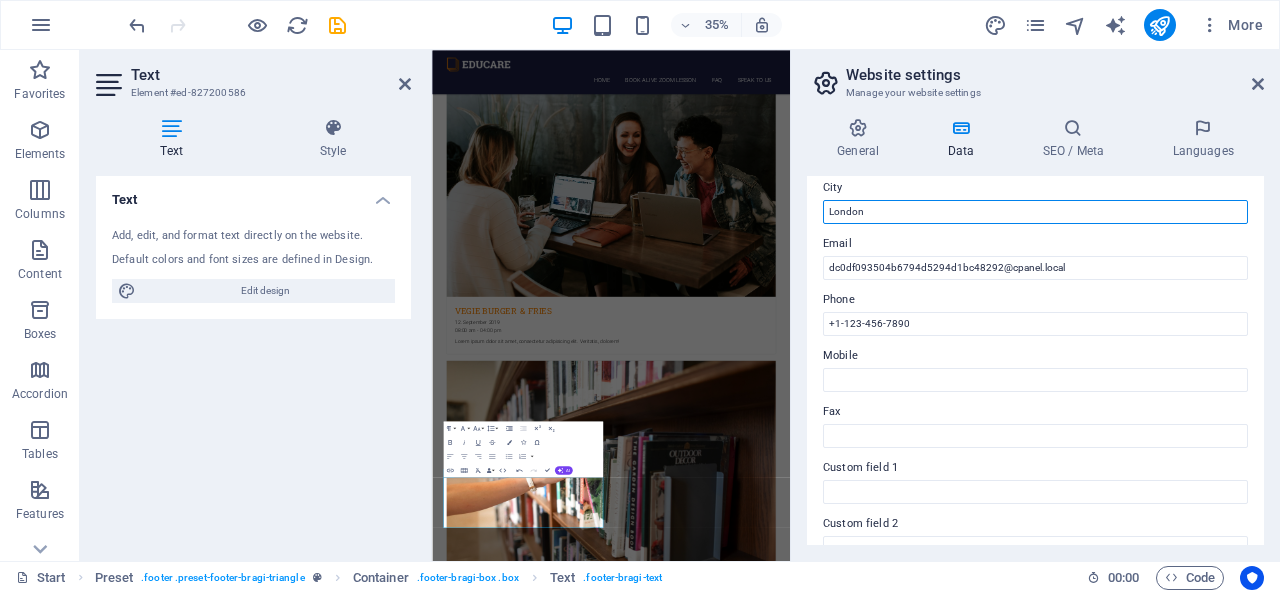 scroll, scrollTop: 339, scrollLeft: 0, axis: vertical 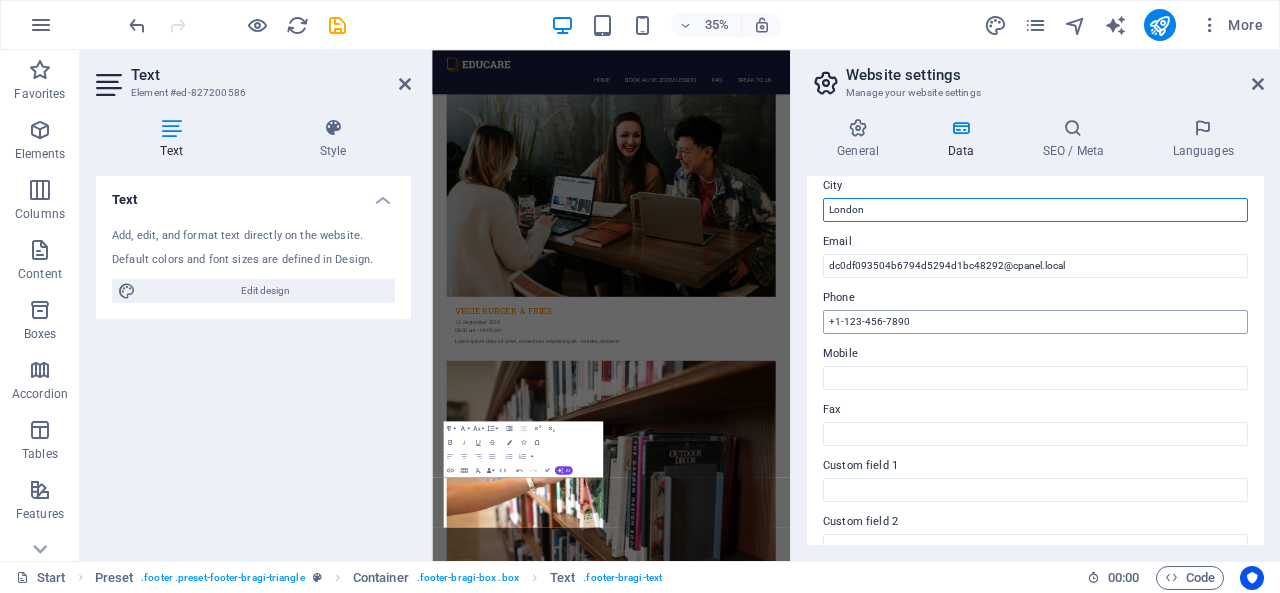 type on "London" 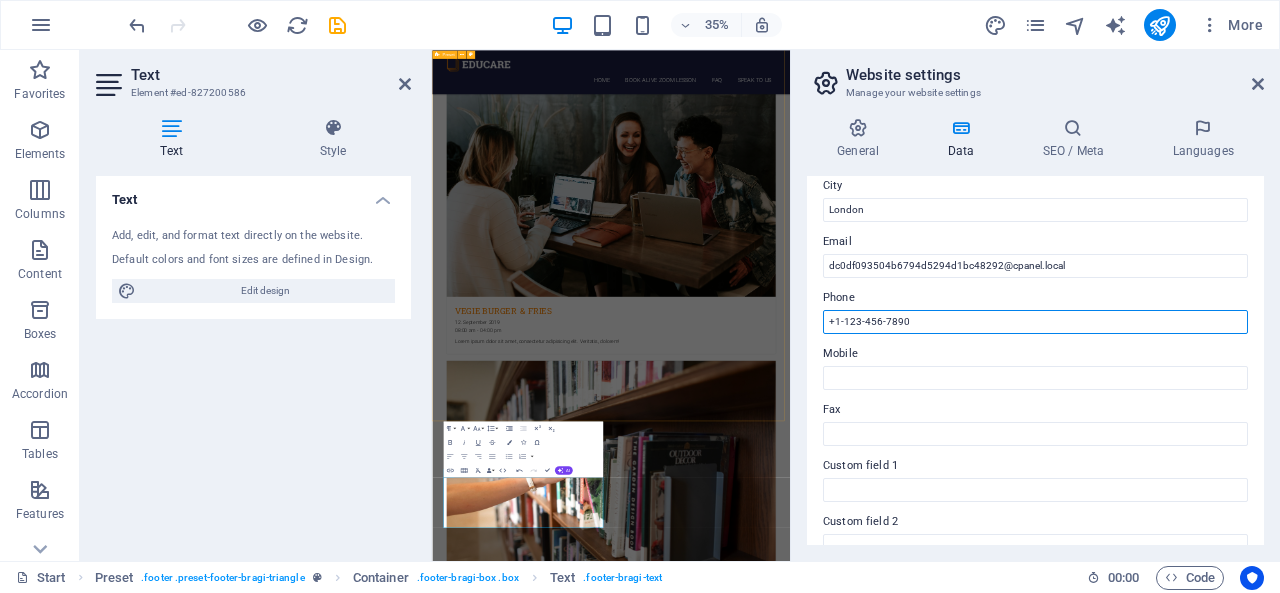 drag, startPoint x: 1346, startPoint y: 367, endPoint x: 1420, endPoint y: 828, distance: 466.9015 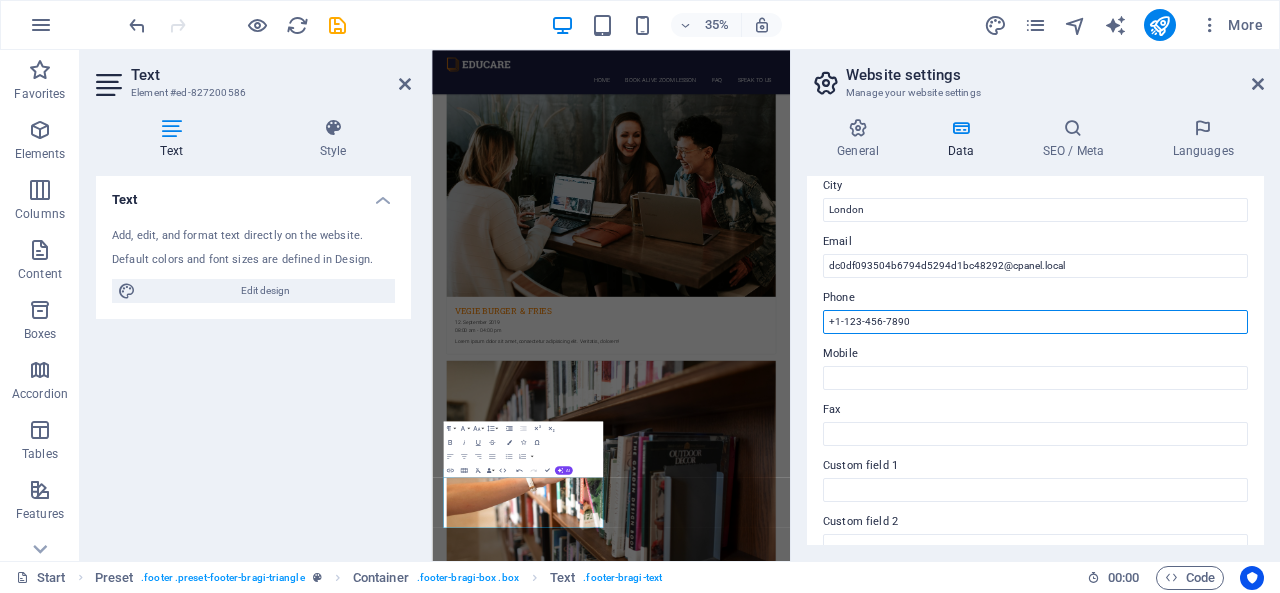drag, startPoint x: 919, startPoint y: 319, endPoint x: 810, endPoint y: 323, distance: 109.07337 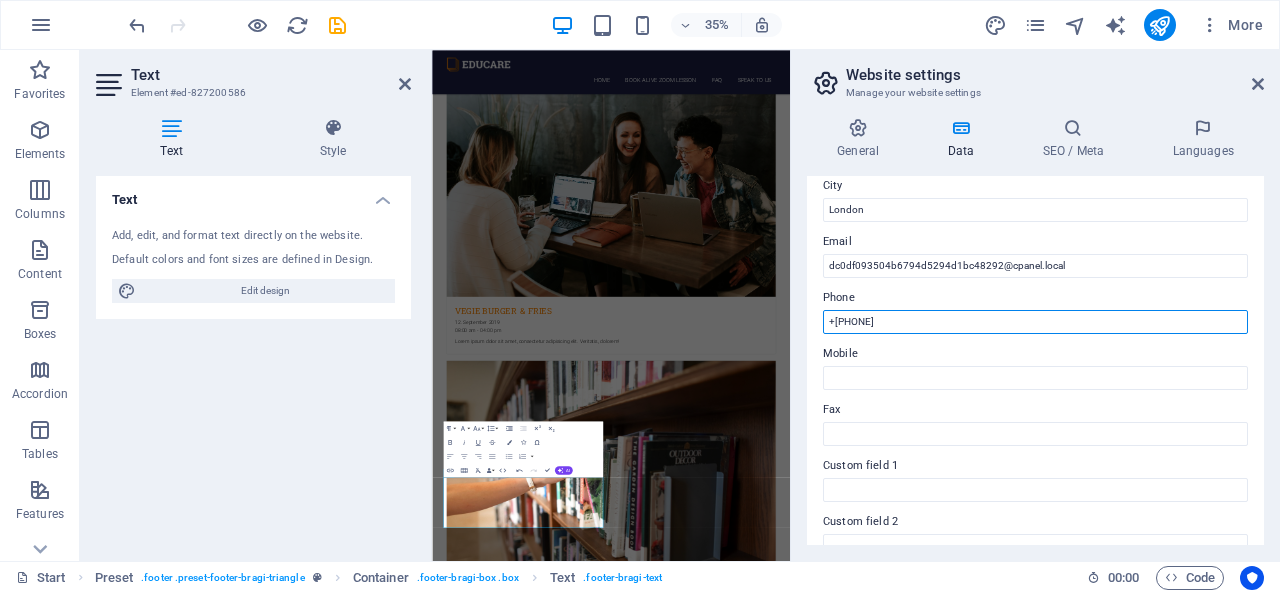 drag, startPoint x: 910, startPoint y: 319, endPoint x: 820, endPoint y: 331, distance: 90.79648 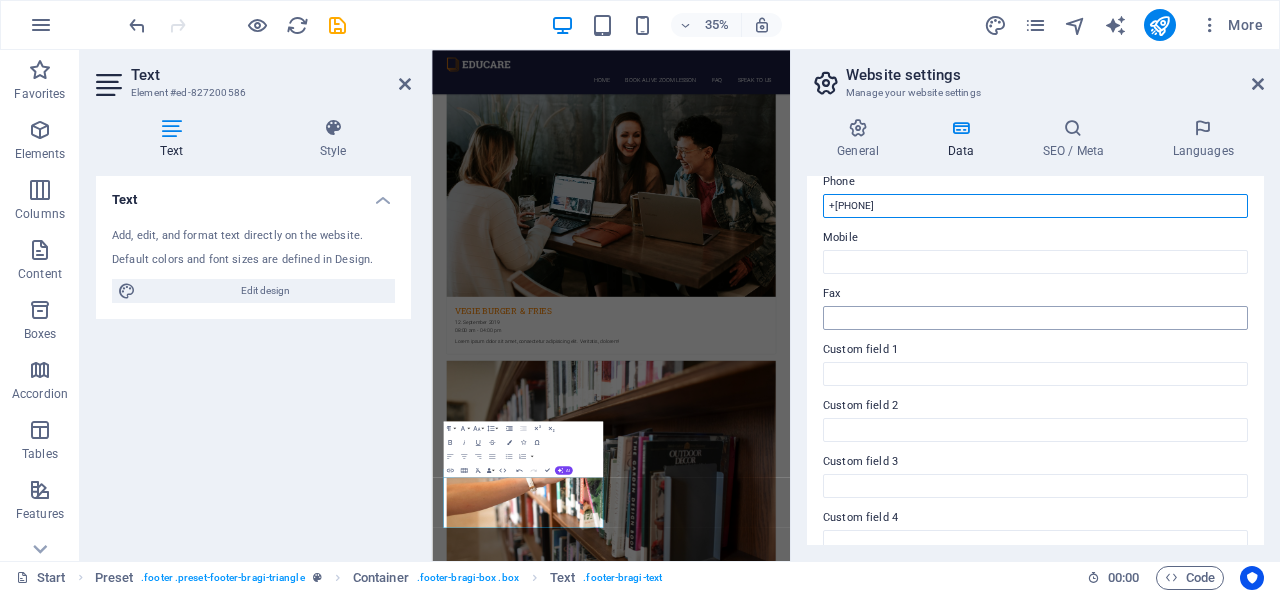 scroll, scrollTop: 451, scrollLeft: 0, axis: vertical 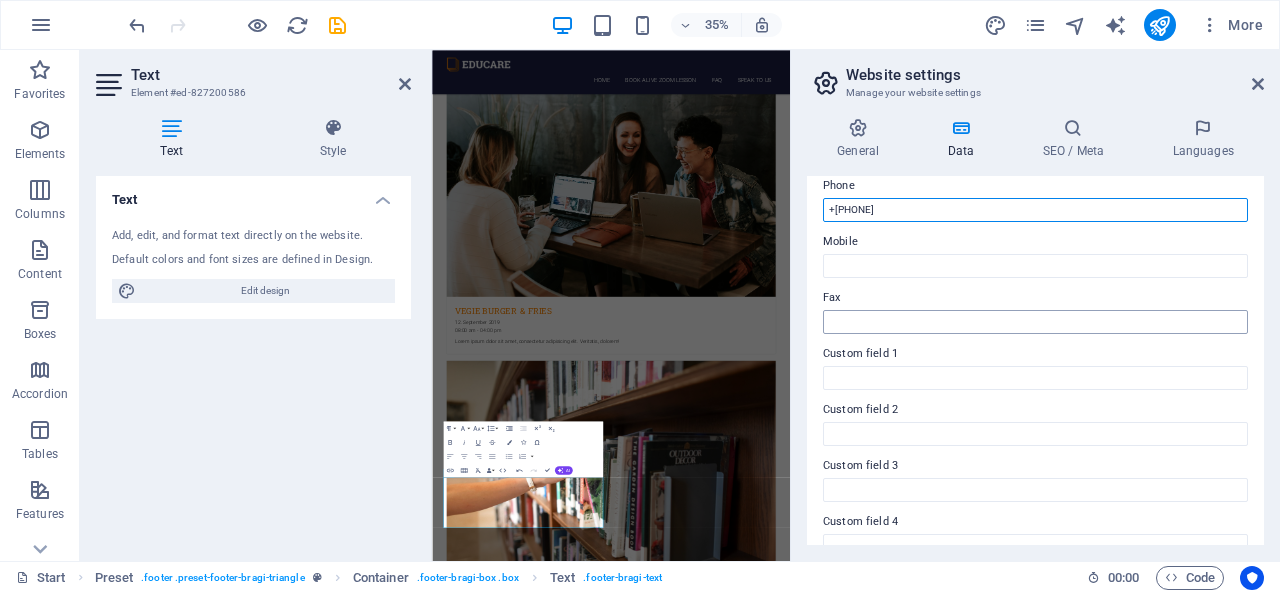 type on "+[PHONE]" 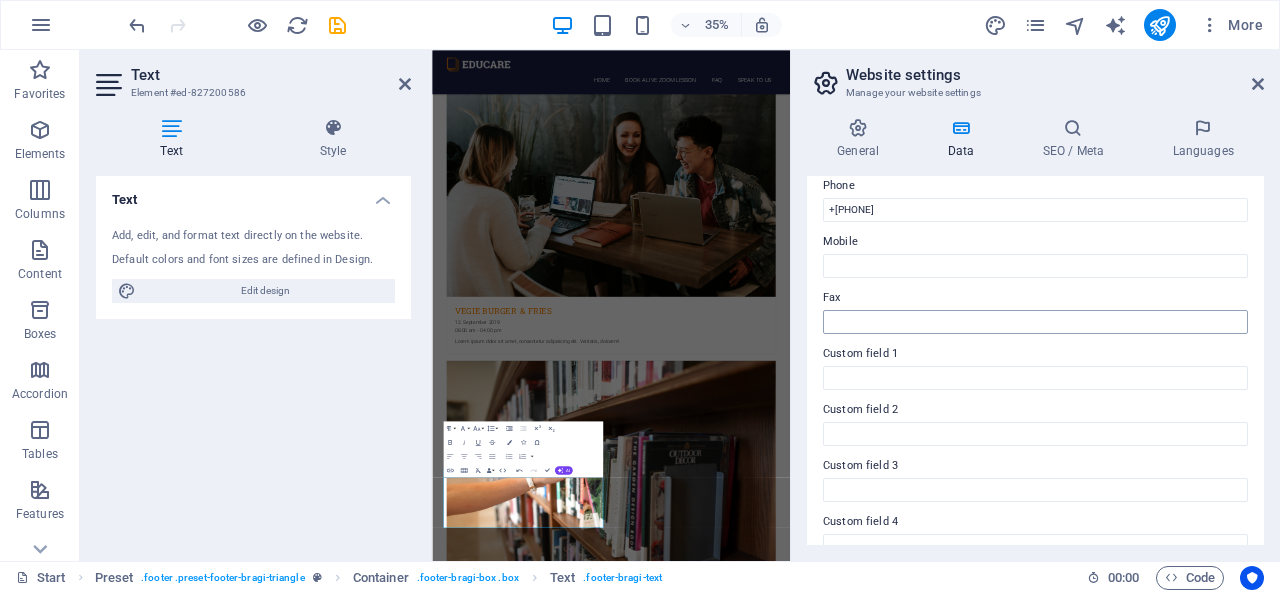 click on "Contact data for this website. This can be used everywhere on the website and will update automatically. Company pandlkids.com First name [FIRST] Last name [LAST] Street [NUMBER] [STREET] ZIP code [POSTALCODE] City [CITY] Email [EMAIL] Phone +[COUNTRYCODE] [PHONE] Mobile Fax Custom field 1 Custom field 2 Custom field 3 Custom field 4 Custom field 5 Custom field 6" at bounding box center [1035, 360] 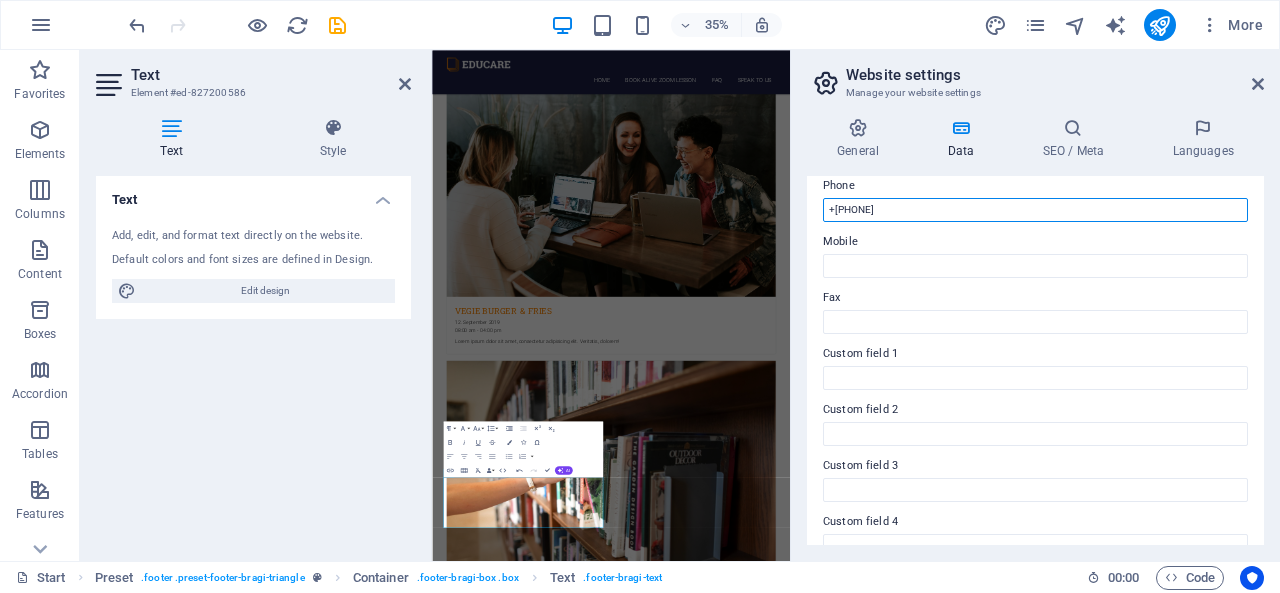 drag, startPoint x: 918, startPoint y: 204, endPoint x: 806, endPoint y: 212, distance: 112.28535 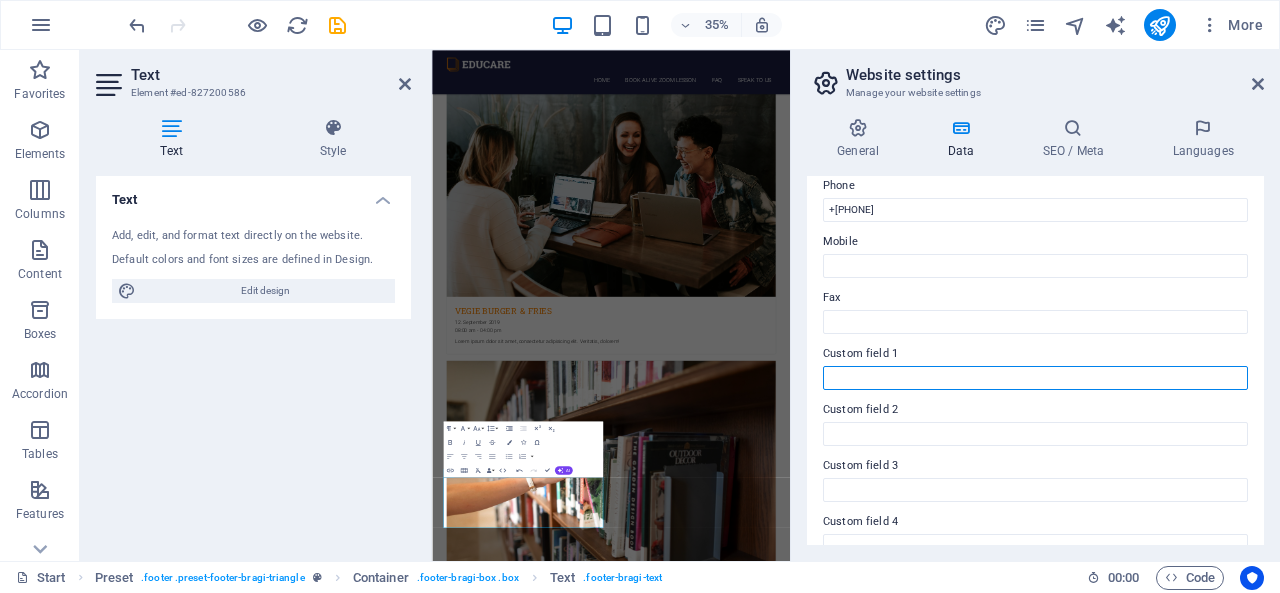 click on "Custom field 1" at bounding box center [1035, 378] 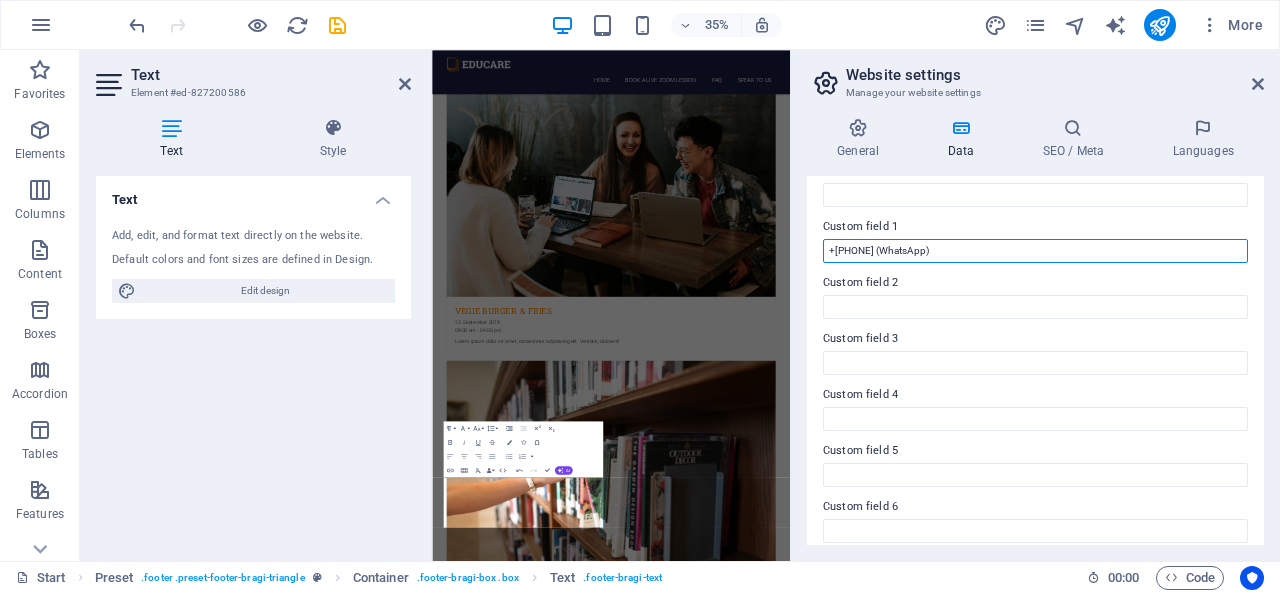 scroll, scrollTop: 591, scrollLeft: 0, axis: vertical 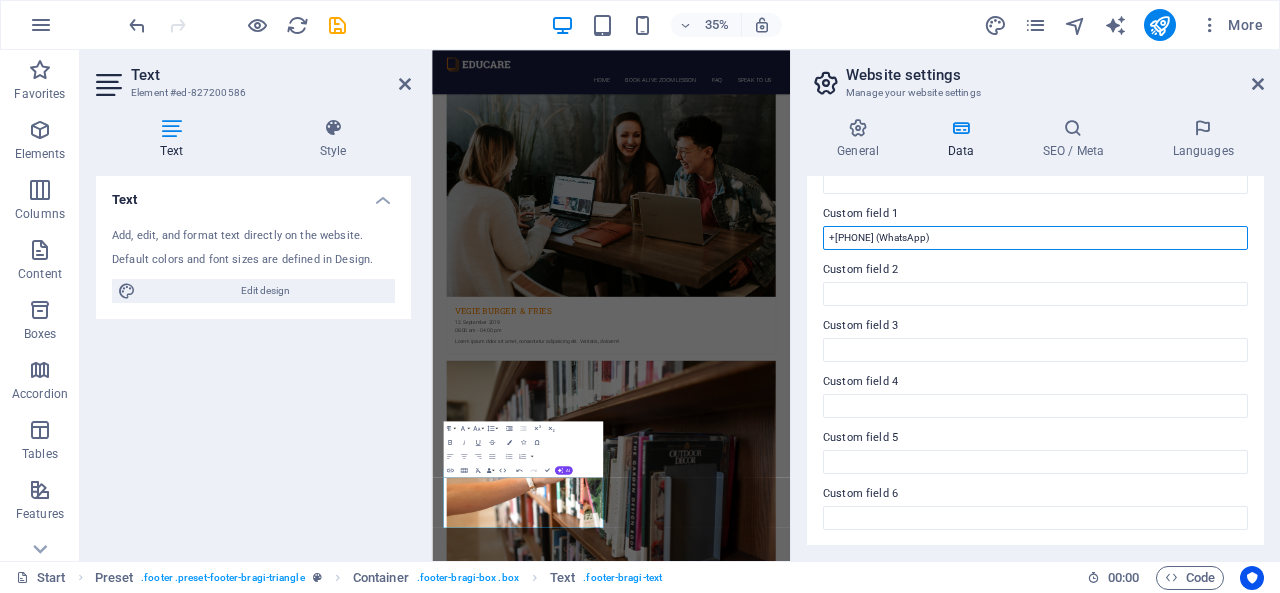 type on "+[PHONE] (WhatsApp)" 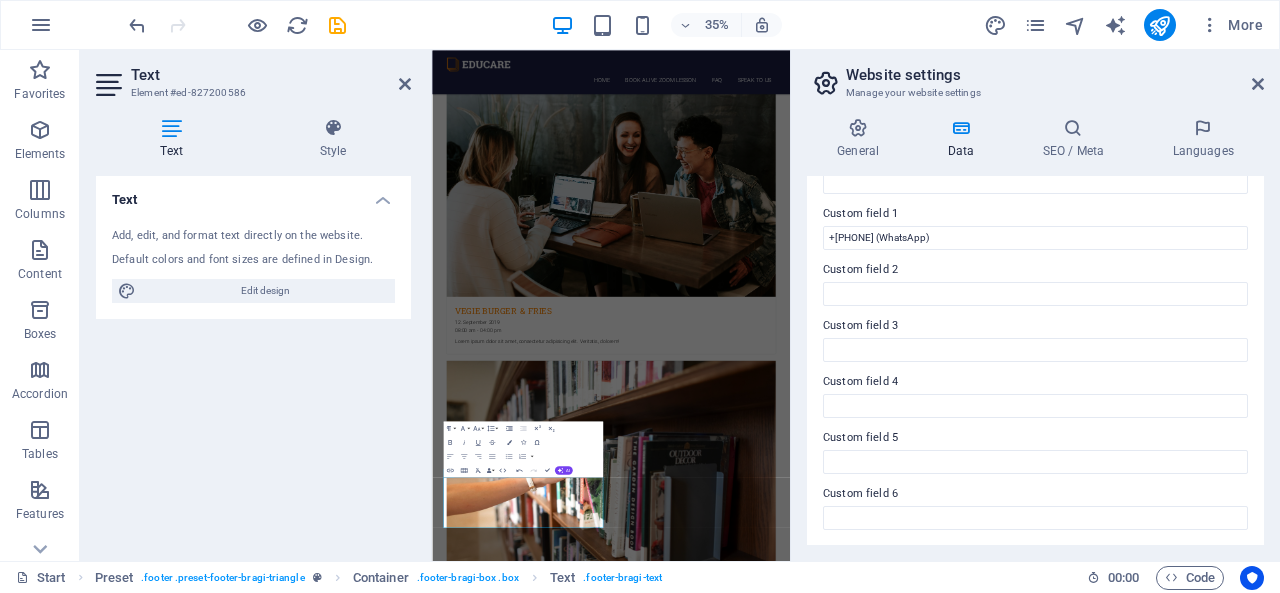 click on "Website settings" at bounding box center [1055, 75] 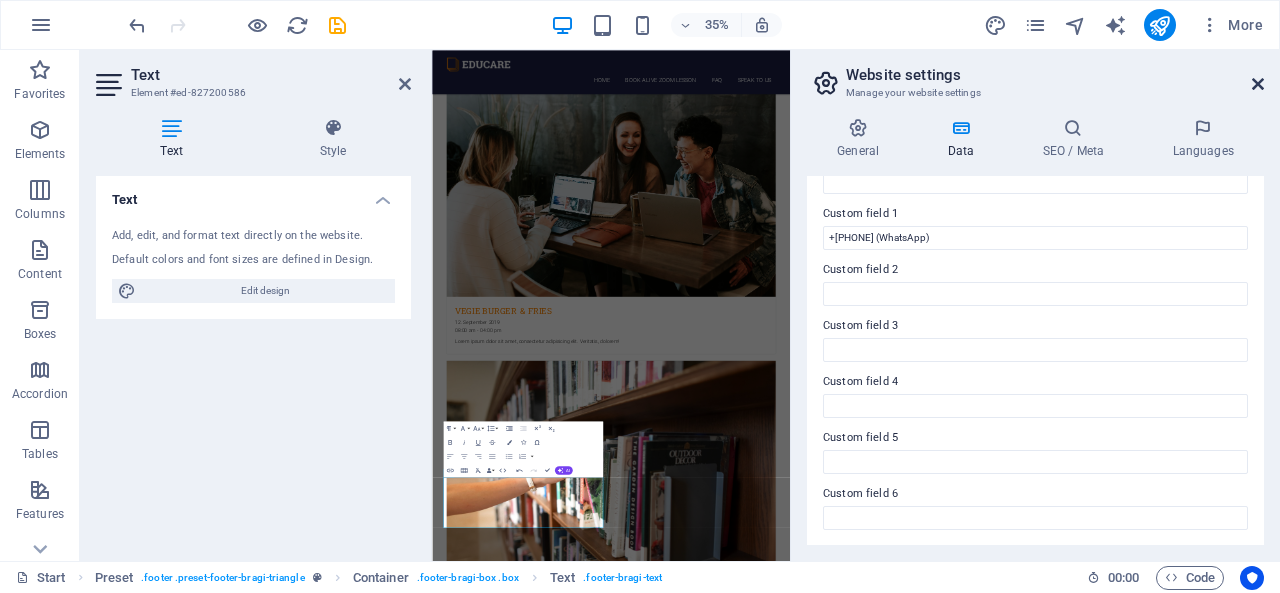click at bounding box center [1258, 84] 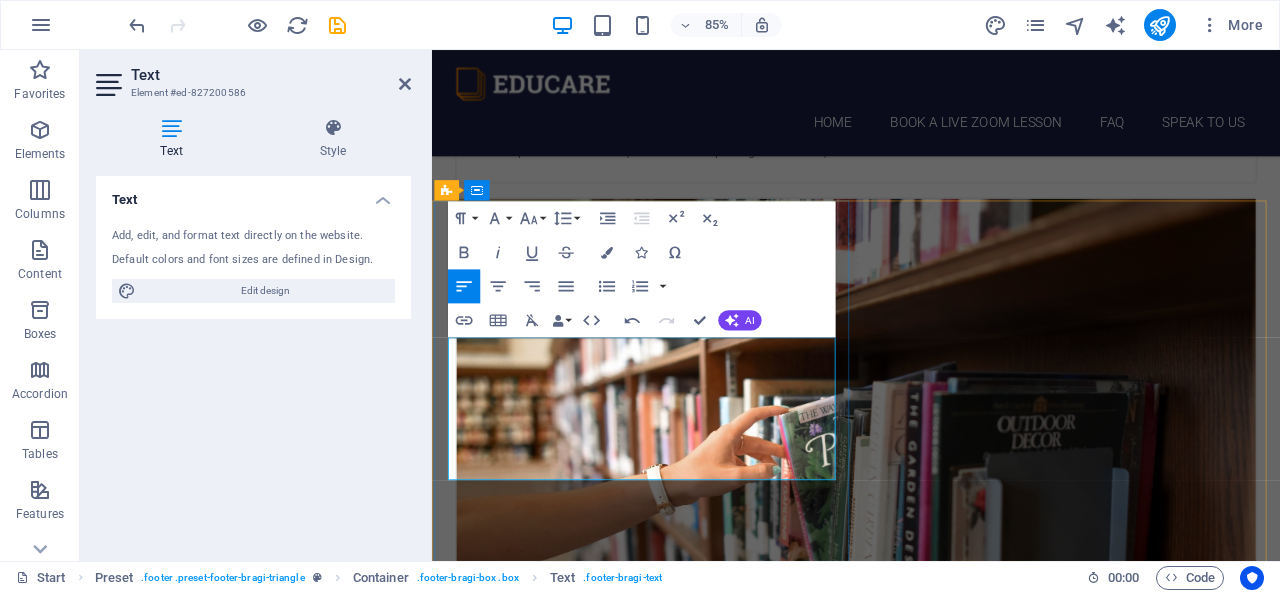 click at bounding box center [699, 7998] 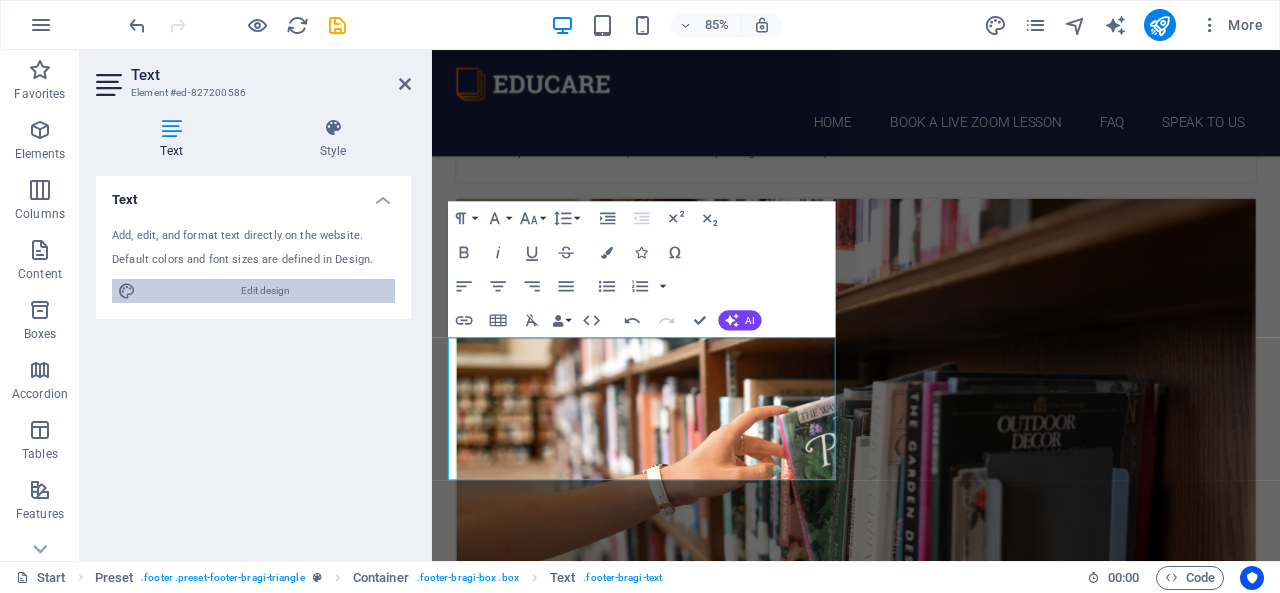 click on "Edit design" at bounding box center [265, 291] 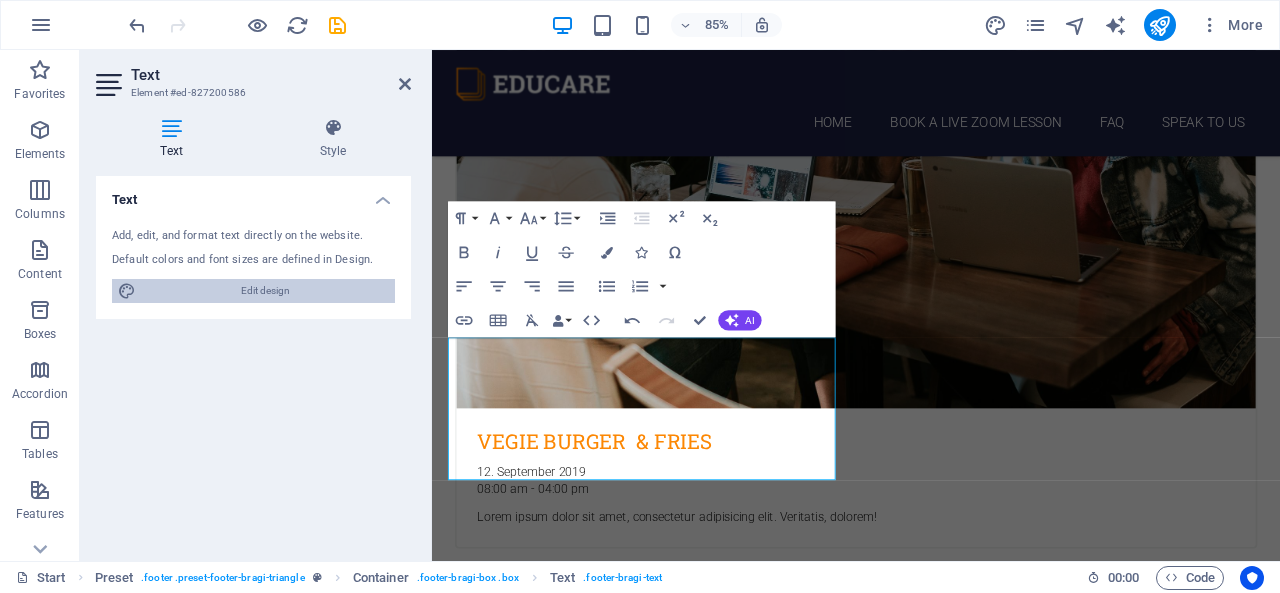 select on "px" 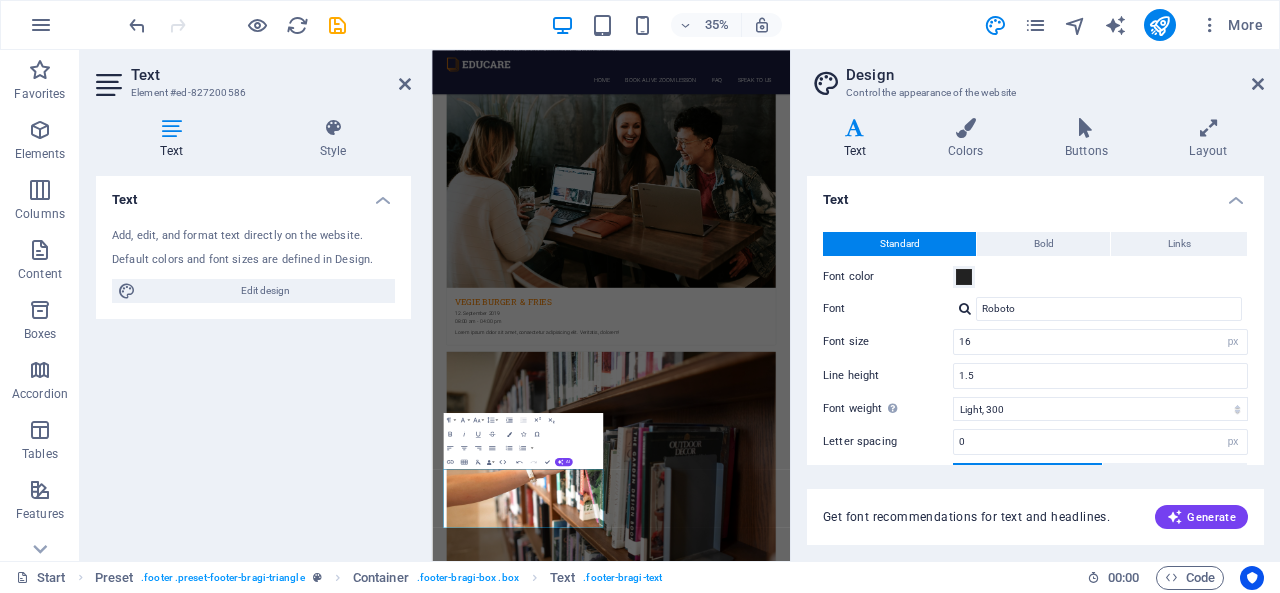 click at bounding box center [171, 128] 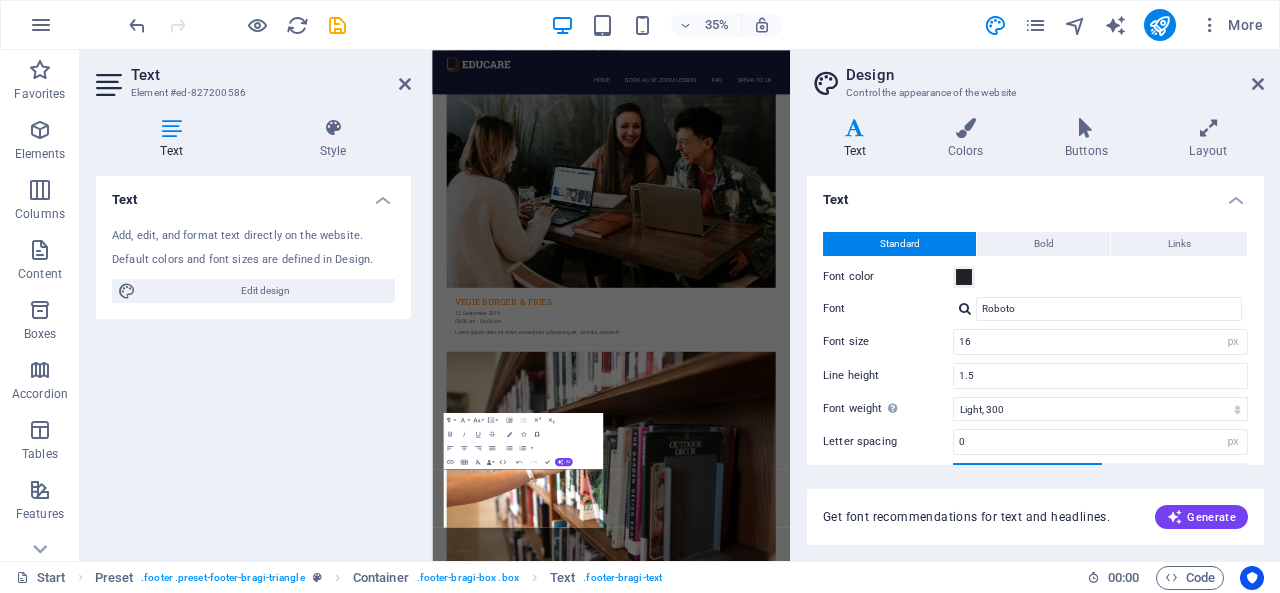 click on "Special Characters" at bounding box center (536, 434) 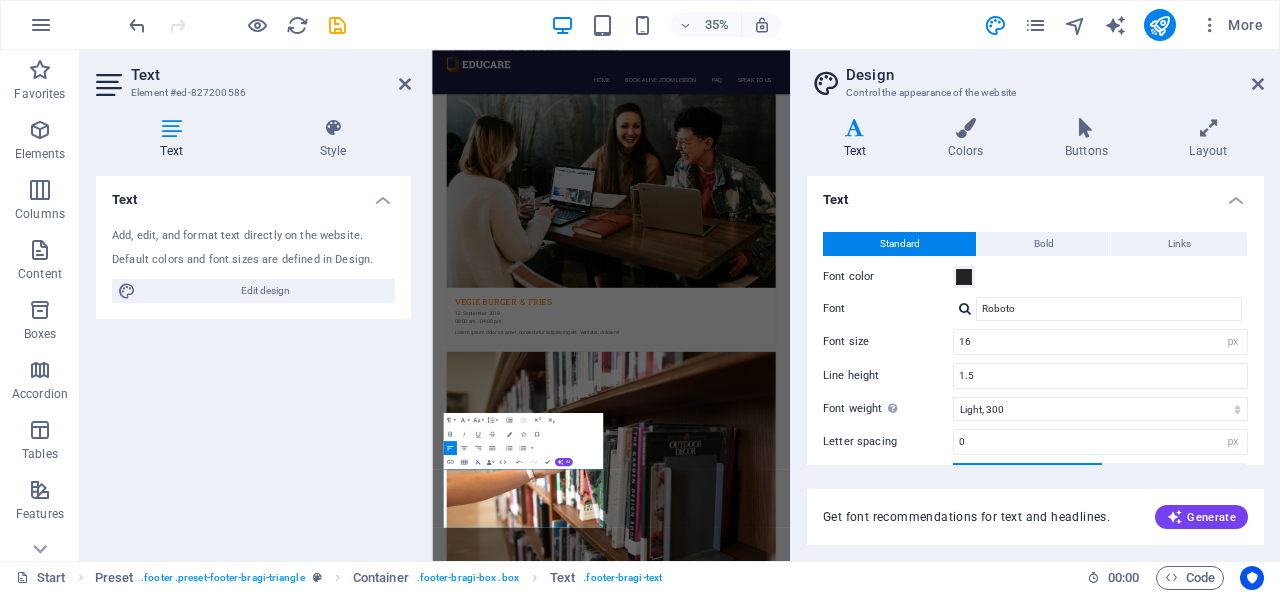 click on "Text Style Text Add, edit, and format text directly on the website. Default colors and font sizes are defined in Design. Edit design Alignment Left aligned Centered Right aligned Preset Element Layout How this element expands within the layout (Flexbox). Size Default auto px % 1/1 1/2 1/3 1/4 1/5 1/6 1/7 1/8 1/9 1/10 Grow Shrink Order Container layout Visible Visible Opacity 100 % Overflow Spacing Margin Default auto px % rem vw vh Custom Custom auto px % rem vw vh auto px % rem vw vh auto px % rem vw vh auto px % rem vw vh Padding Default px rem % vh vw Custom Custom px rem % vh vw px rem % vh vw px rem % vh vw px rem % vh vw Border Style              - Width 1 auto px rem % vh vw Custom Custom 1 auto px rem % vh vw 1 auto px rem % vh vw 1 auto px rem % vh vw 1 auto px rem % vh vw  - Color Round corners Default px rem % vh vw Custom Custom px rem % vh vw px rem % vh vw px rem % vh vw px rem % vh vw Shadow Default None Outside Inside Color X offset 0 px rem vh vw Y offset 0 px rem vh vw Blur 0 px %" at bounding box center [253, 331] 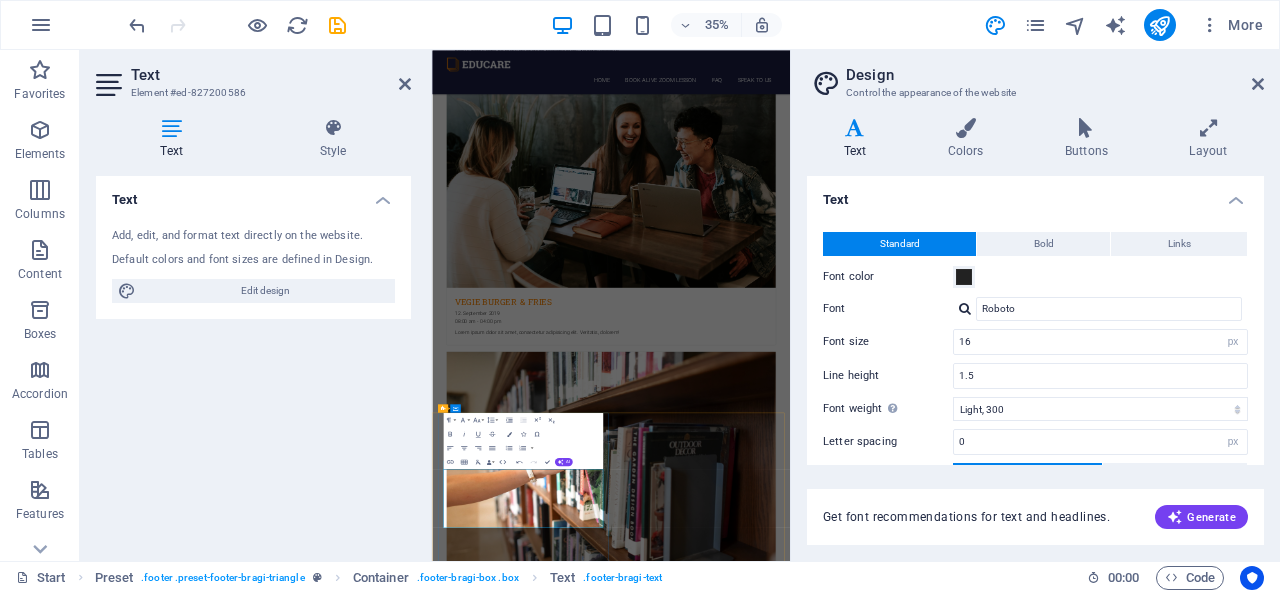 click at bounding box center (712, 9116) 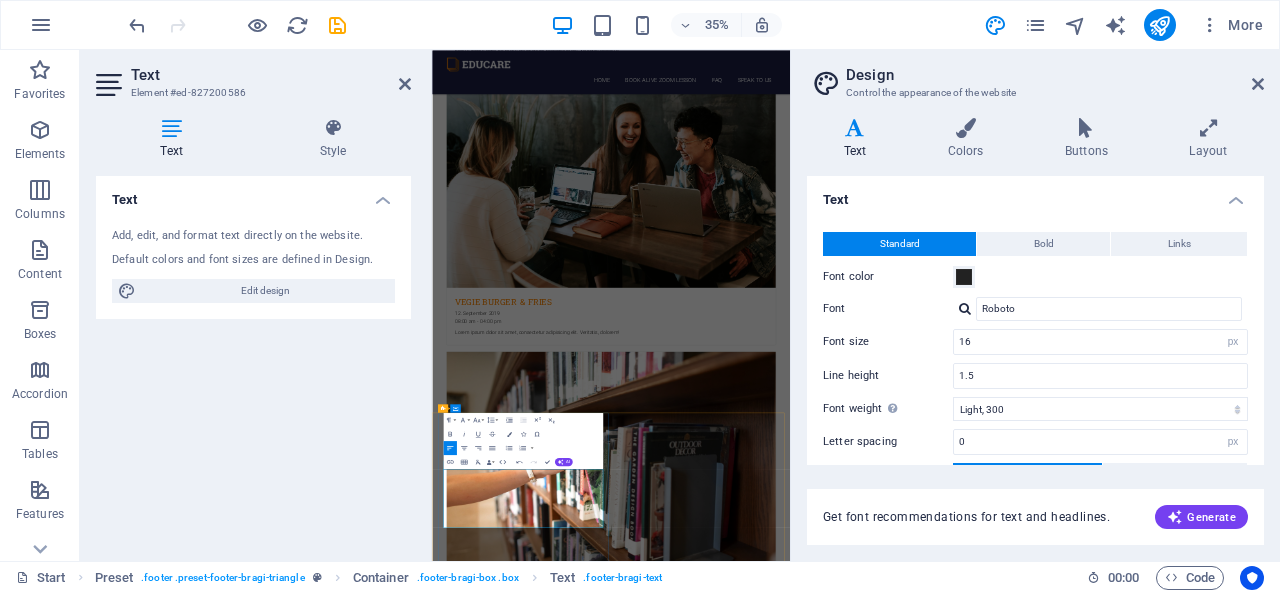 click at bounding box center (712, 9116) 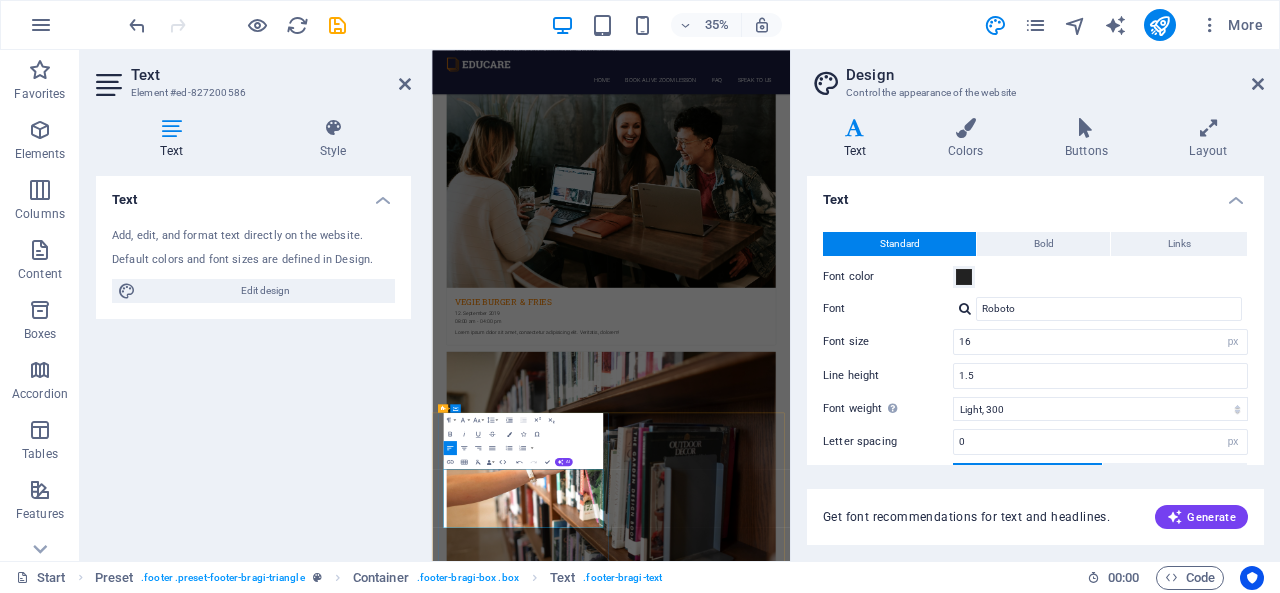 click at bounding box center (712, 9116) 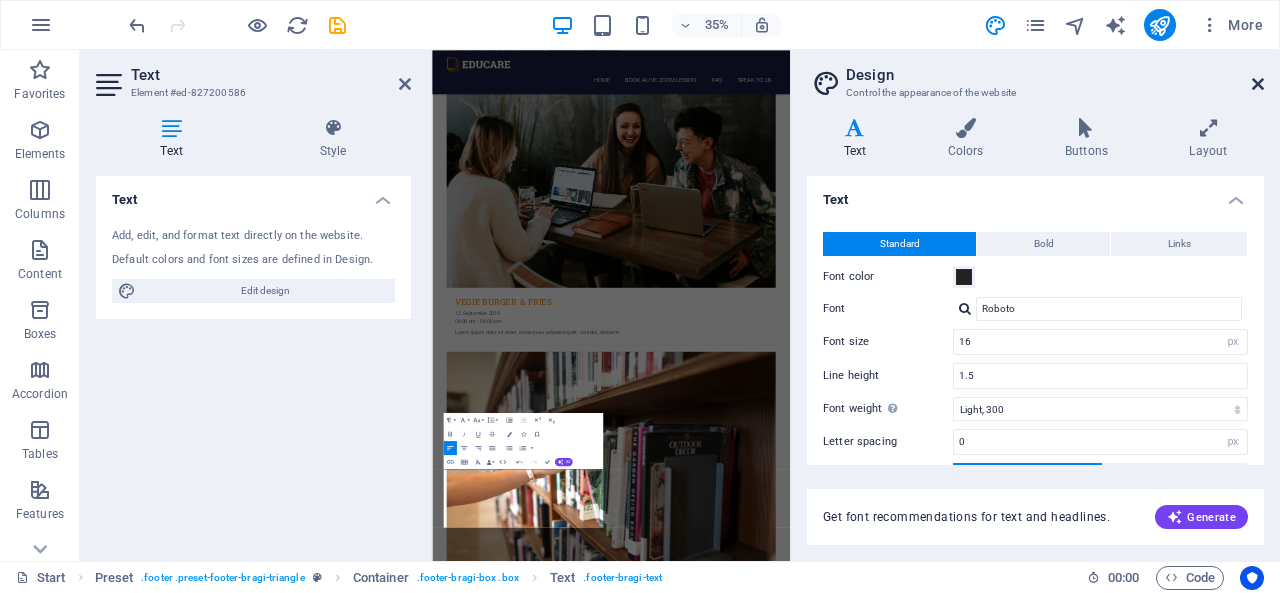 click at bounding box center [1258, 84] 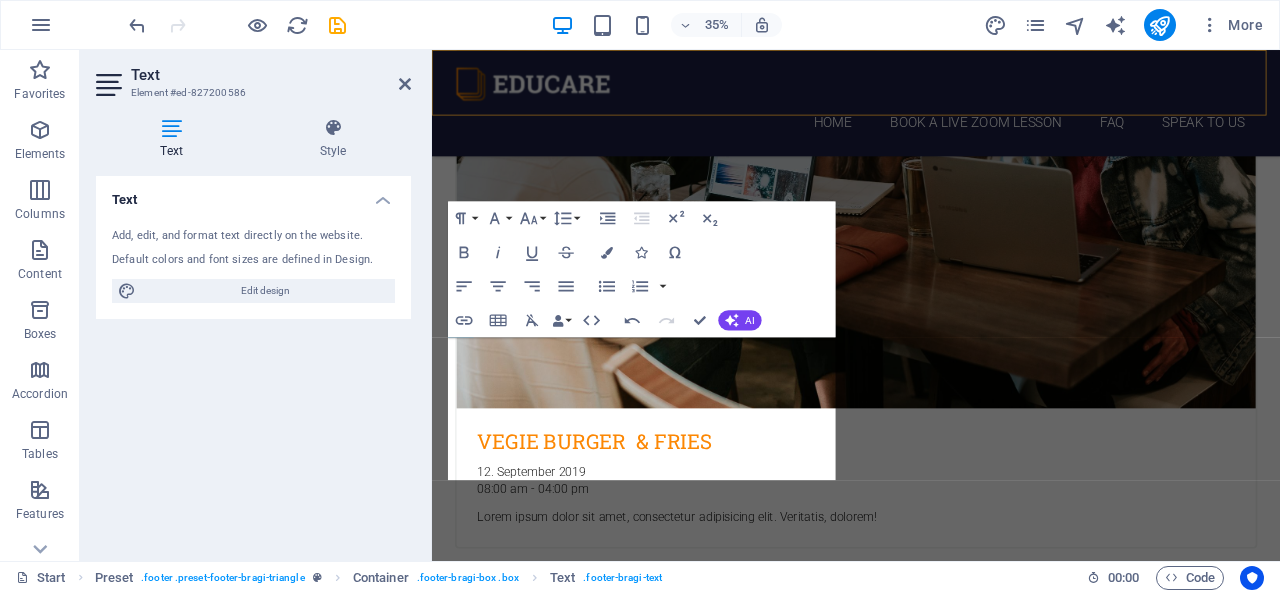 scroll, scrollTop: 6919, scrollLeft: 0, axis: vertical 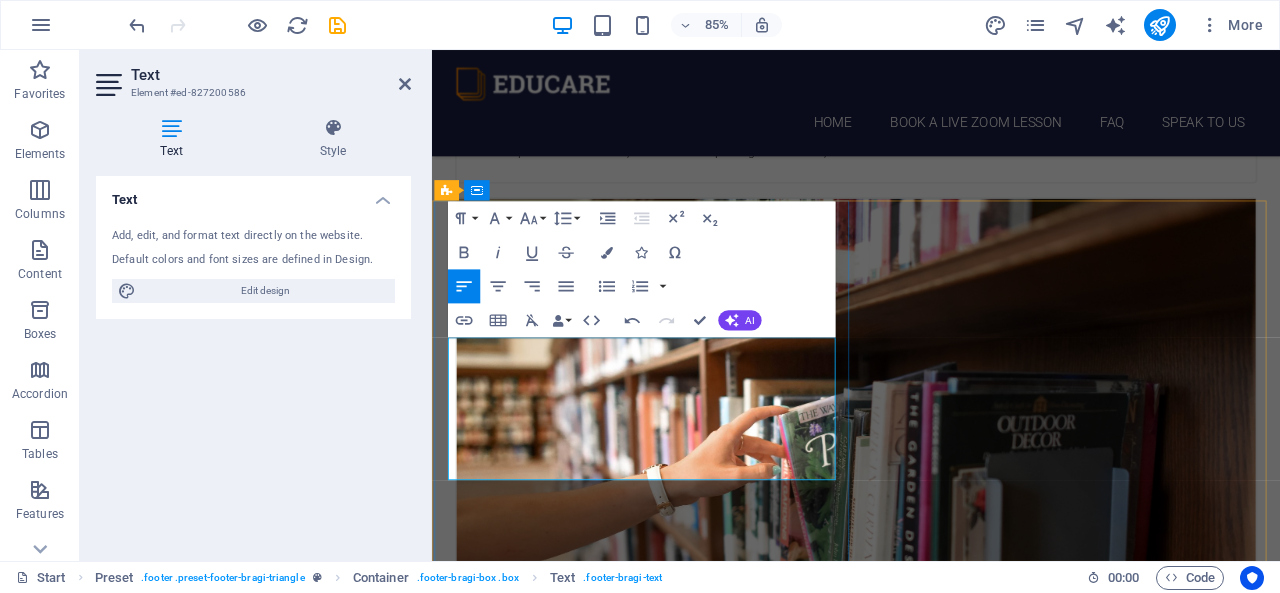 click on "+[PHONE]" at bounding box center [699, 7974] 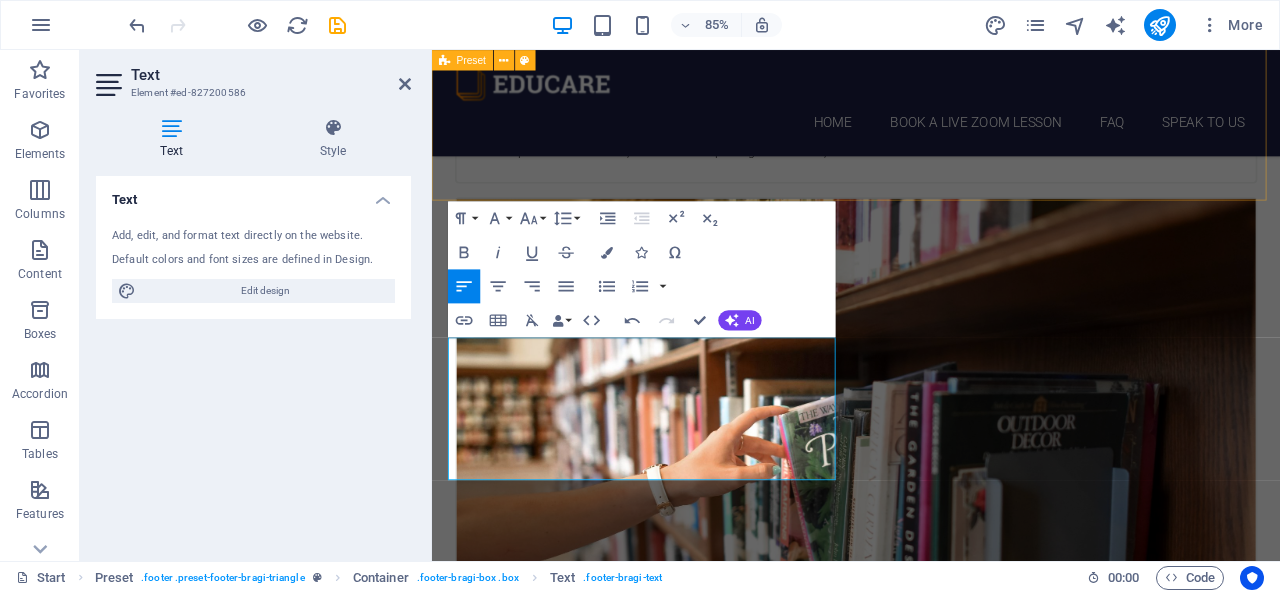 click on "FAQ Lorem ipsum dolor sit amet Lorem ipsum dolor sit amet, consectetur adipisicing elit. Maiores ipsum repellat minus nihil. Labore, delectus, nam dignissimos ea repudiandae minima voluptatum magni pariatur possimus quia accusamus harum facilis corporis animi nisi. Enim, pariatur, impedit quia repellat harum. Harum facilis corporis animi Lorem ipsum dolor sit amet, consectetur adipisicing elit. Maiores ipsum repellat minus nihil. Labore, delectus, nam dignissimos ea repudiandae minima voluptatum magni pariatur possimus quia accusamus harum facilis corporis animi nisi. Enim, pariatur, impedit quia repellat harum. Enim pariatur impedit quia Lorem ipsum dolor sit amet, consectetur adipisicing elit. Maiores ipsum repellat minus nihil. Labore, delectus, nam dignissimos ea repudiandae minima voluptatum magni pariatur possimus quia accusamus harum facilis corporis animi nisi. Enim, pariatur, impedit quia repellat harum. Labore delectus Kepudiandae" at bounding box center (931, 7202) 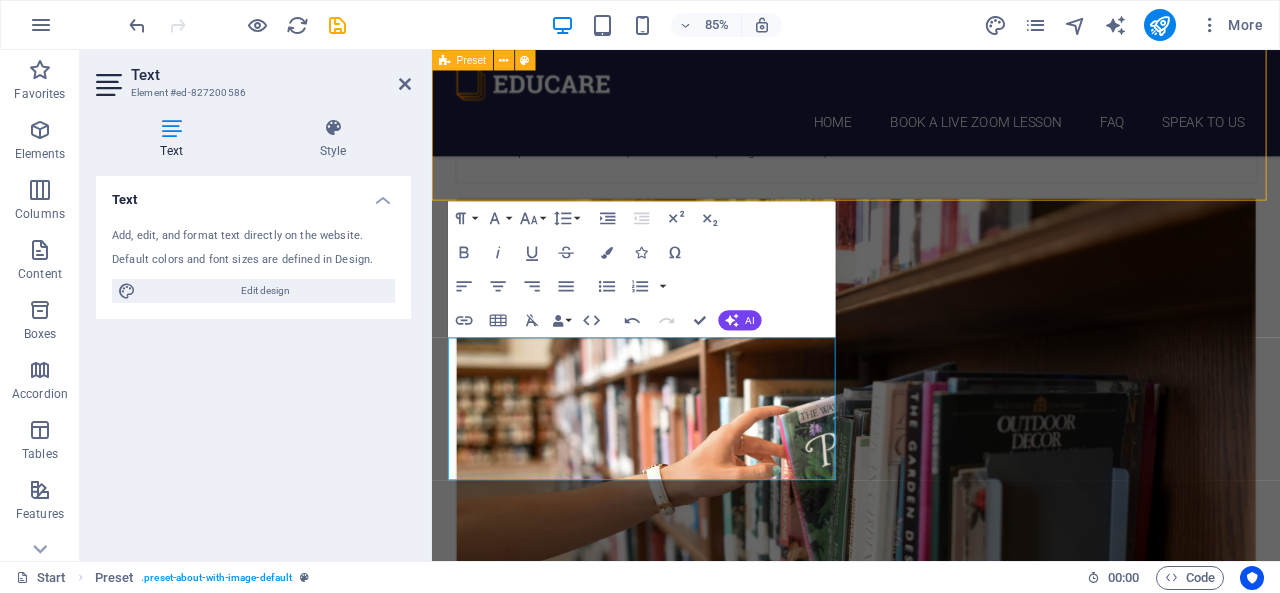 scroll, scrollTop: 7054, scrollLeft: 0, axis: vertical 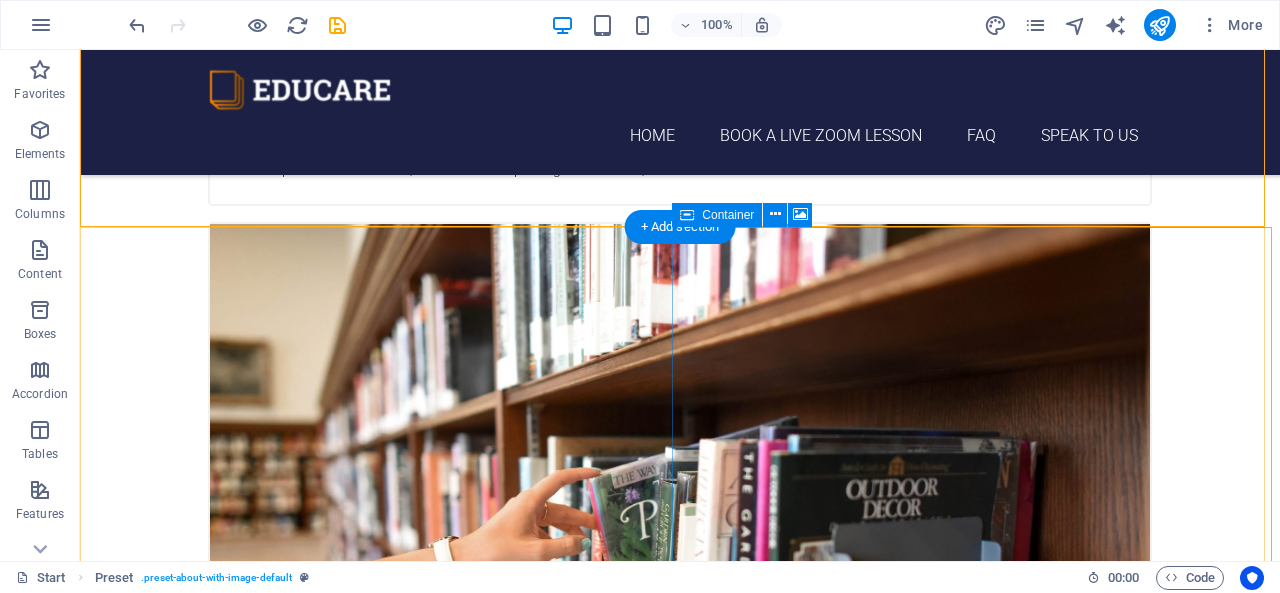 click on "Drop content here or  Add elements  Paste clipboard" at bounding box center [980, -6508] 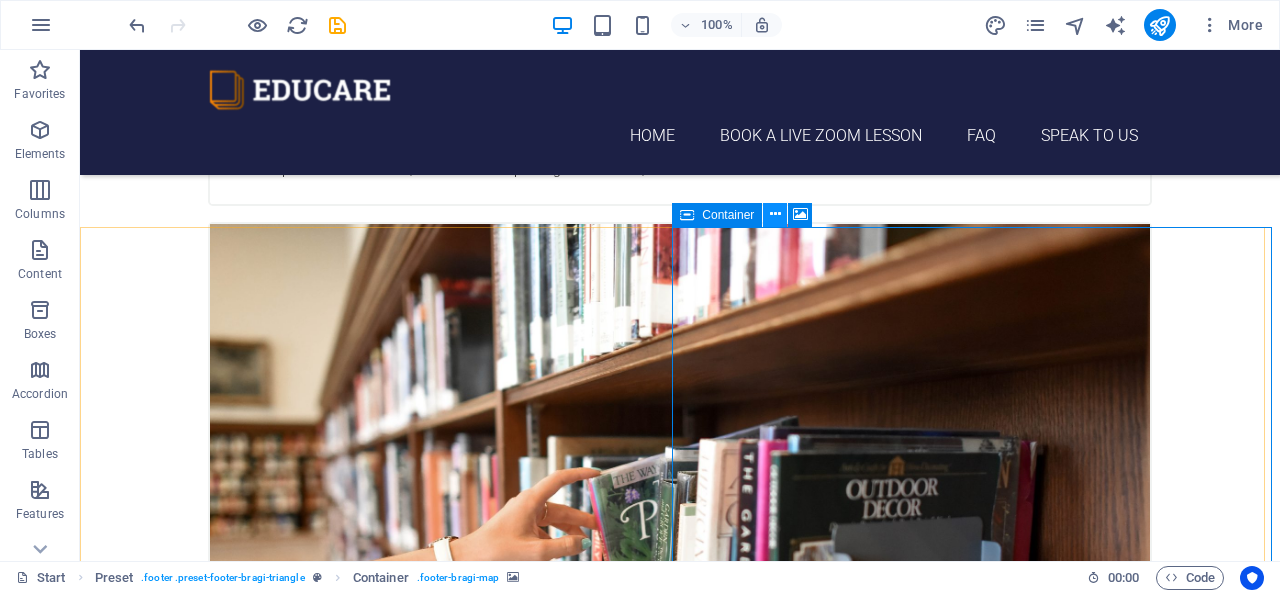 click at bounding box center [775, 214] 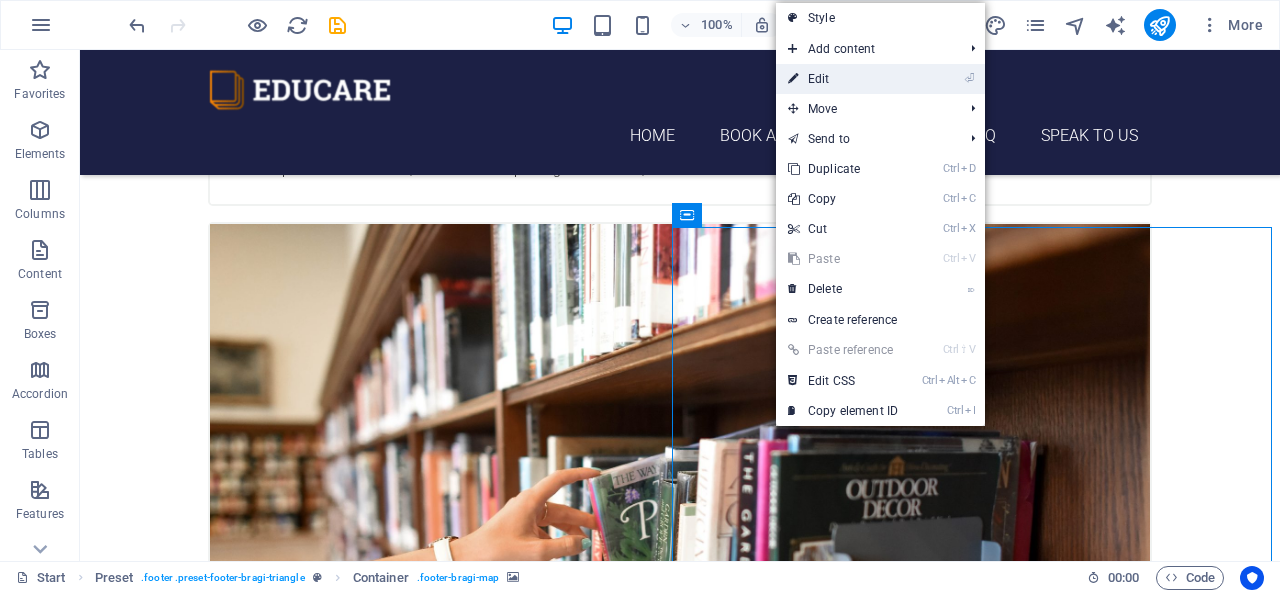 drag, startPoint x: 828, startPoint y: 85, endPoint x: 456, endPoint y: 129, distance: 374.5931 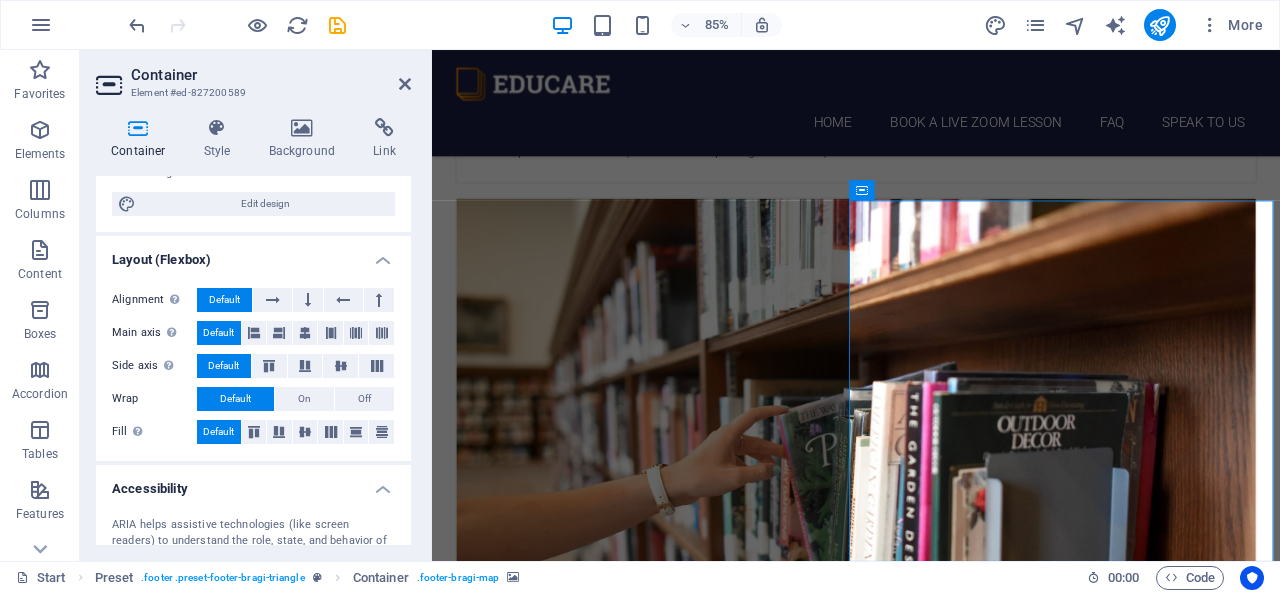 scroll, scrollTop: 0, scrollLeft: 0, axis: both 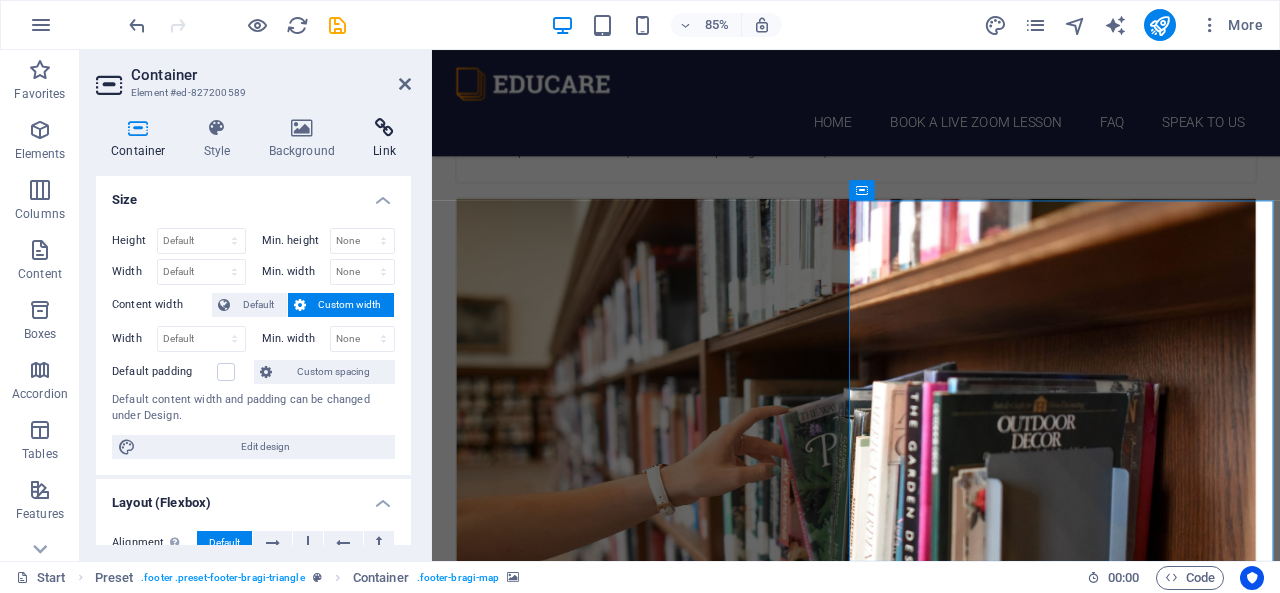 click at bounding box center (384, 128) 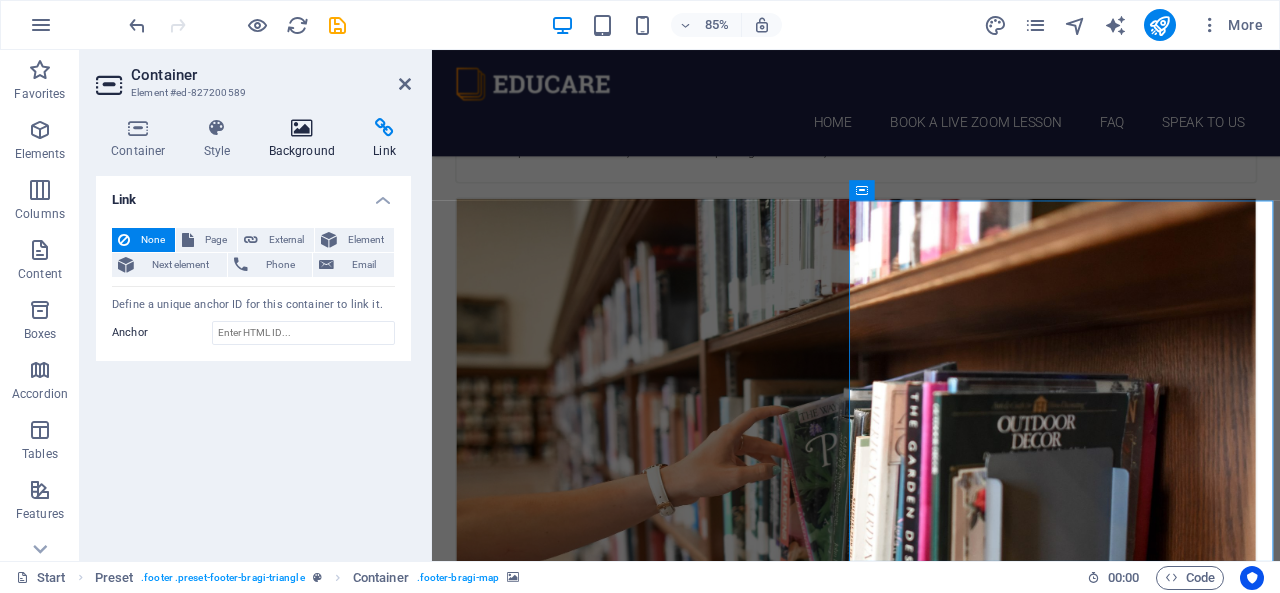 click at bounding box center [302, 128] 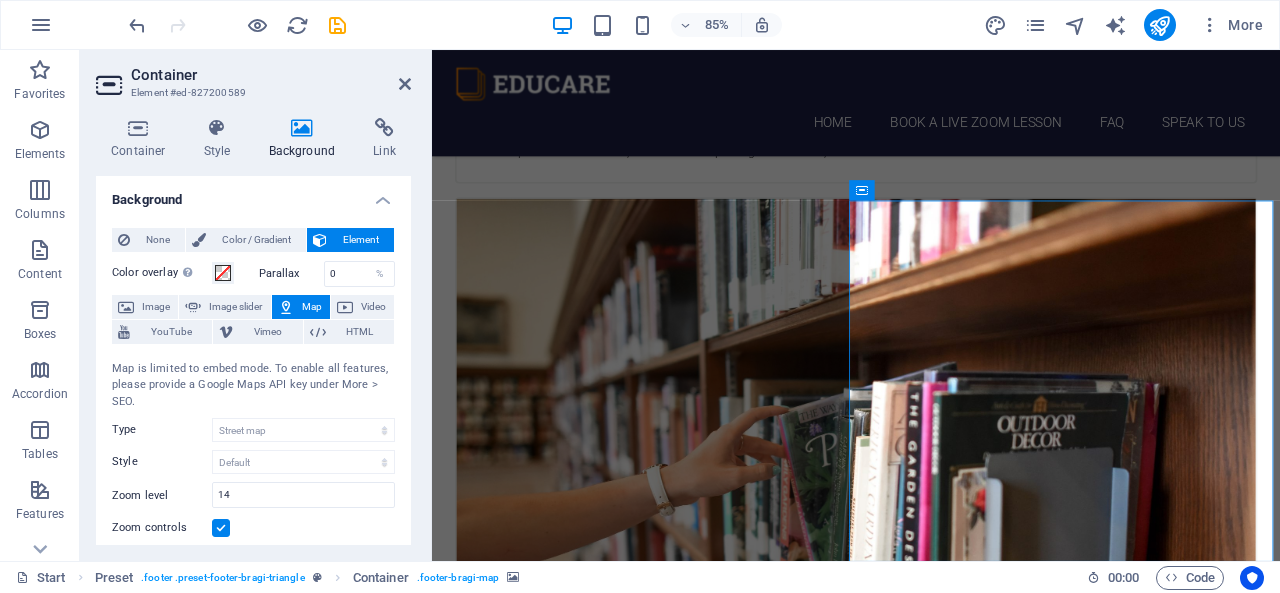 click on "Map" at bounding box center [312, 307] 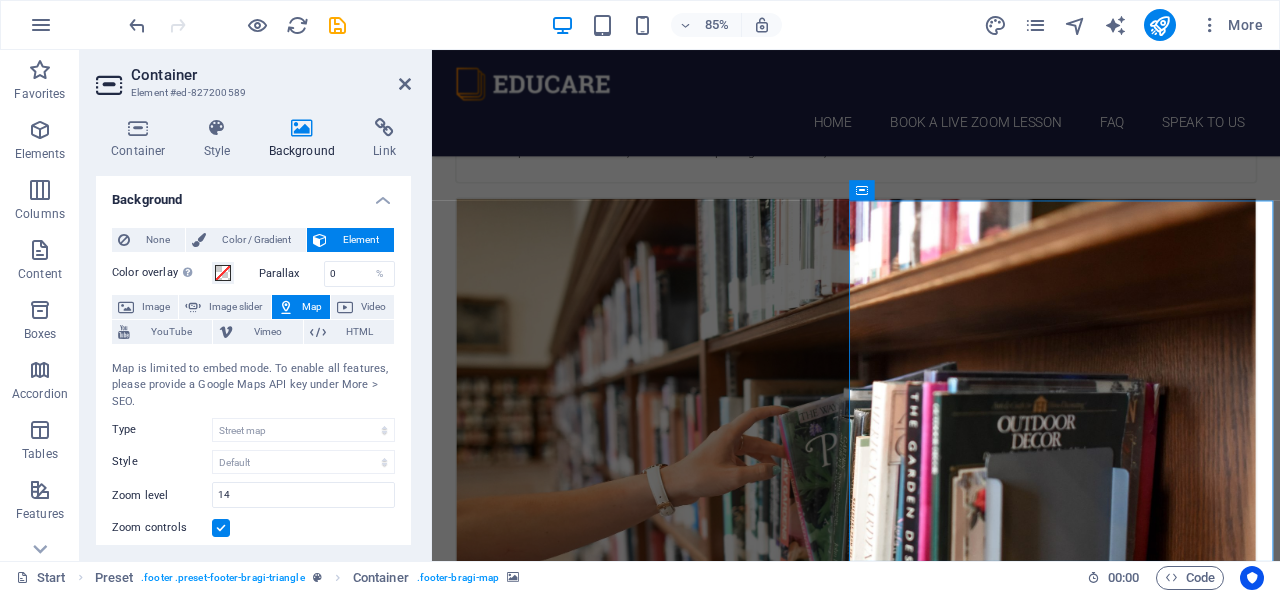 click on "Map" at bounding box center (312, 307) 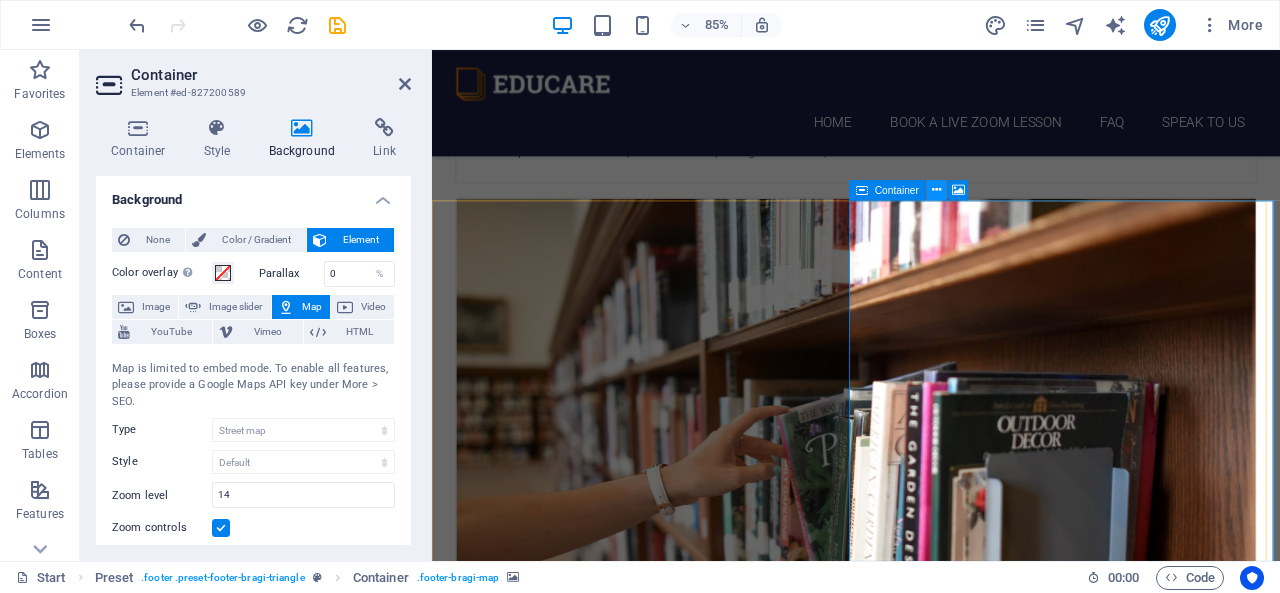 click at bounding box center [936, 190] 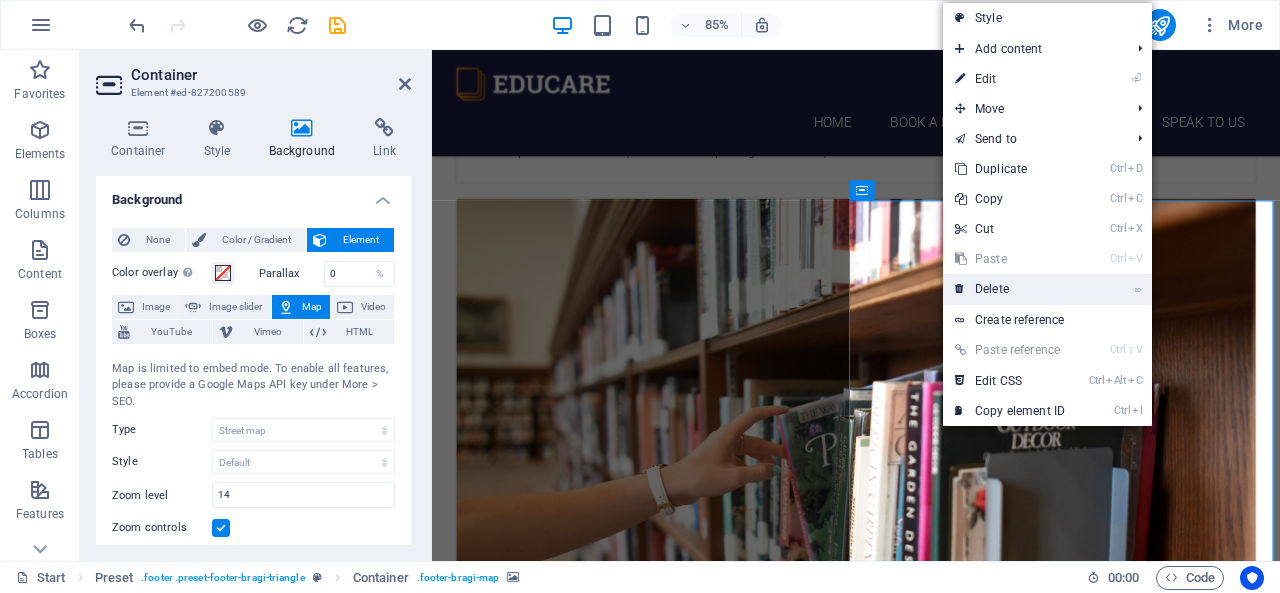 click on "⌦  Delete" at bounding box center [1010, 289] 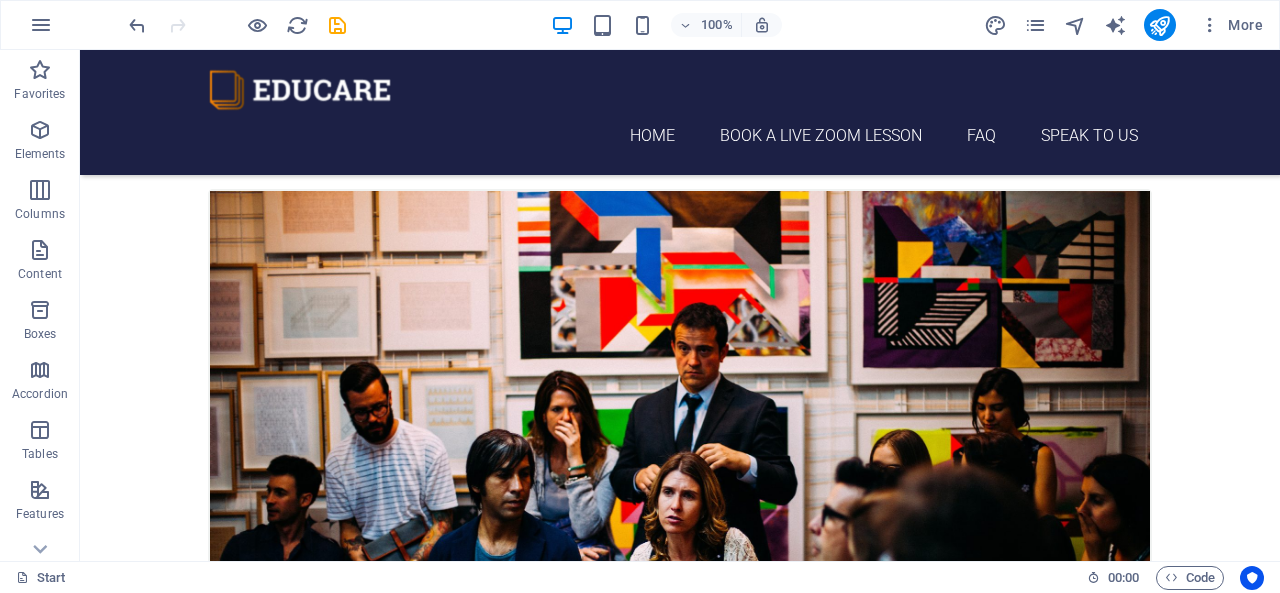 scroll, scrollTop: 5523, scrollLeft: 0, axis: vertical 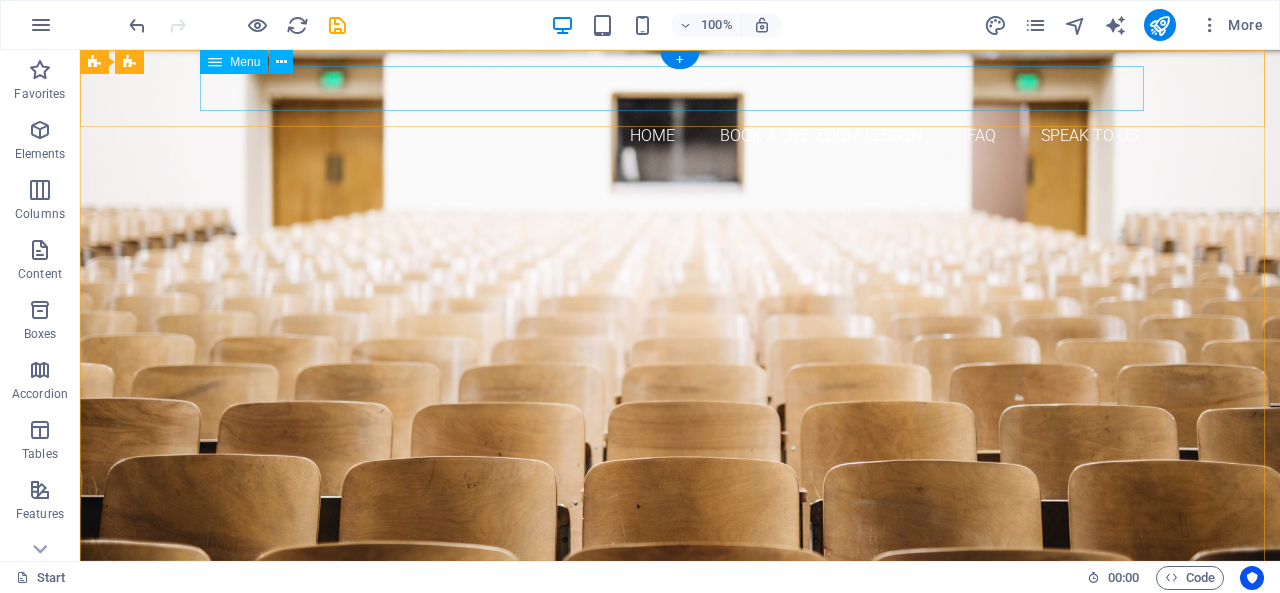 click on "Home Book a Live Zoom Lesson FAQ Speak to us" at bounding box center [680, 136] 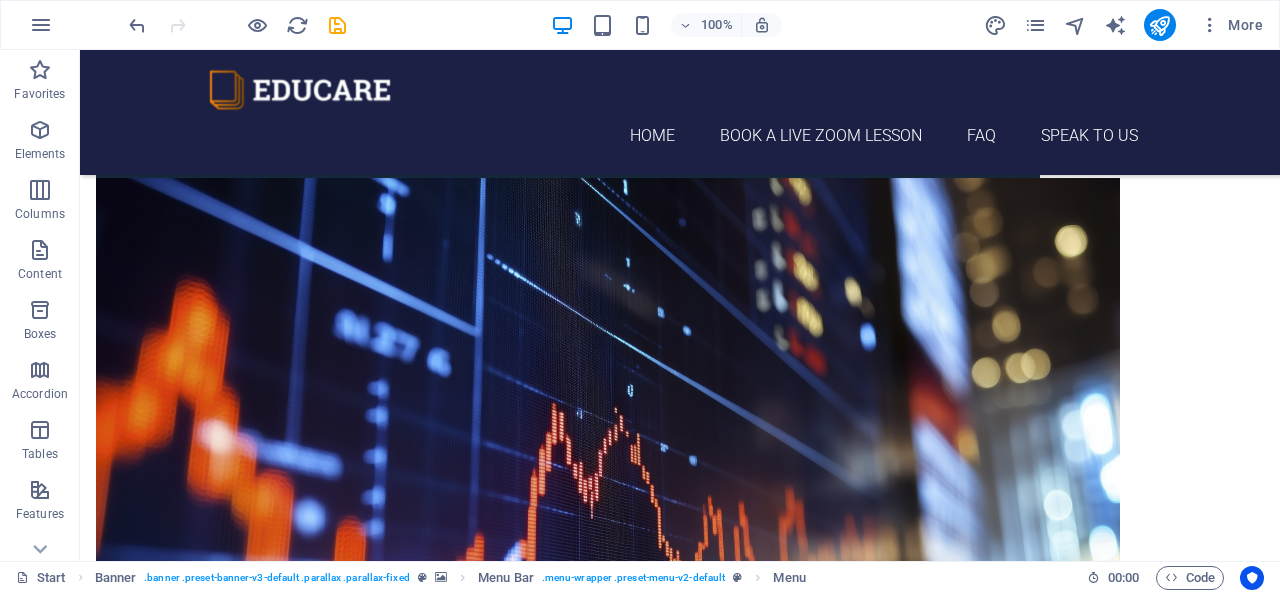 scroll, scrollTop: 2890, scrollLeft: 0, axis: vertical 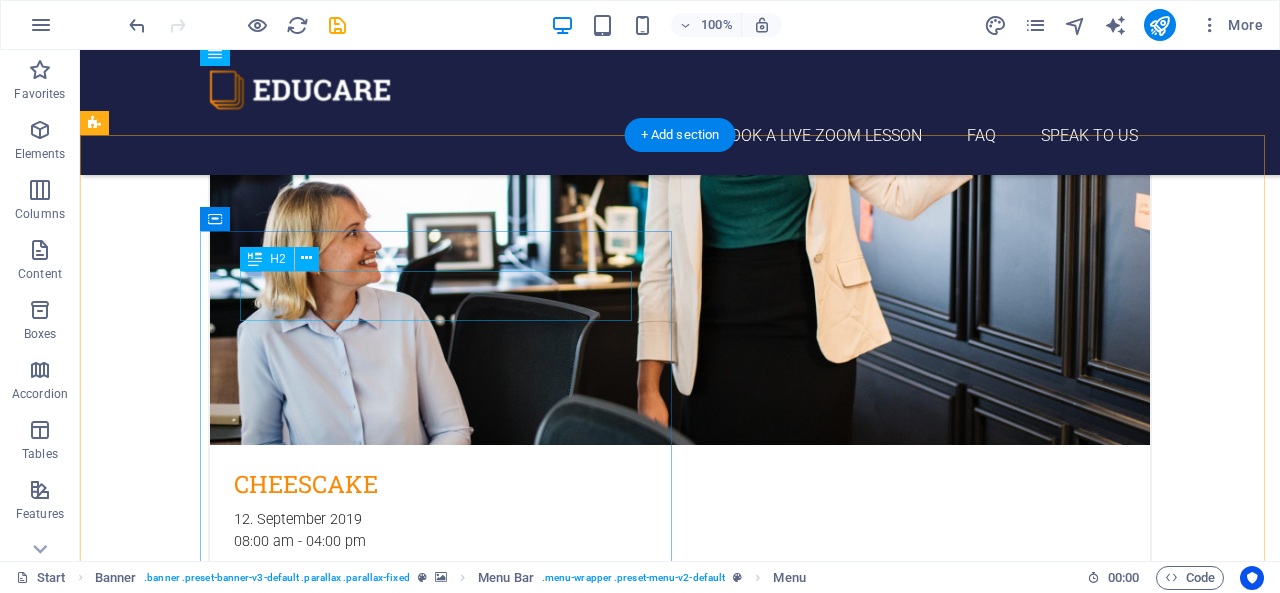 click on "Keep It Simple" at bounding box center [568, 5593] 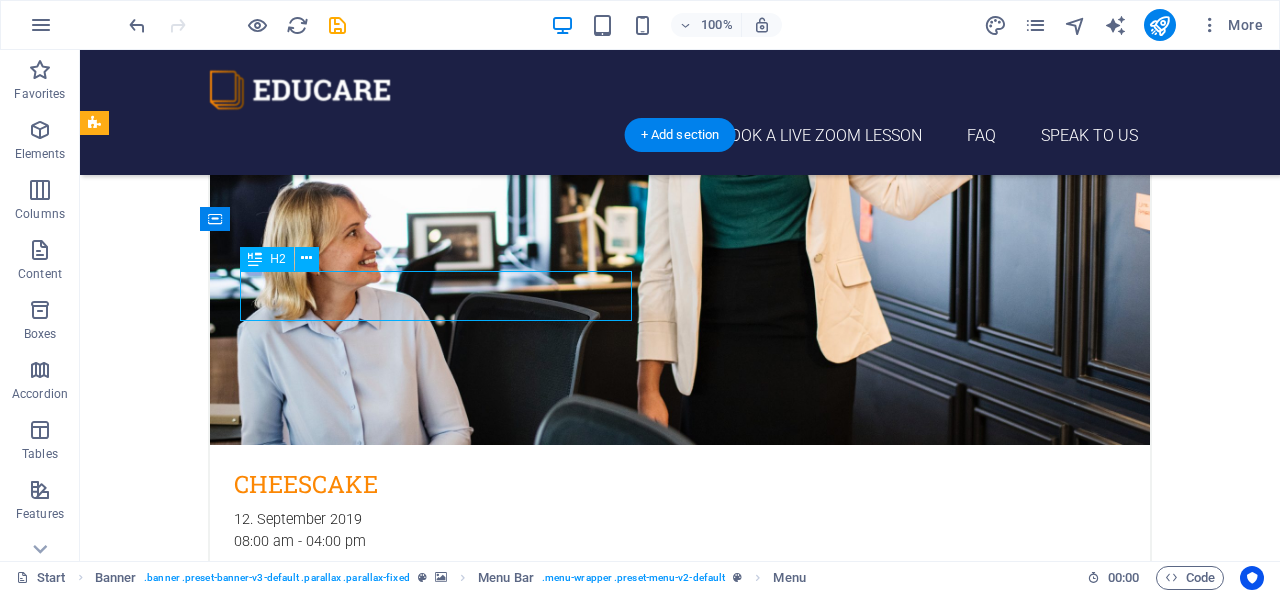 click on "Keep It Simple" at bounding box center [568, 5593] 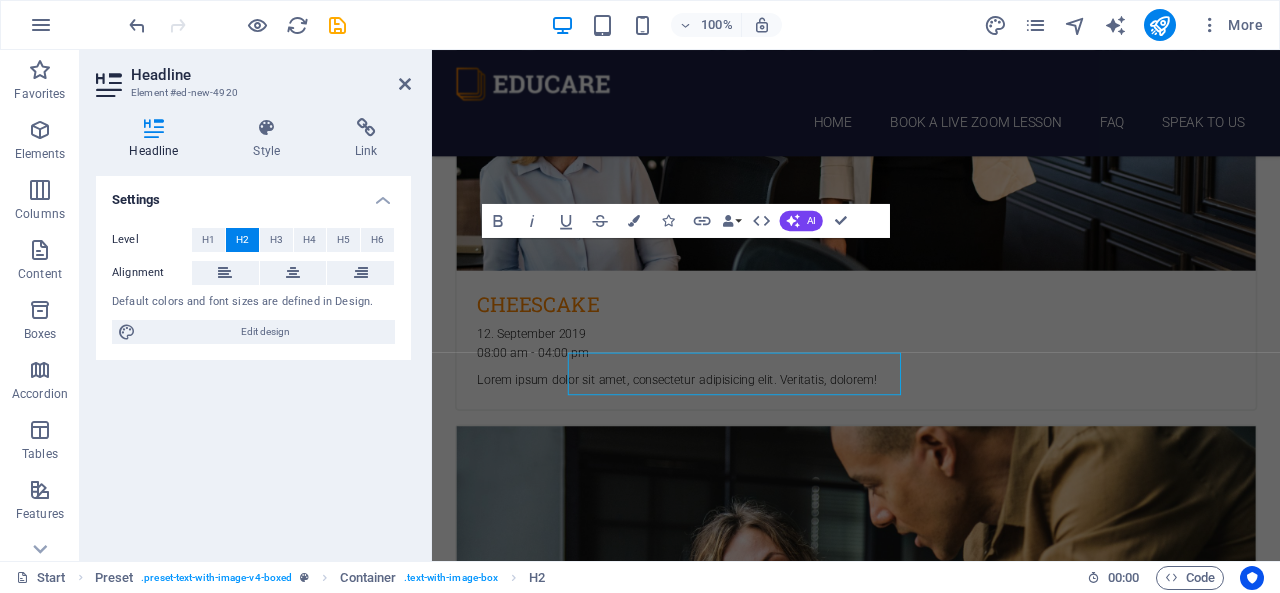 scroll, scrollTop: 4087, scrollLeft: 0, axis: vertical 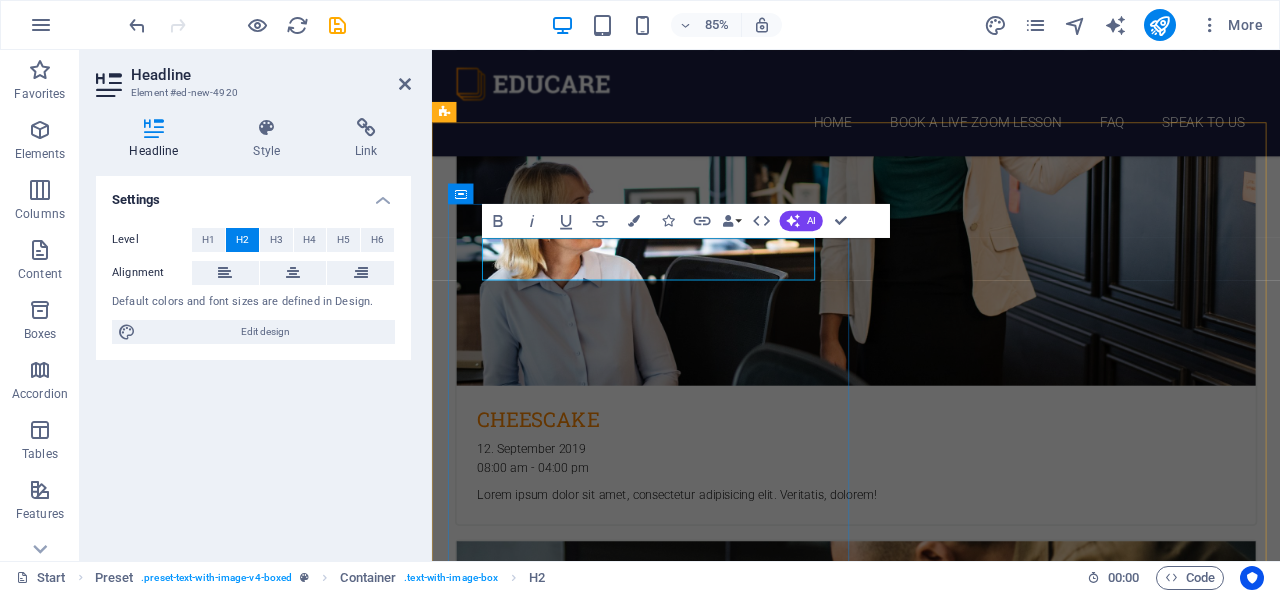 click on "Keep It Simple" at bounding box center (920, 5593) 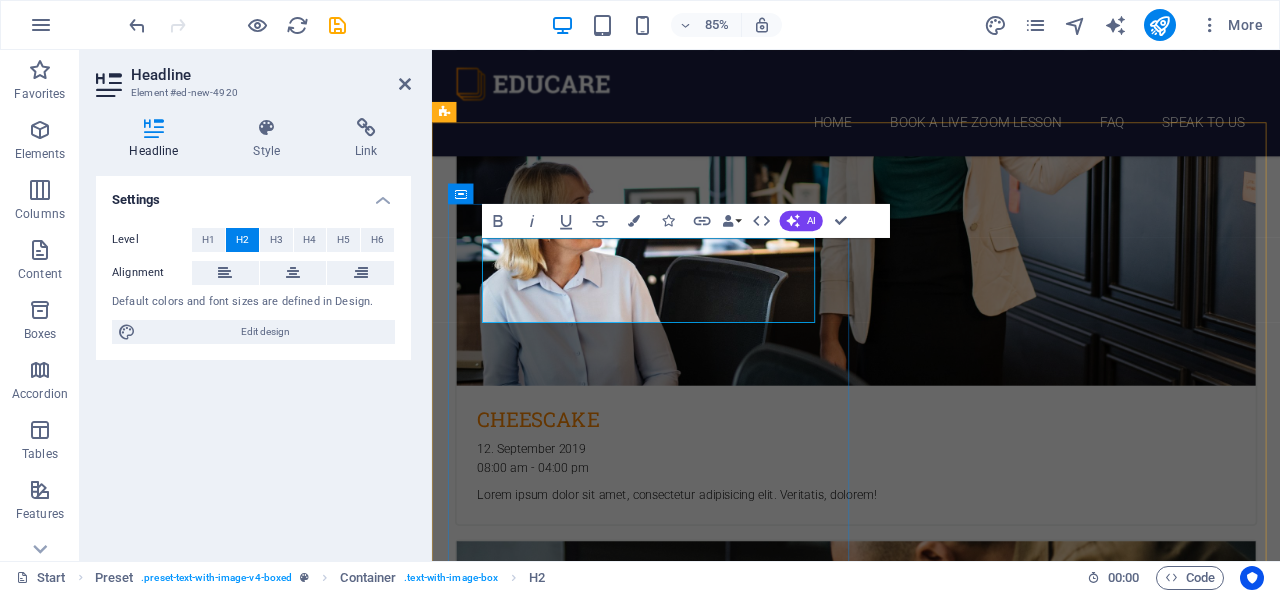 click on "Keeping It Simple" at bounding box center [920, 5593] 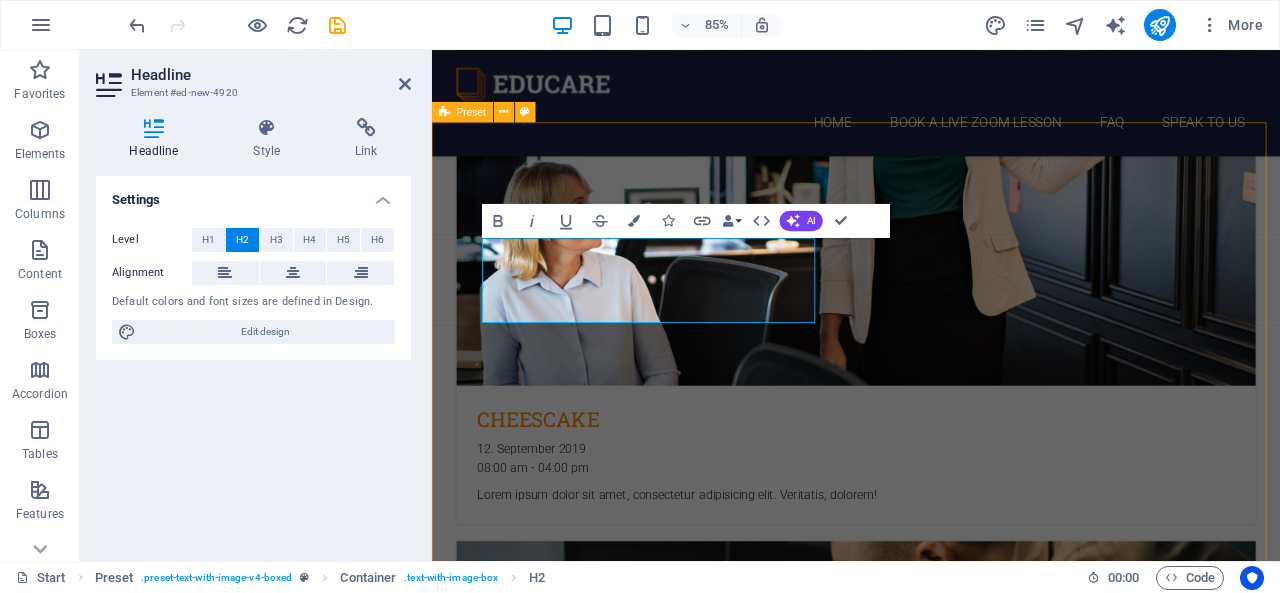 click on "Keeping It Simple! We Keep it simple for everyone. No matter what your level of Math all you need to be willing to Learn or already know is Addition, Subtraction, Multiplication and Division. That's it.." at bounding box center [931, 6294] 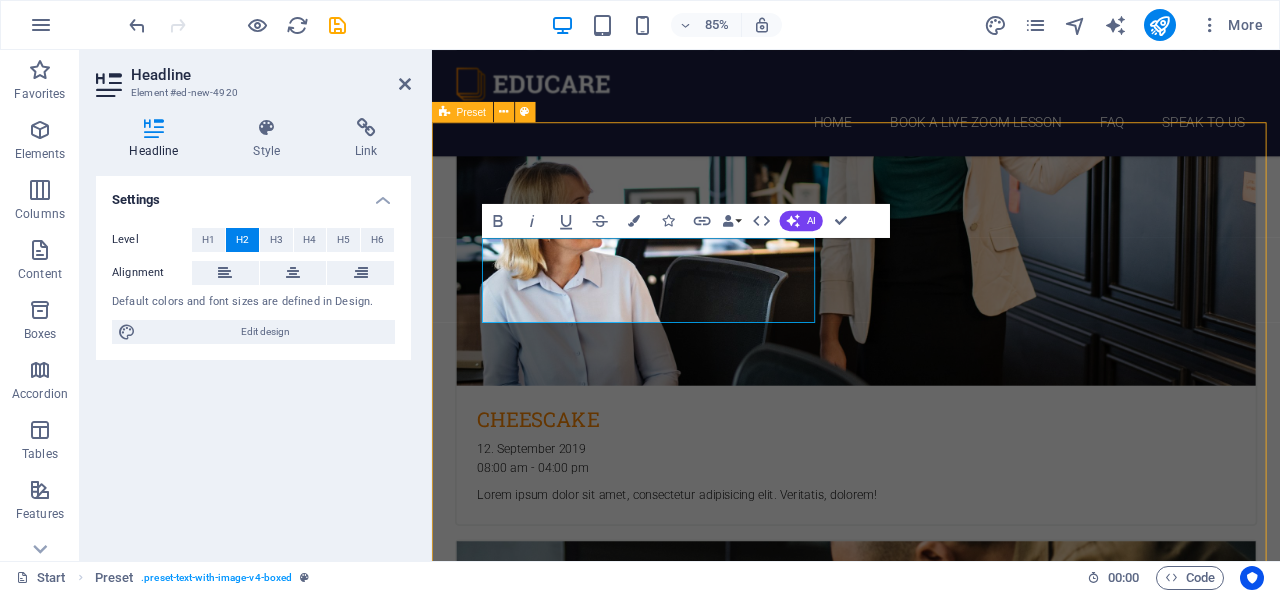 click on "Keeping It Simple! We Keep it simple for everyone. No matter what your level of Math all you need to be willing to Learn or already know is Addition, Subtraction, Multiplication and Division. That's it.." at bounding box center (931, 6294) 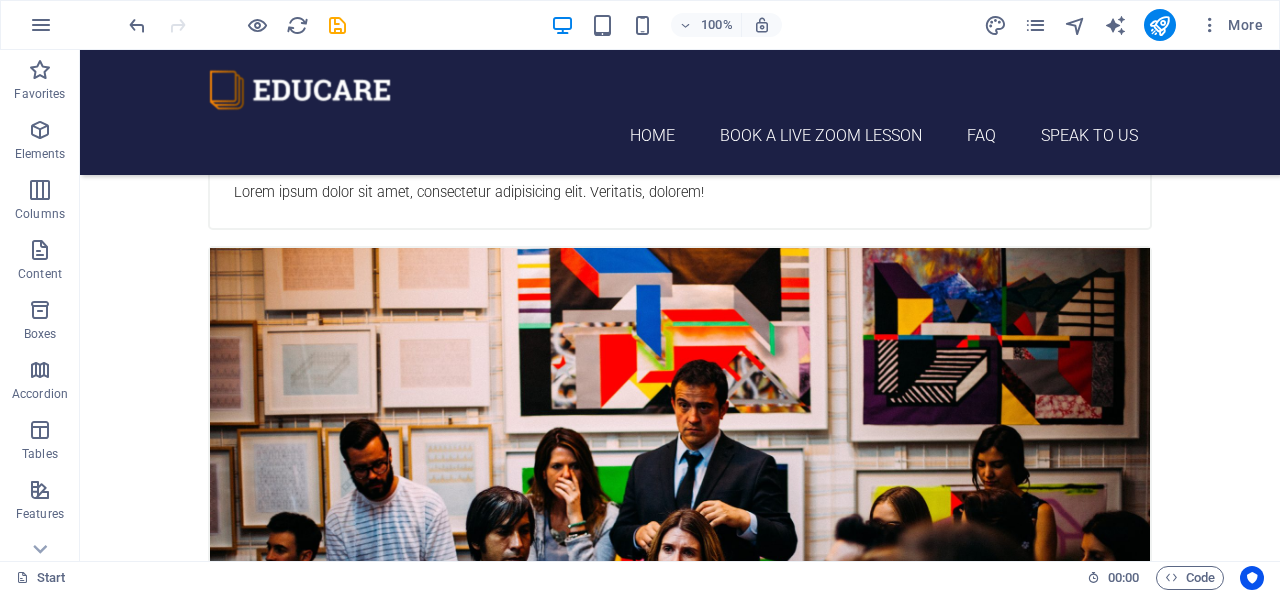 scroll, scrollTop: 5380, scrollLeft: 0, axis: vertical 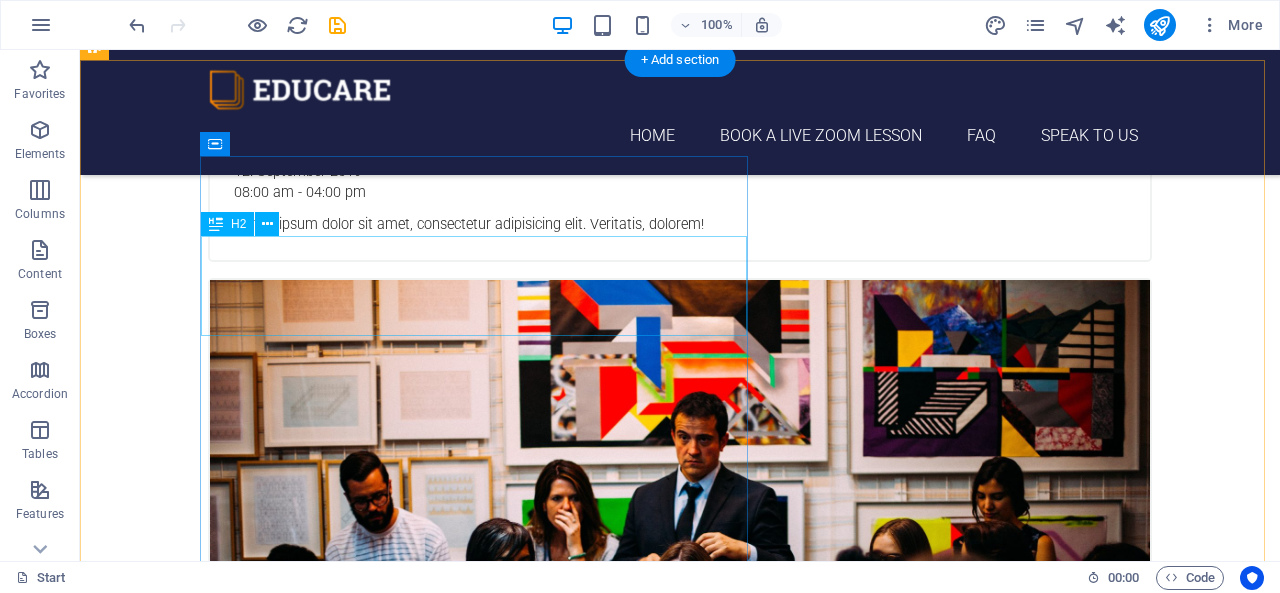 click on "Book your childs first lesson today" at bounding box center (568, 7101) 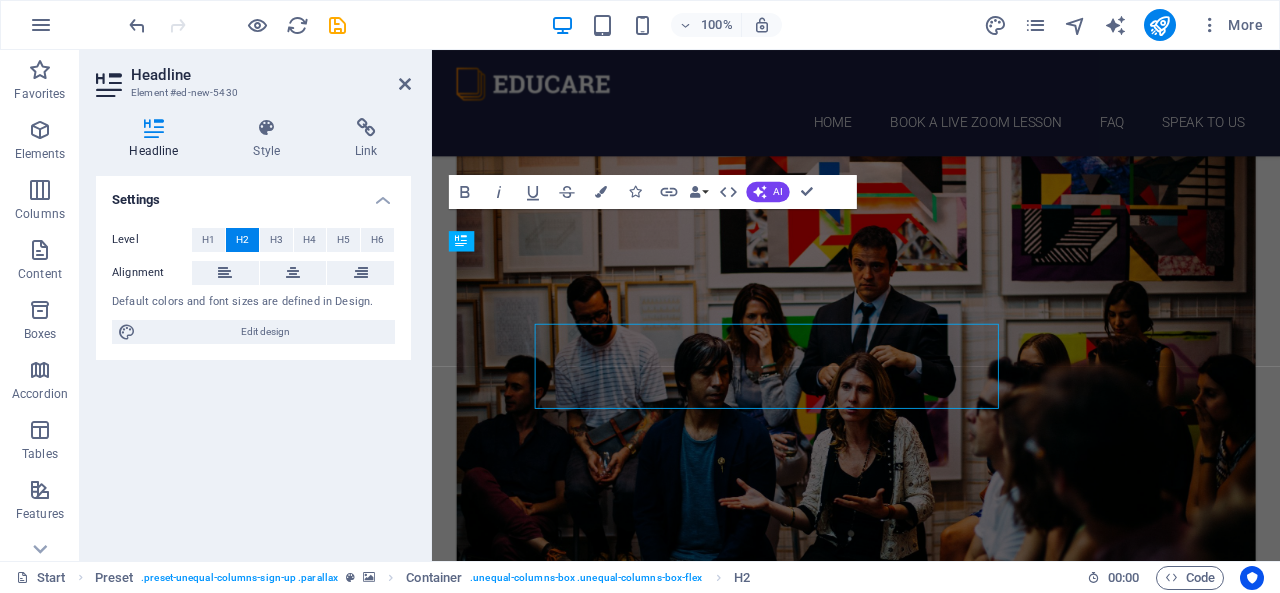scroll, scrollTop: 5244, scrollLeft: 0, axis: vertical 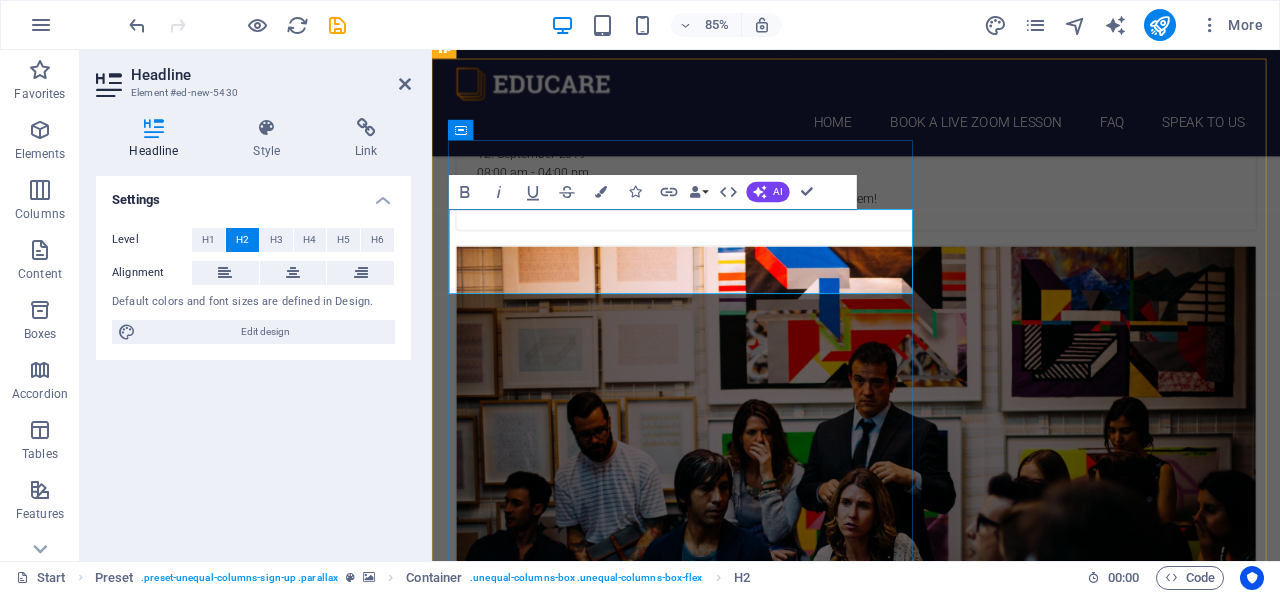 click on "Book your childs first lesson today" at bounding box center [920, 7148] 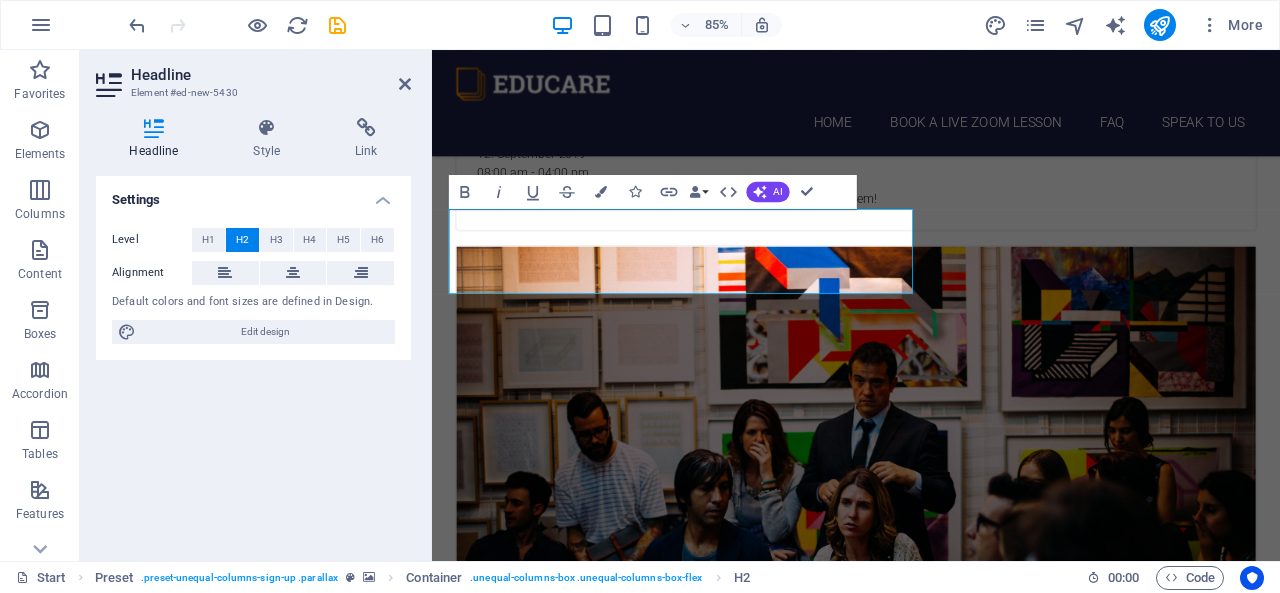 click at bounding box center [931, 6683] 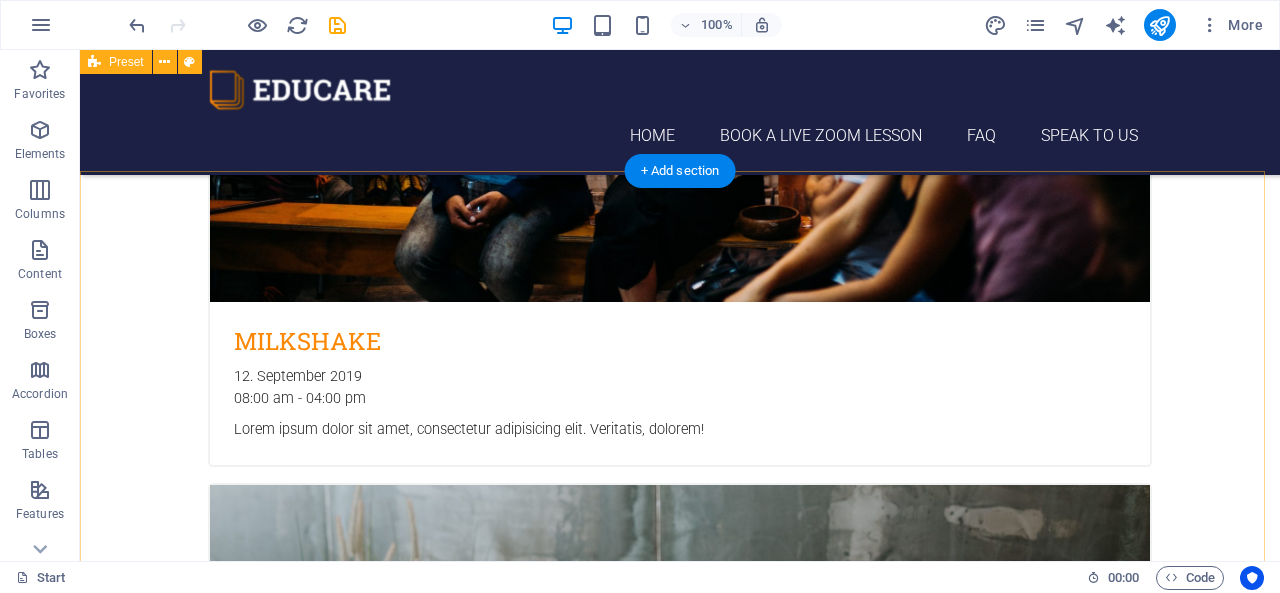 scroll, scrollTop: 5956, scrollLeft: 0, axis: vertical 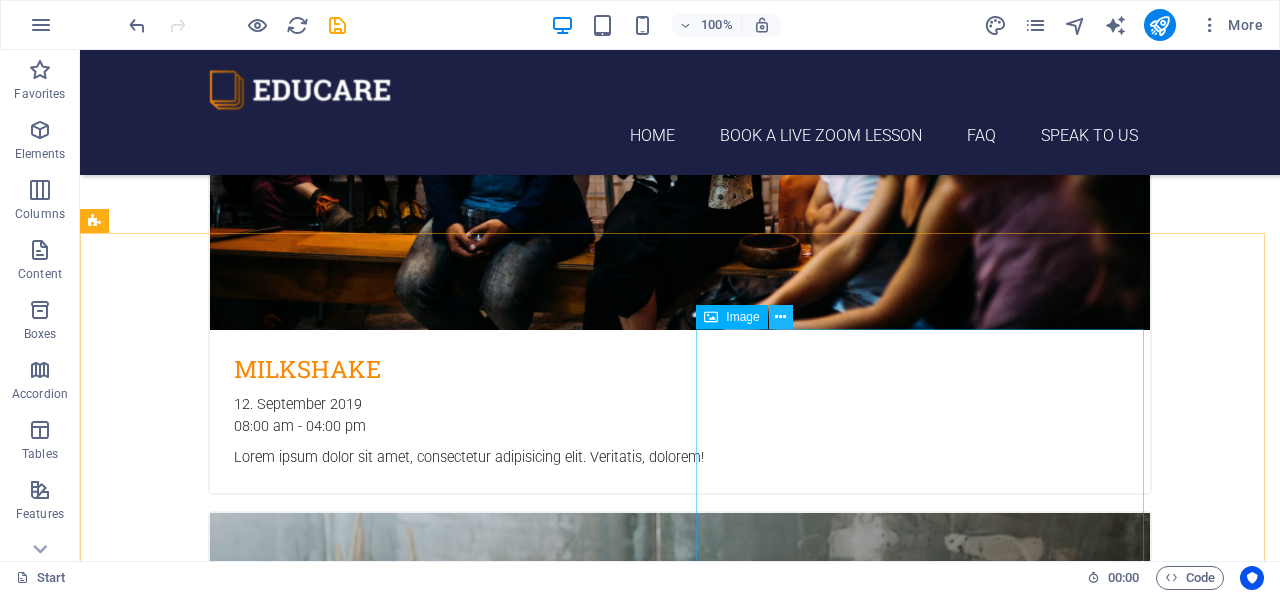 click at bounding box center (780, 317) 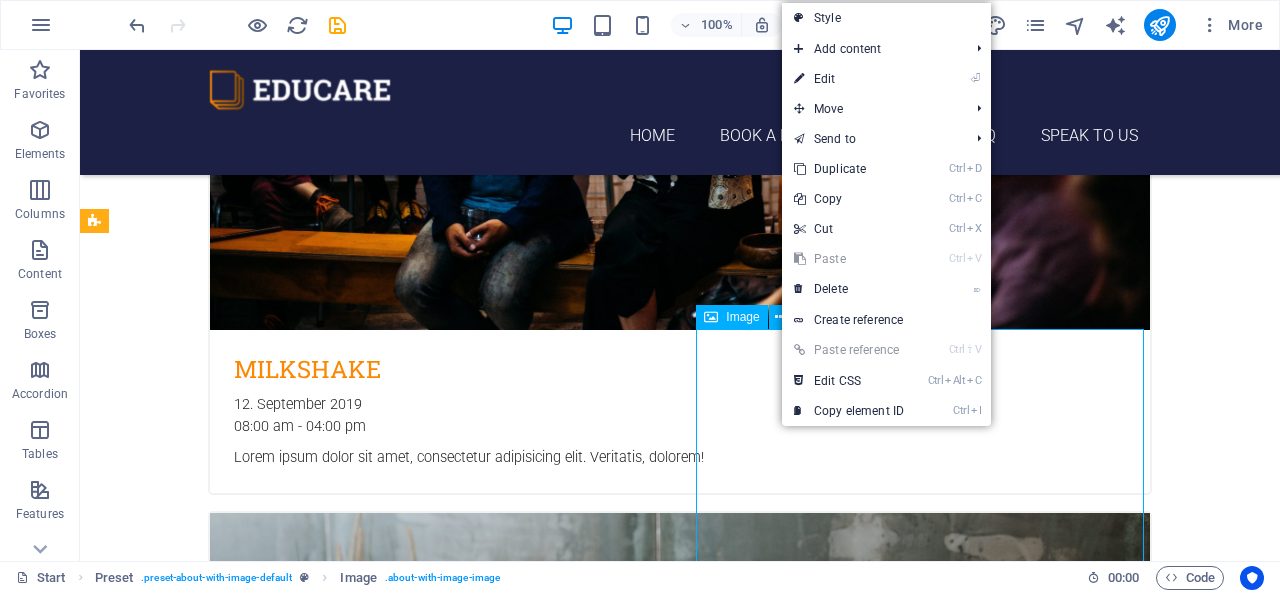 click on "Image" at bounding box center [742, 317] 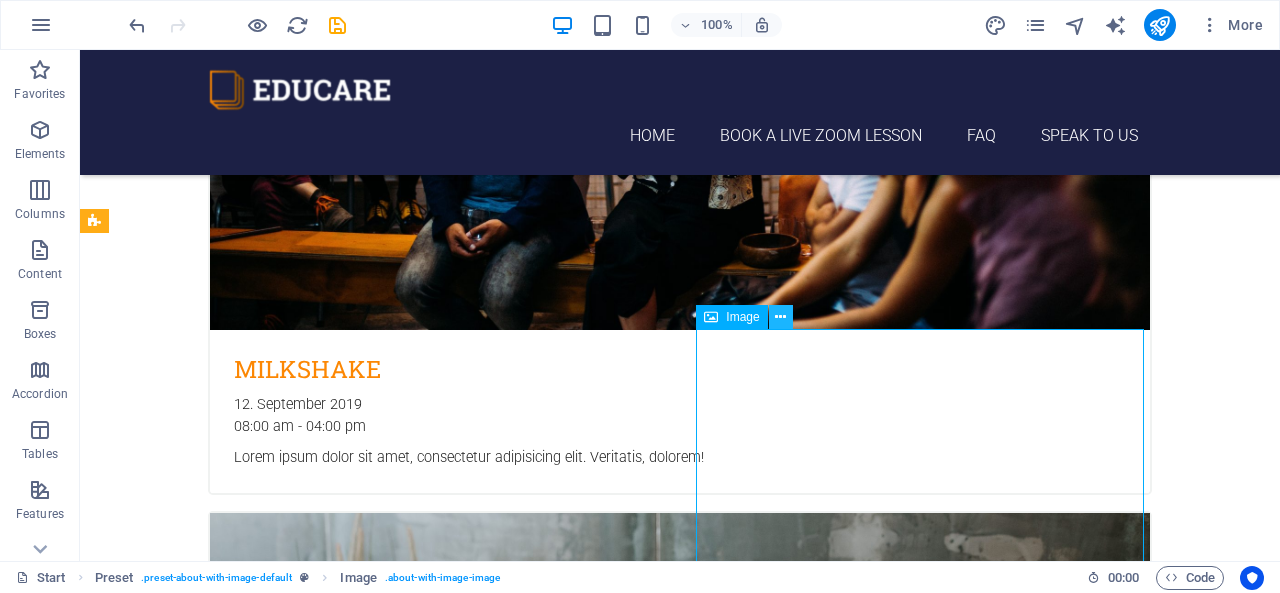 click at bounding box center [780, 317] 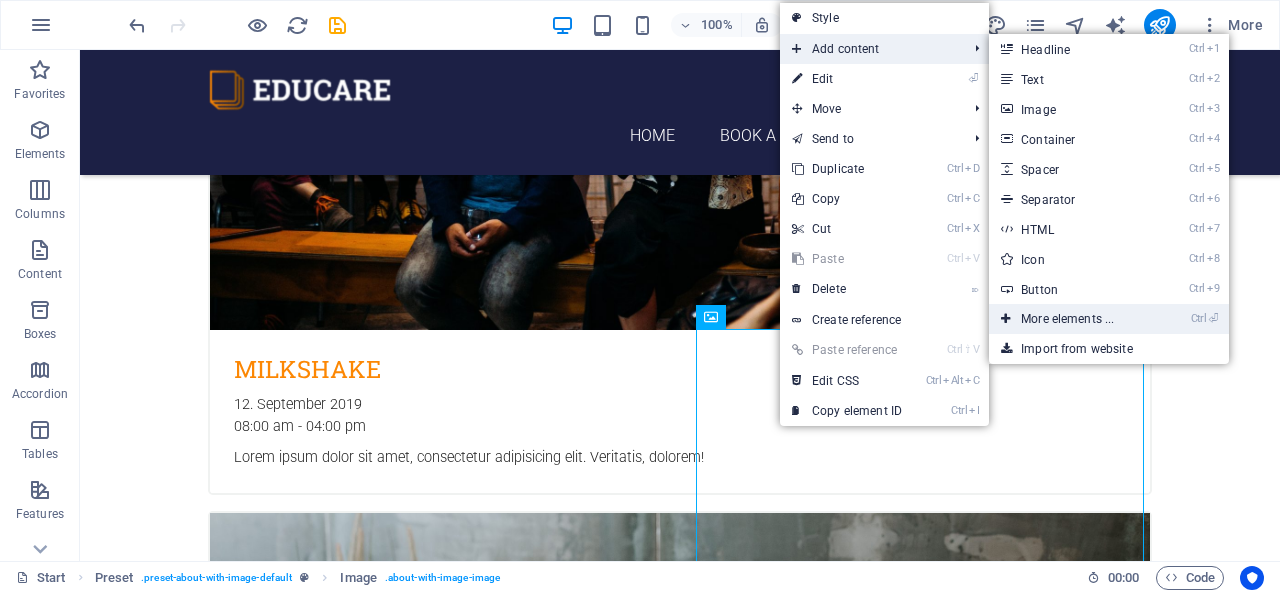 click on "Ctrl ⏎  More elements ..." at bounding box center [1071, 319] 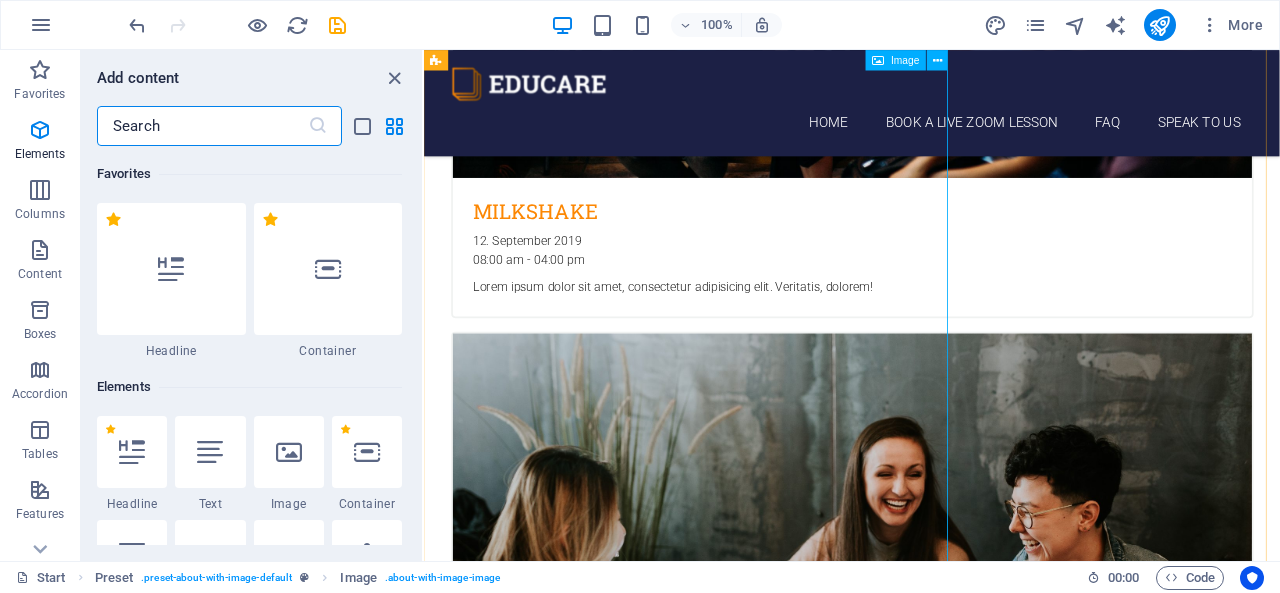 scroll, scrollTop: 6300, scrollLeft: 0, axis: vertical 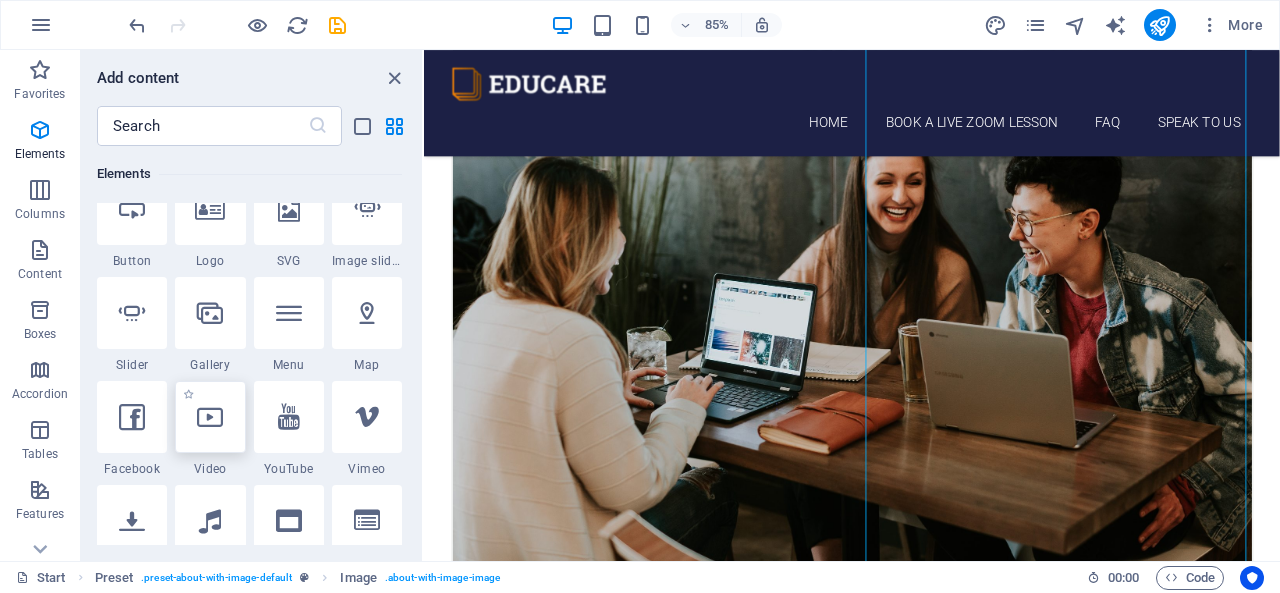 click at bounding box center (210, 417) 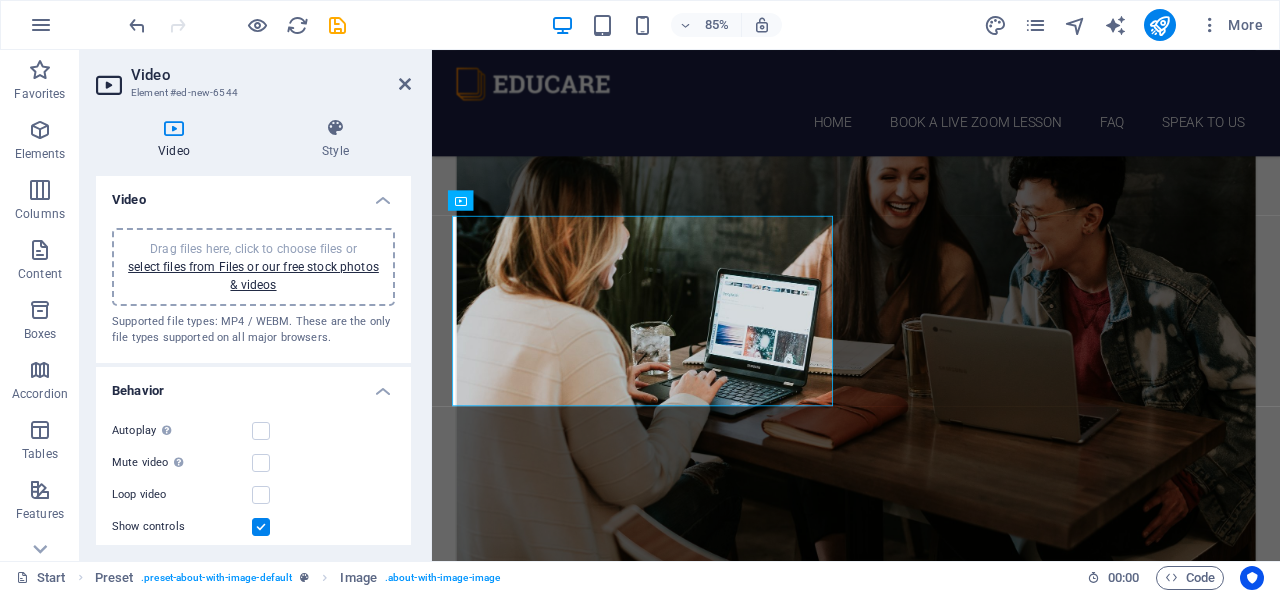 scroll, scrollTop: 5911, scrollLeft: 0, axis: vertical 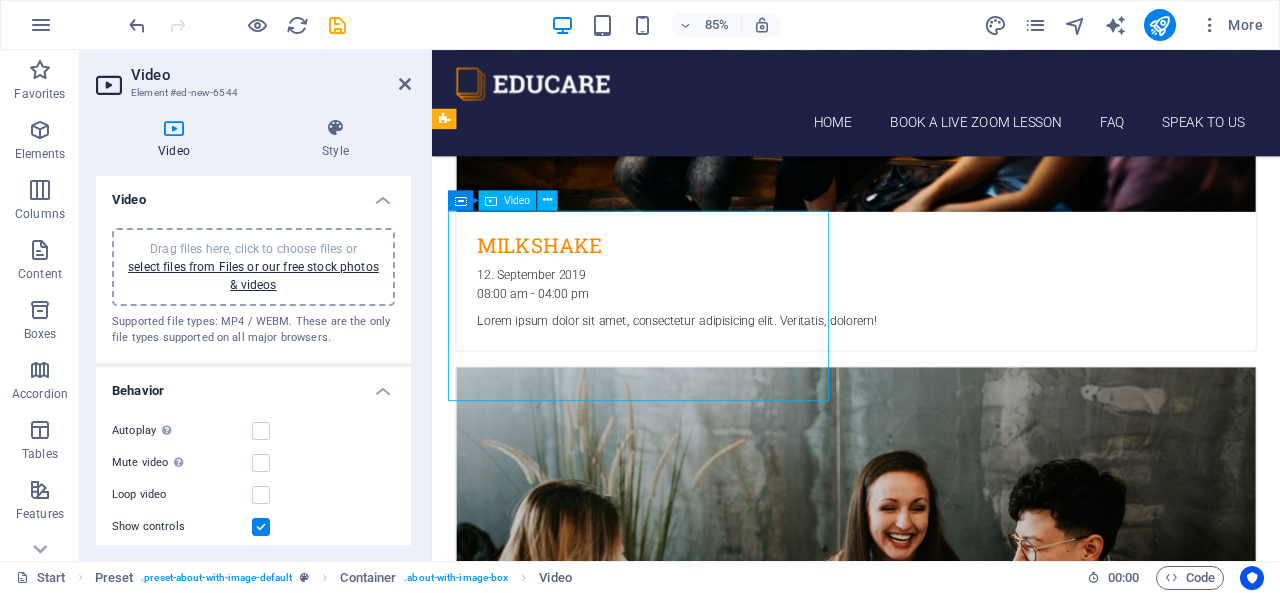drag, startPoint x: 581, startPoint y: 252, endPoint x: 815, endPoint y: 313, distance: 241.82018 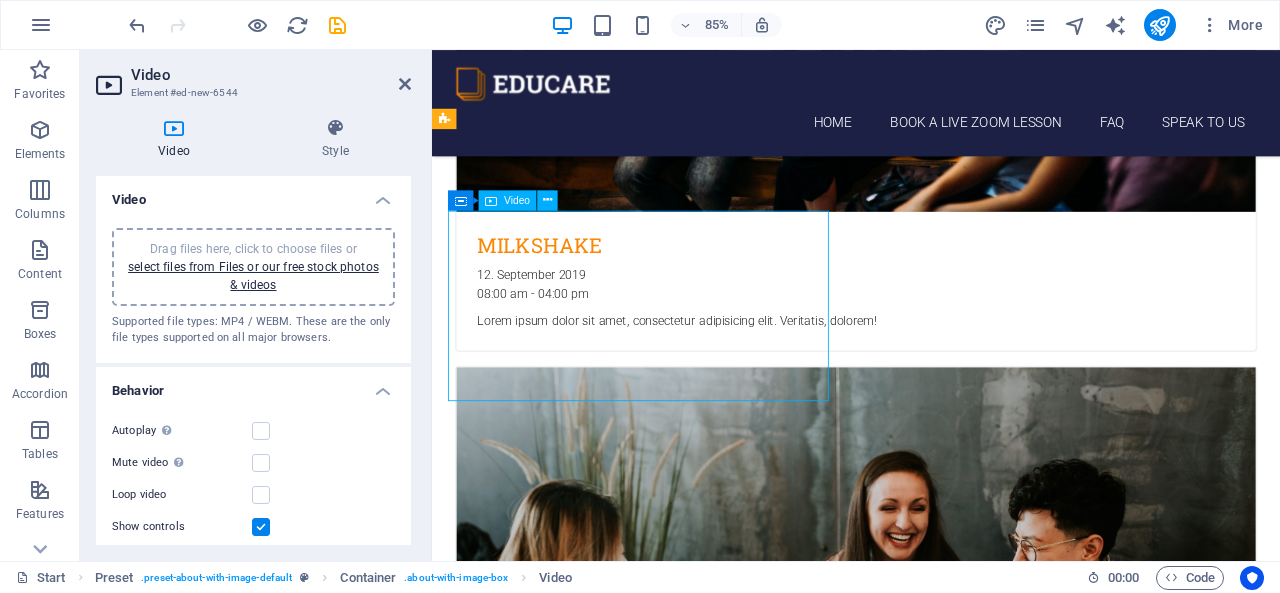 click at bounding box center [920, 8115] 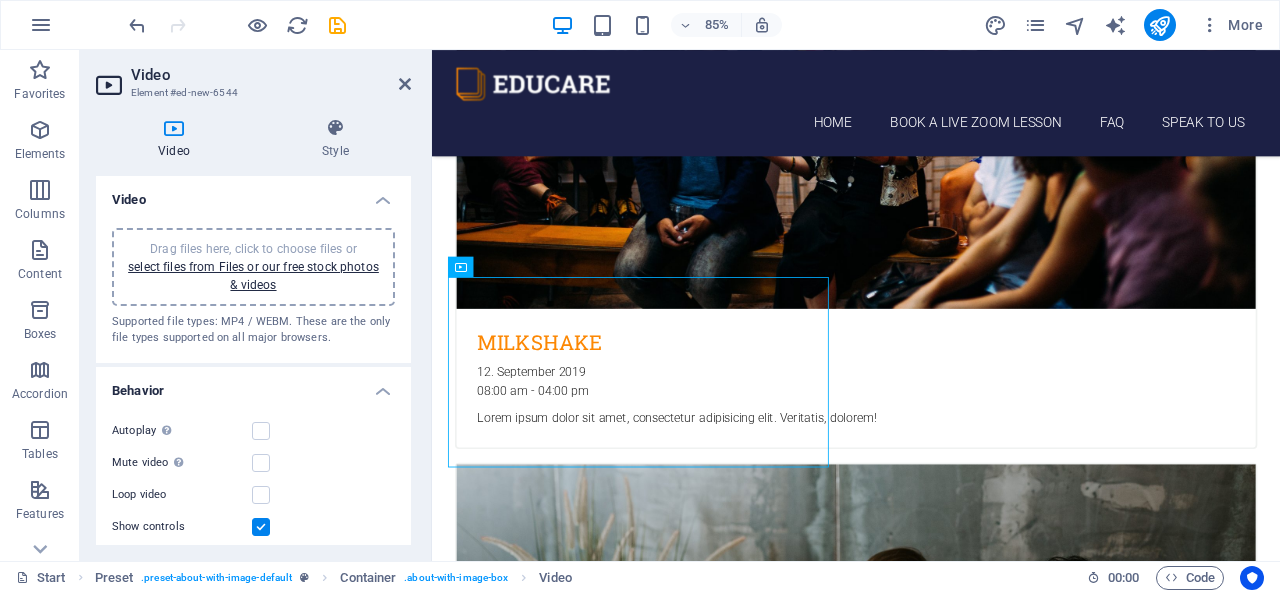 scroll, scrollTop: 5861, scrollLeft: 0, axis: vertical 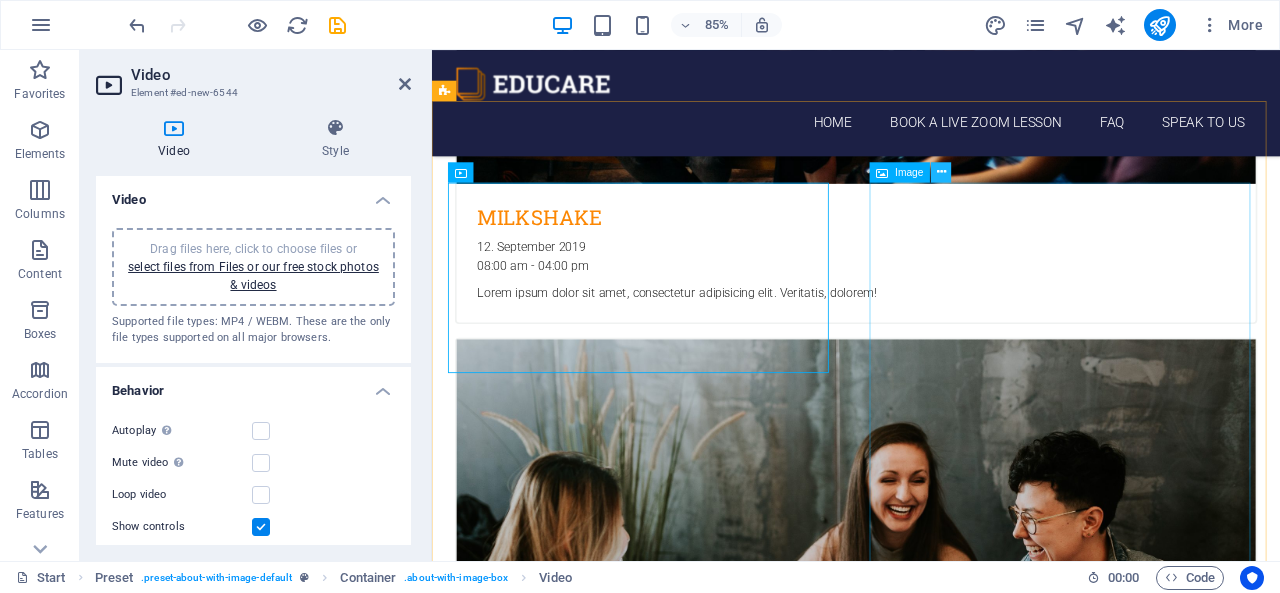 click at bounding box center (941, 172) 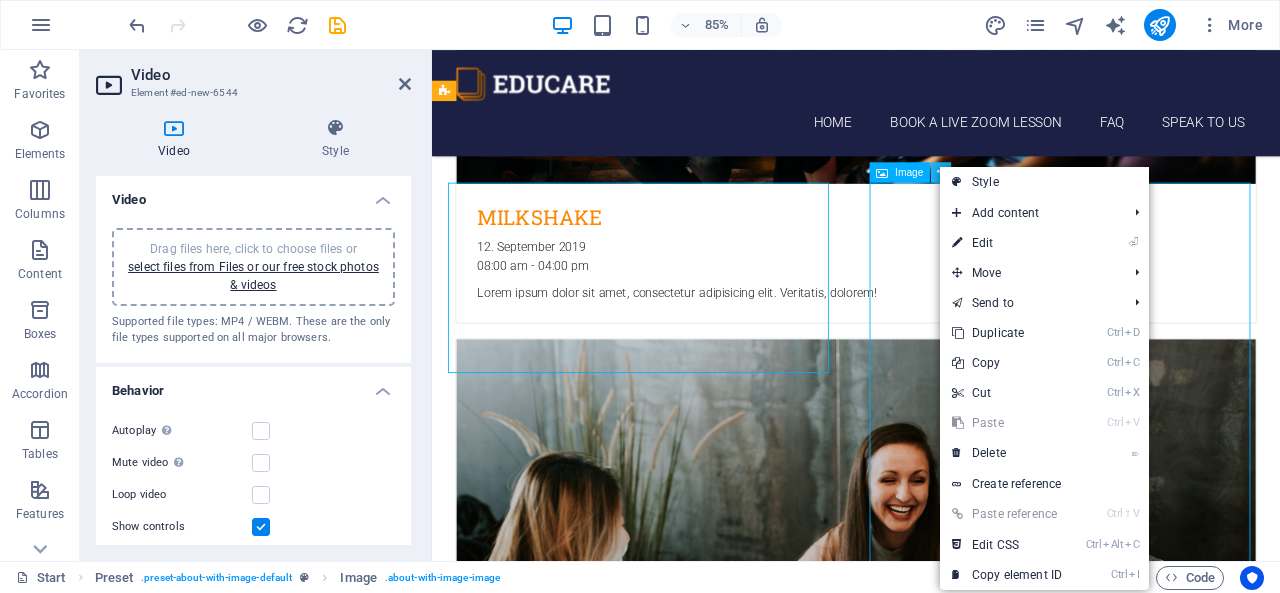 scroll, scrollTop: 6069, scrollLeft: 0, axis: vertical 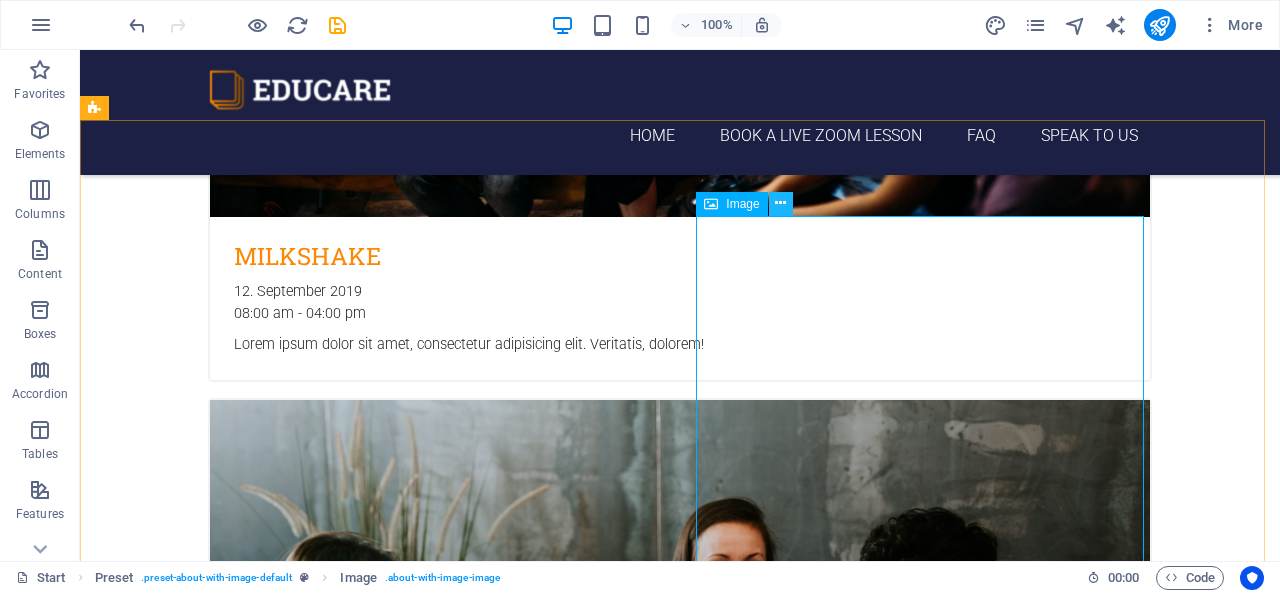 click at bounding box center (780, 203) 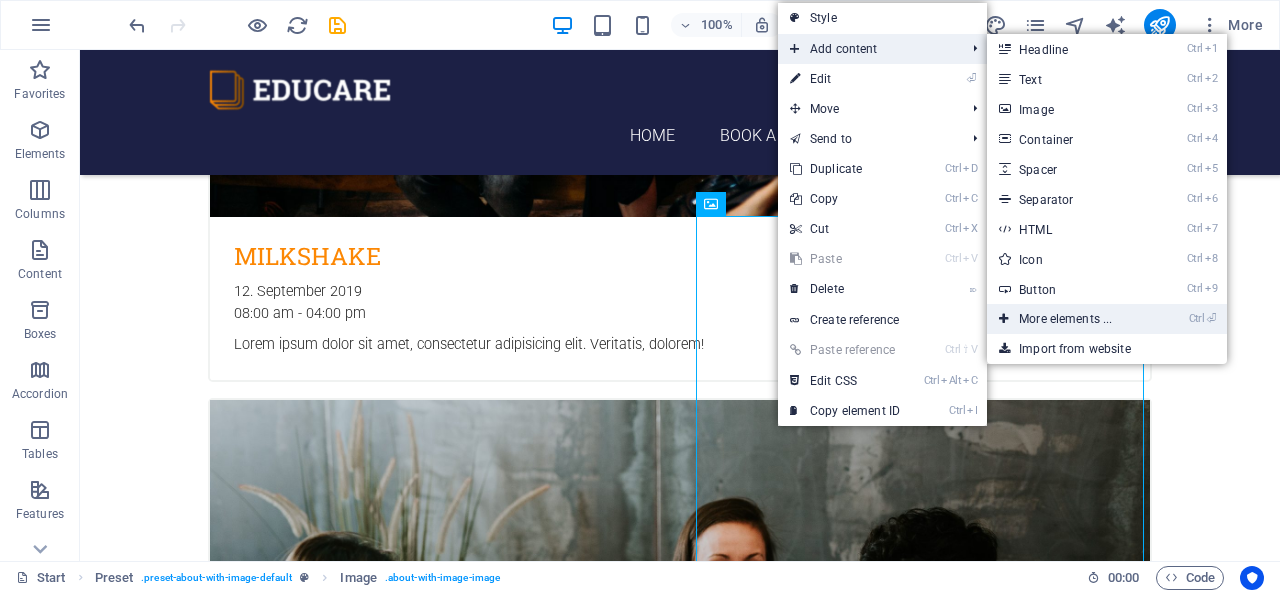 click on "Ctrl ⏎  More elements ..." at bounding box center [1069, 319] 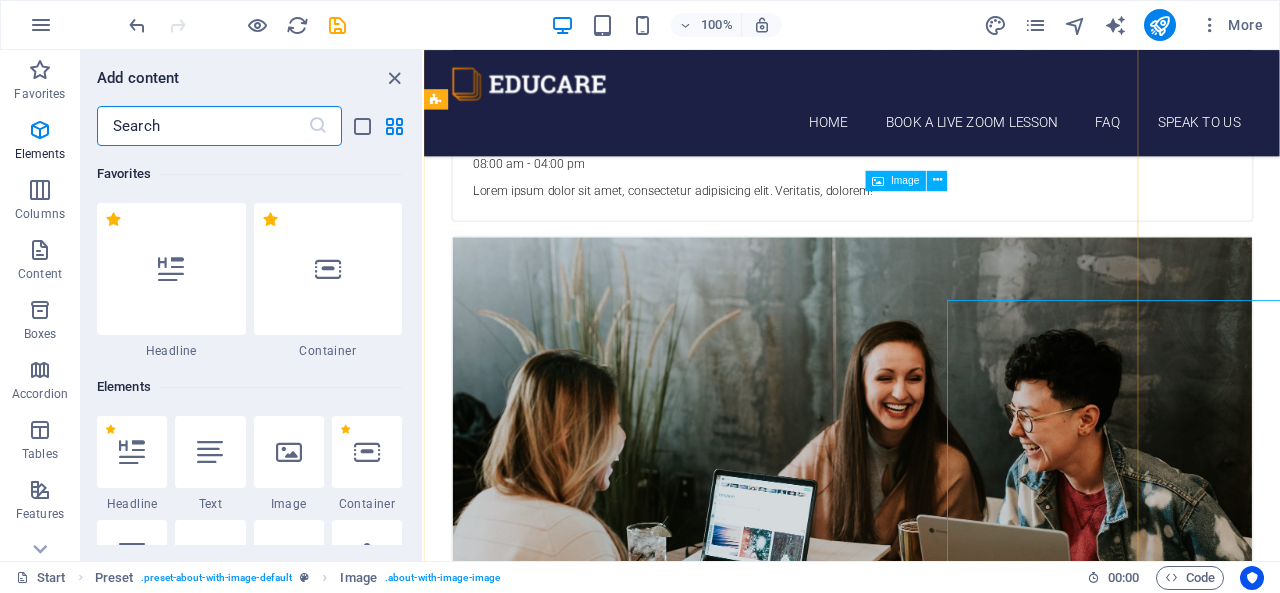 scroll, scrollTop: 5940, scrollLeft: 0, axis: vertical 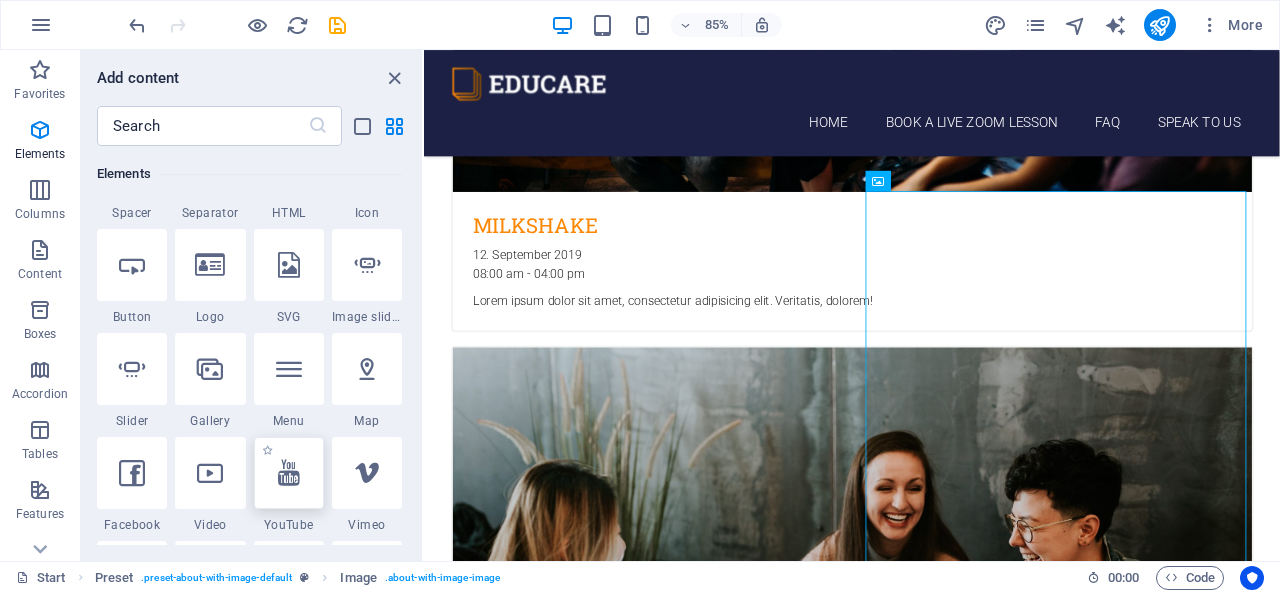 click at bounding box center [289, 473] 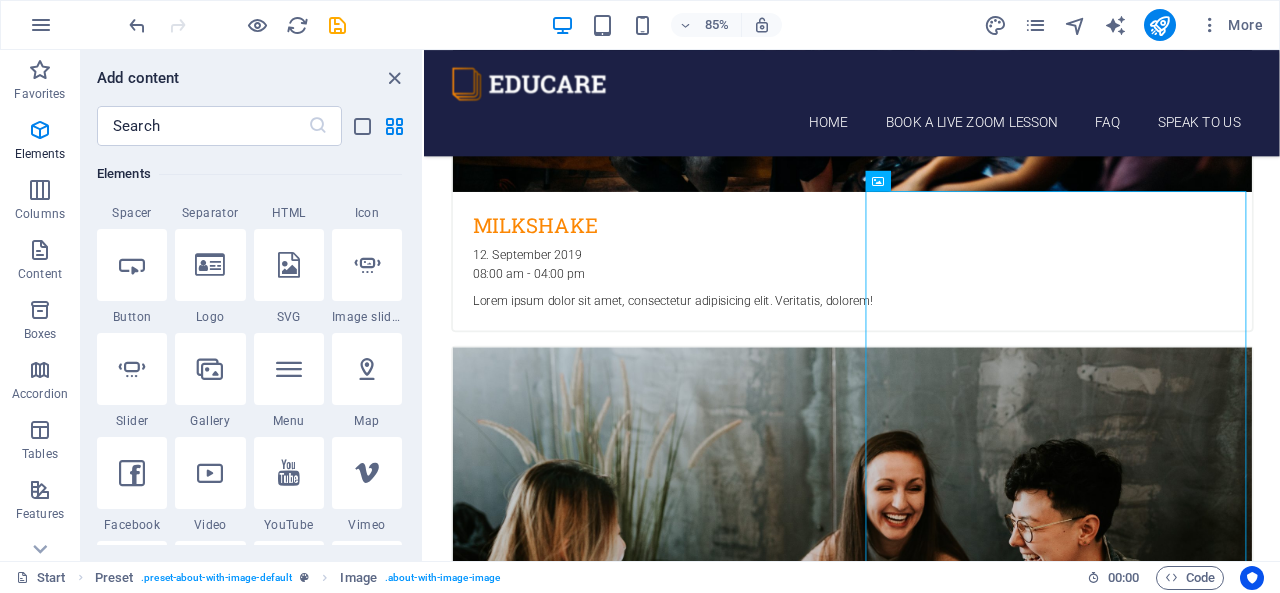 click on "Drag here to replace the existing content. Press “Ctrl” if you want to create a new element.
H3   Banner   Banner   Container   Container   Preset   HTML   Preset   Container   Container   Preset   Container   Spacer   H1   Banner   Menu Bar   Menu   Image   Menu Bar   Banner   Container   Container   H2   H3   Button   Spacer   Container   Preset   Container   Image   H3   Container   Image   Container   H3   Preset   Container   H3   Preset   Container   Text   Preset   Container   H2   Container   Text   Text   Text   Text   Container   Image   Container   Container   H3   Text   Text   Text   Container   Container   H3   Container   Image   Image   Text   Text   Preset   Container   Image   Menu Bar   Container   Banner   HTML   Image   Image   Image   Preset   Container   Preset   HTML   Preset   Container   Preset   Container   Preset   Text   H2   Spacer   Text   Spacer   Button   Preset   H2   Container   Preset   Preset   Container   Spacer" at bounding box center [852, 305] 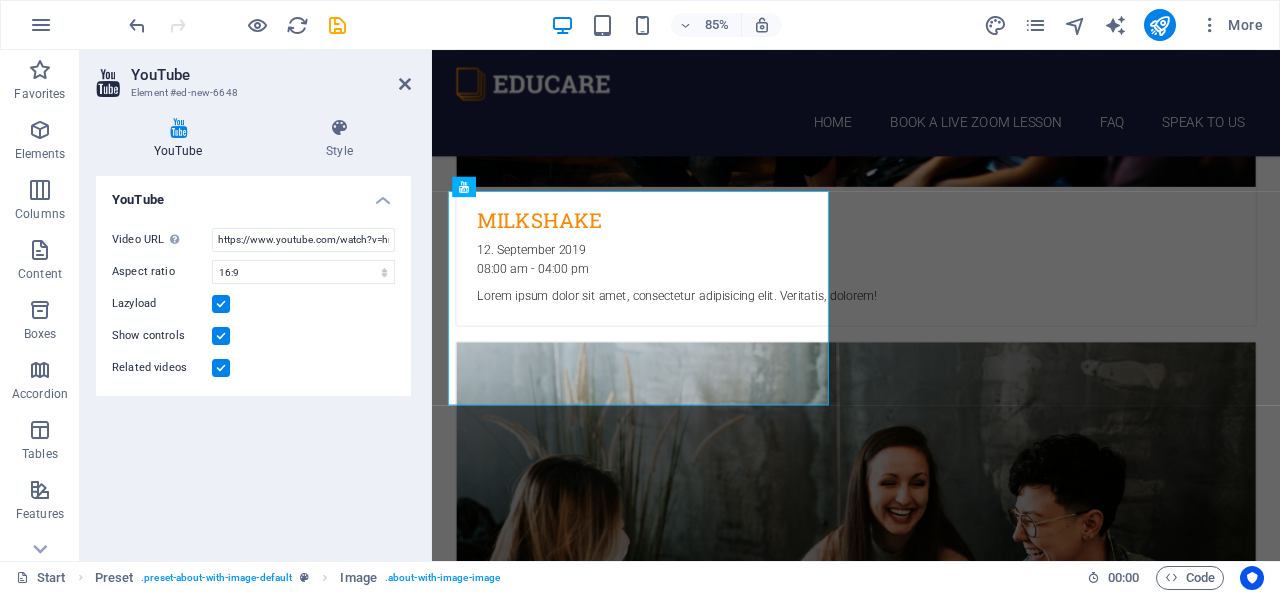 scroll, scrollTop: 5934, scrollLeft: 0, axis: vertical 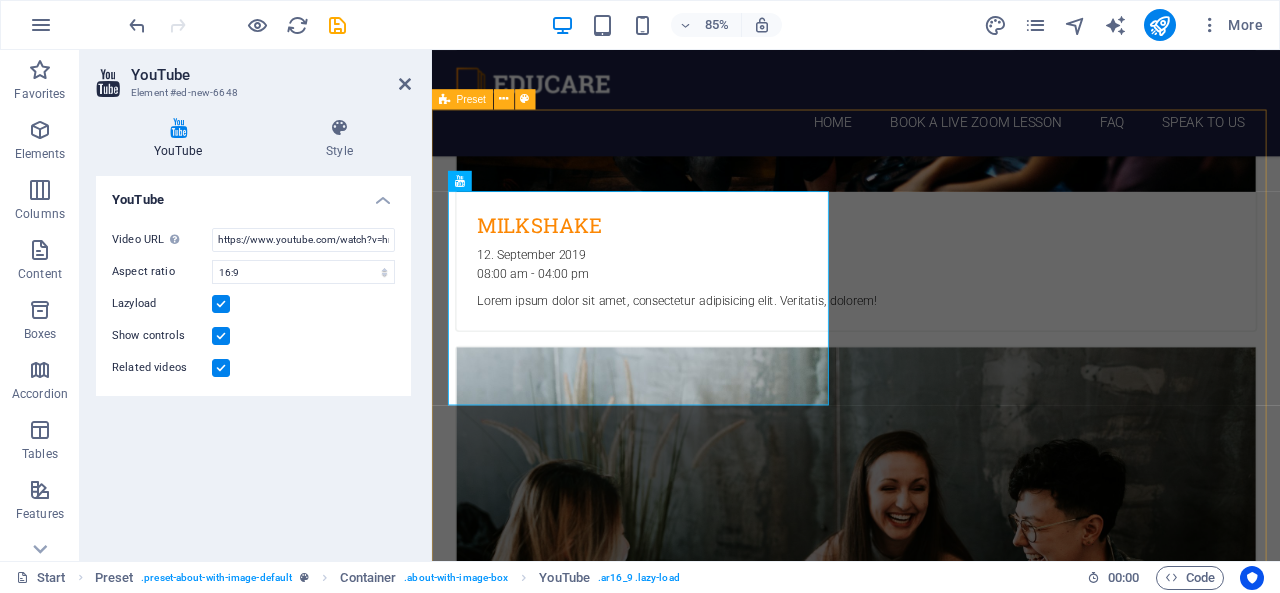 click on "FAQ Lorem ipsum dolor sit amet Lorem ipsum dolor sit amet, consectetur adipisicing elit. Maiores ipsum repellat minus nihil. Labore, delectus, nam dignissimos ea repudiandae minima voluptatum magni pariatur possimus quia accusamus harum facilis corporis animi nisi. Enim, pariatur, impedit quia repellat harum. Harum facilis corporis animi Lorem ipsum dolor sit amet, consectetur adipisicing elit. Maiores ipsum repellat minus nihil. Labore, delectus, nam dignissimos ea repudiandae minima voluptatum magni pariatur possimus quia accusamus harum facilis corporis animi nisi. Enim, pariatur, impedit quia repellat harum. Enim pariatur impedit quia Lorem ipsum dolor sit amet, consectetur adipisicing elit. Maiores ipsum repellat minus nihil. Labore, delectus, nam dignissimos ea repudiandae minima voluptatum magni pariatur possimus quia accusamus harum facilis corporis animi nisi. Enim, pariatur, impedit quia repellat harum." at bounding box center [931, 8789] 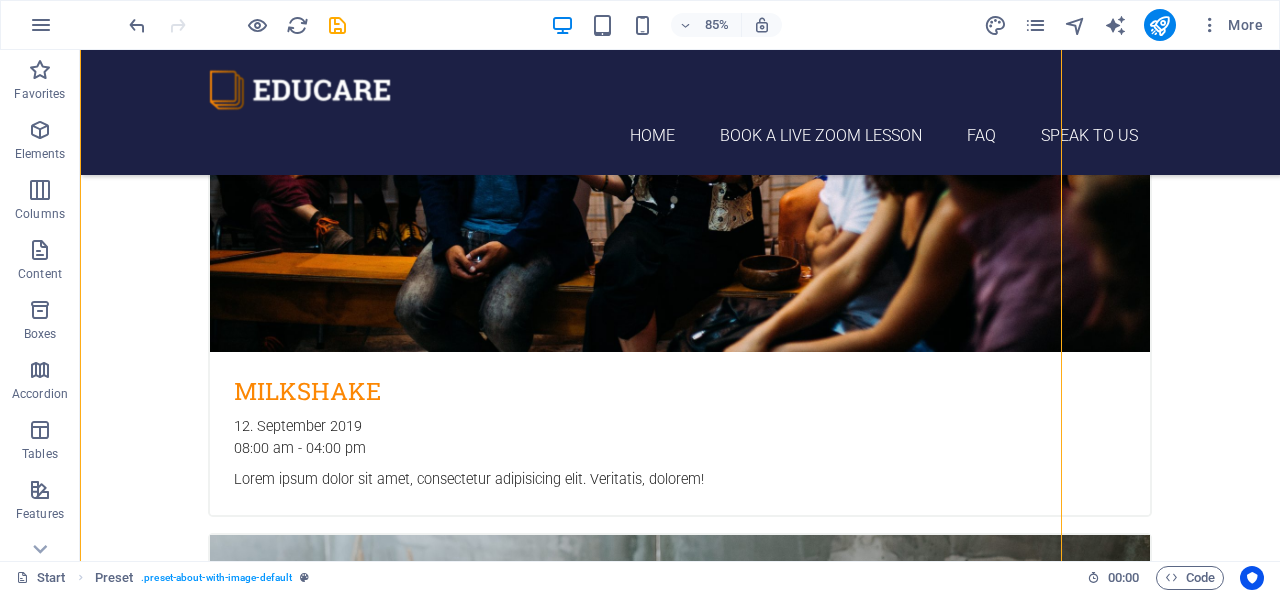 scroll, scrollTop: 6069, scrollLeft: 0, axis: vertical 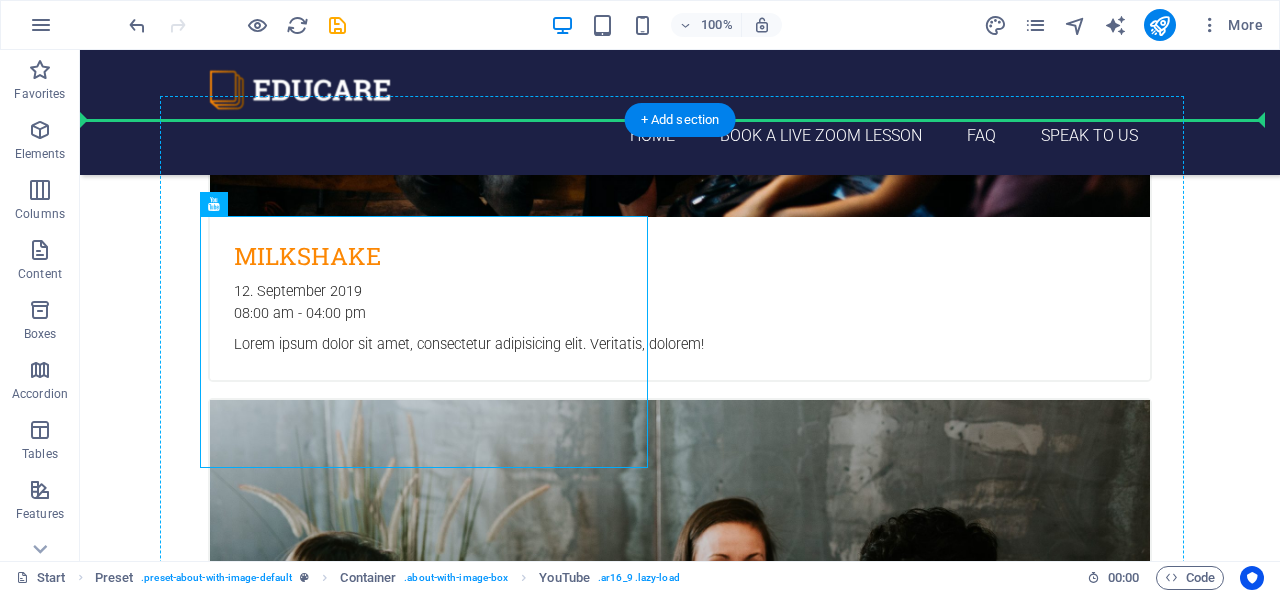 drag, startPoint x: 470, startPoint y: 325, endPoint x: 933, endPoint y: 309, distance: 463.27637 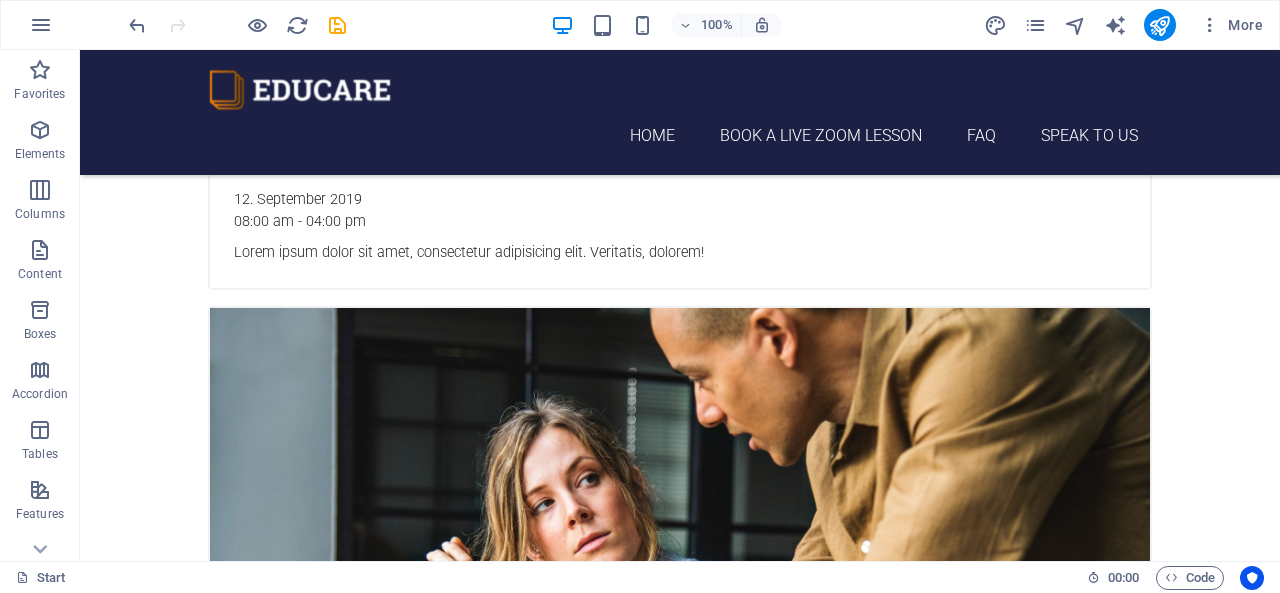 scroll, scrollTop: 4506, scrollLeft: 0, axis: vertical 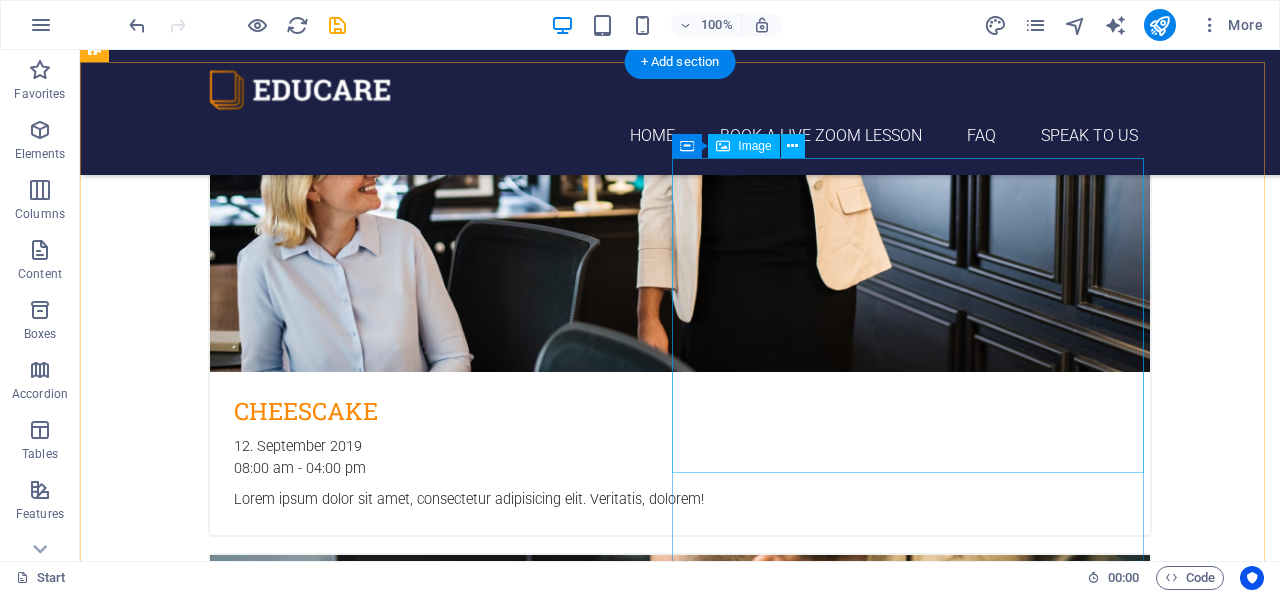 click at bounding box center (568, 6646) 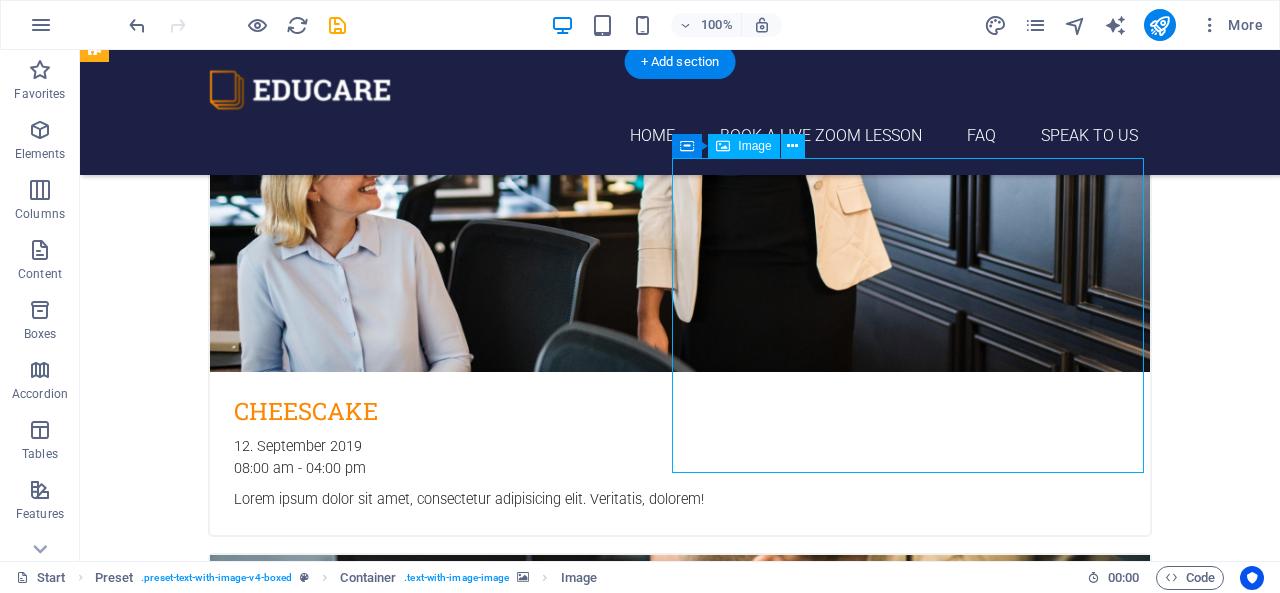 click at bounding box center (568, 6646) 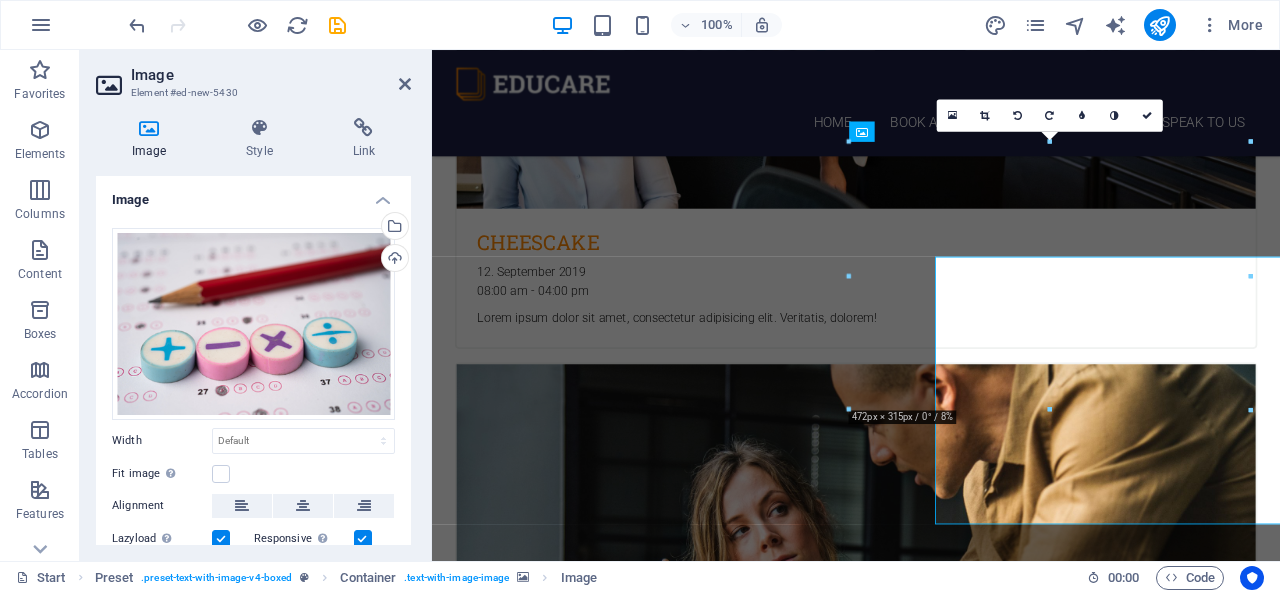 scroll, scrollTop: 4160, scrollLeft: 0, axis: vertical 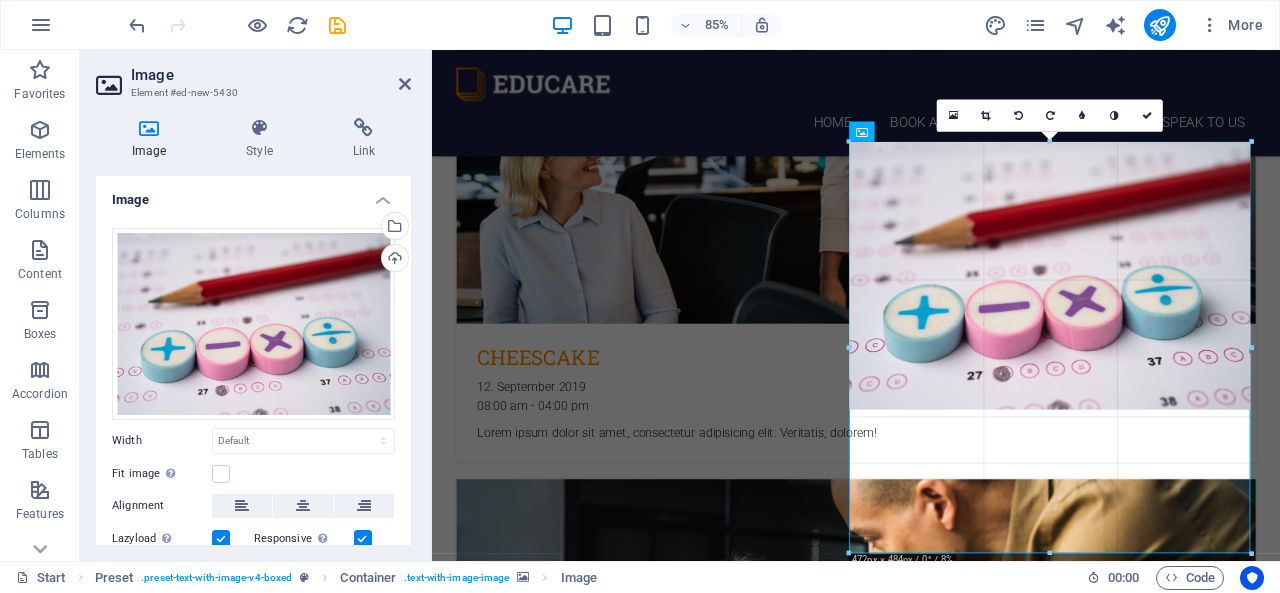 drag, startPoint x: 1053, startPoint y: 408, endPoint x: 1064, endPoint y: 577, distance: 169.3576 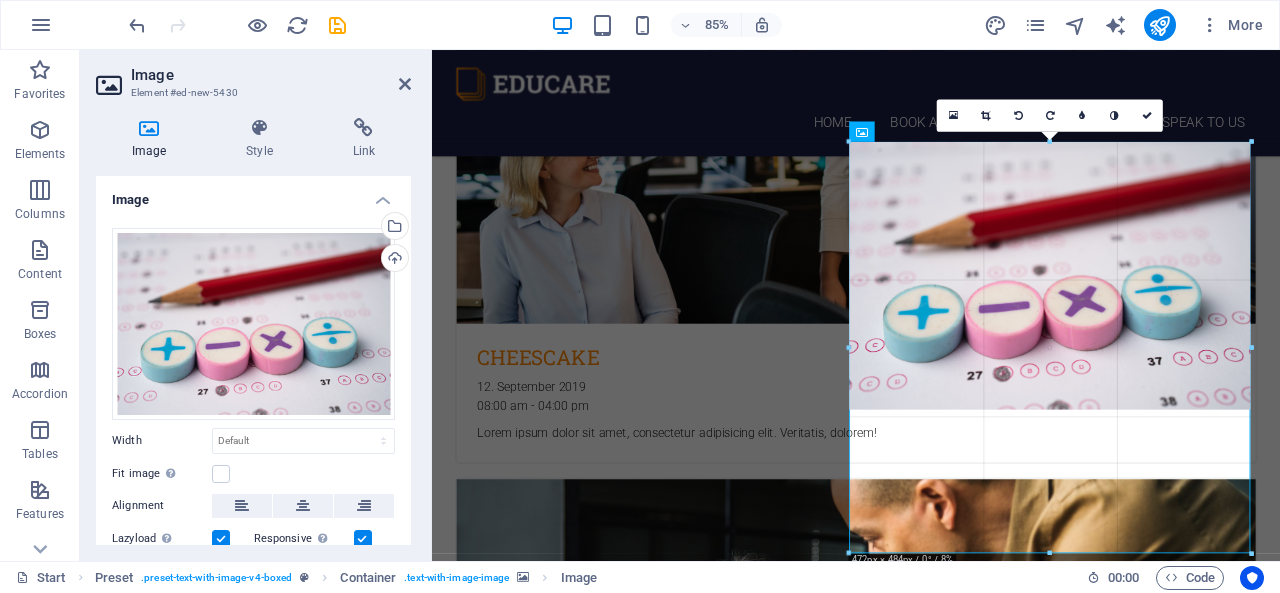 click on "Favorites Elements Columns Content Boxes Accordion Tables Features Images Slider Header Footer Forms Marketing Collections Image Element #ed-new-5430 Image Style Link Image Drag files here, click to choose files or select files from Files or our free stock photos & videos Select files from the file manager, stock photos, or upload file(s) Upload Width Default auto px rem % em vh vw Fit image Automatically fit image to a fixed width and height Height Default auto px Alignment Lazyload Loading images after the page loads improves page speed. Responsive Automatically load retina image and smartphone optimized sizes. Lightbox Use as headline The image will be wrapped in an H1 headline tag. Useful for giving alternative text the weight of an H1 headline, e.g. for the logo. Leave unchecked if uncertain. Optimized Images are compressed to improve page speed. Position Direction Custom X offset 50 px rem % vh vw Y offset 50 px rem % vh vw Text Float No float Image left Image right Text Alternative text Image caption 8" at bounding box center (640, 305) 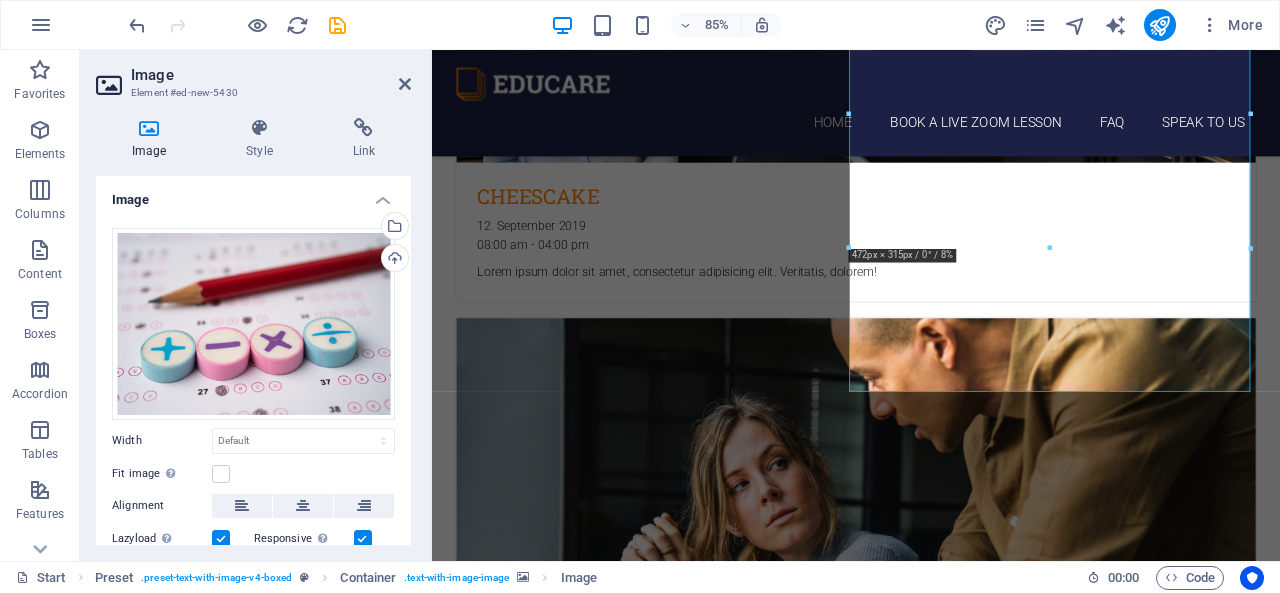 scroll, scrollTop: 4390, scrollLeft: 0, axis: vertical 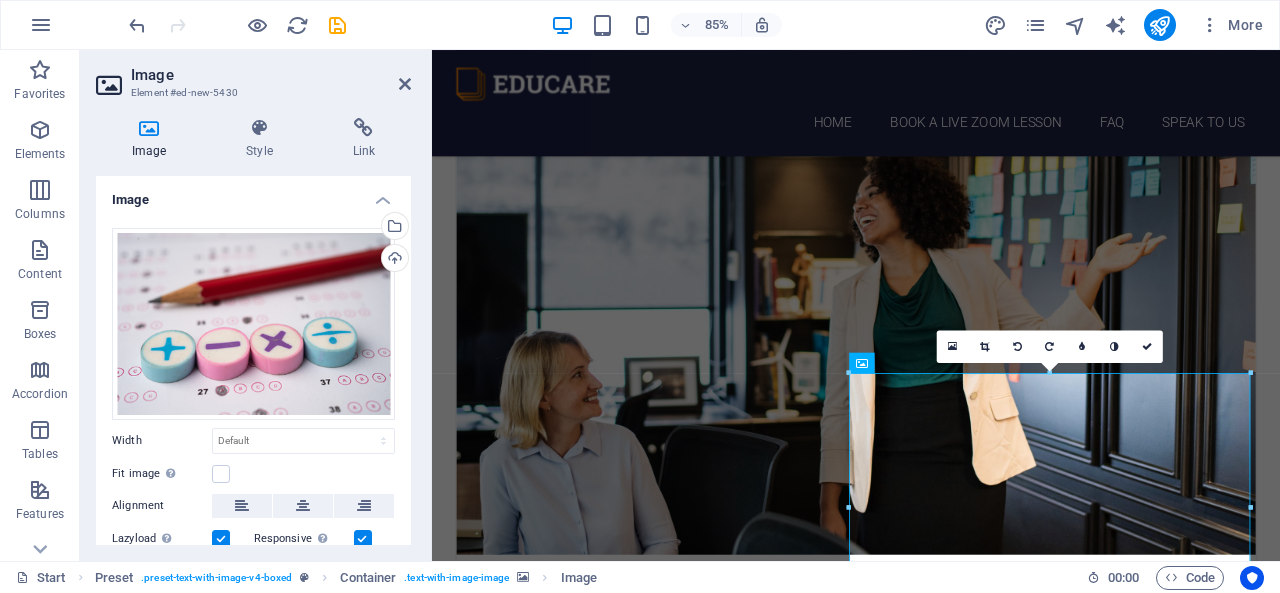 click on "Image Element #ed-new-5430" at bounding box center (253, 76) 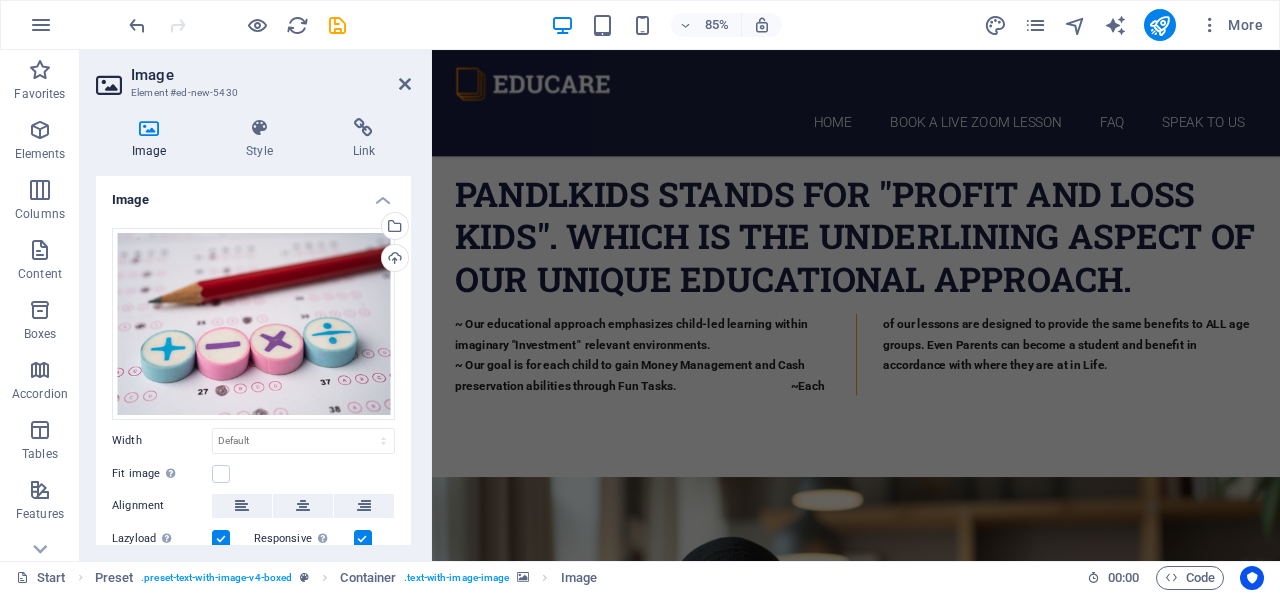 scroll, scrollTop: 0, scrollLeft: 0, axis: both 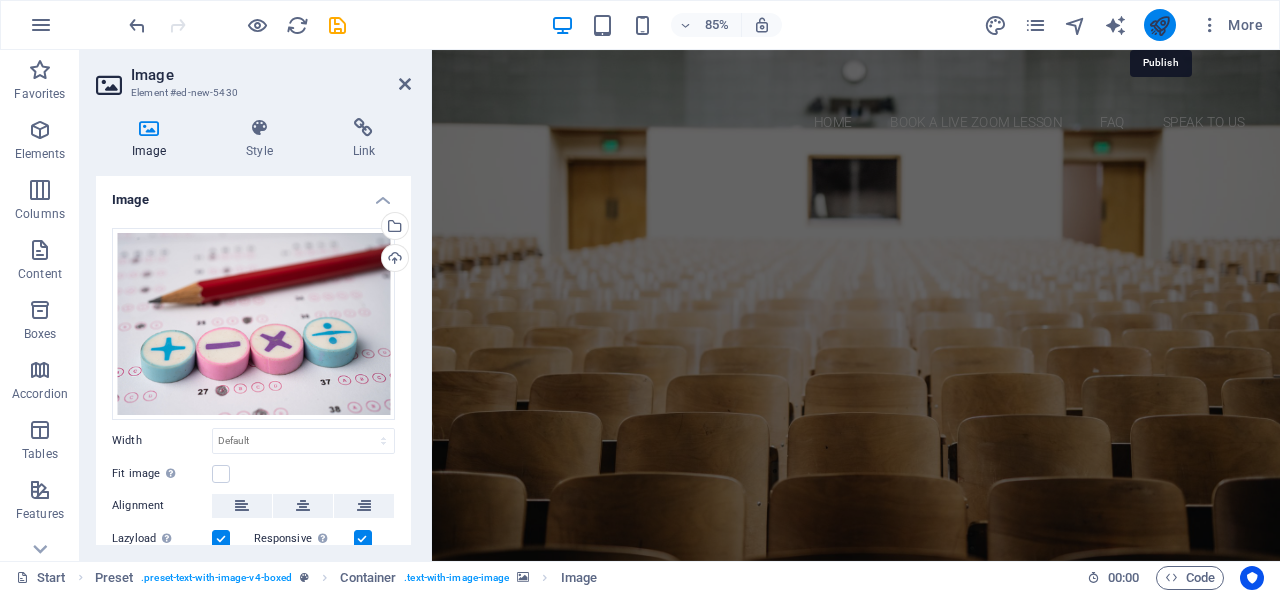 click at bounding box center [1159, 25] 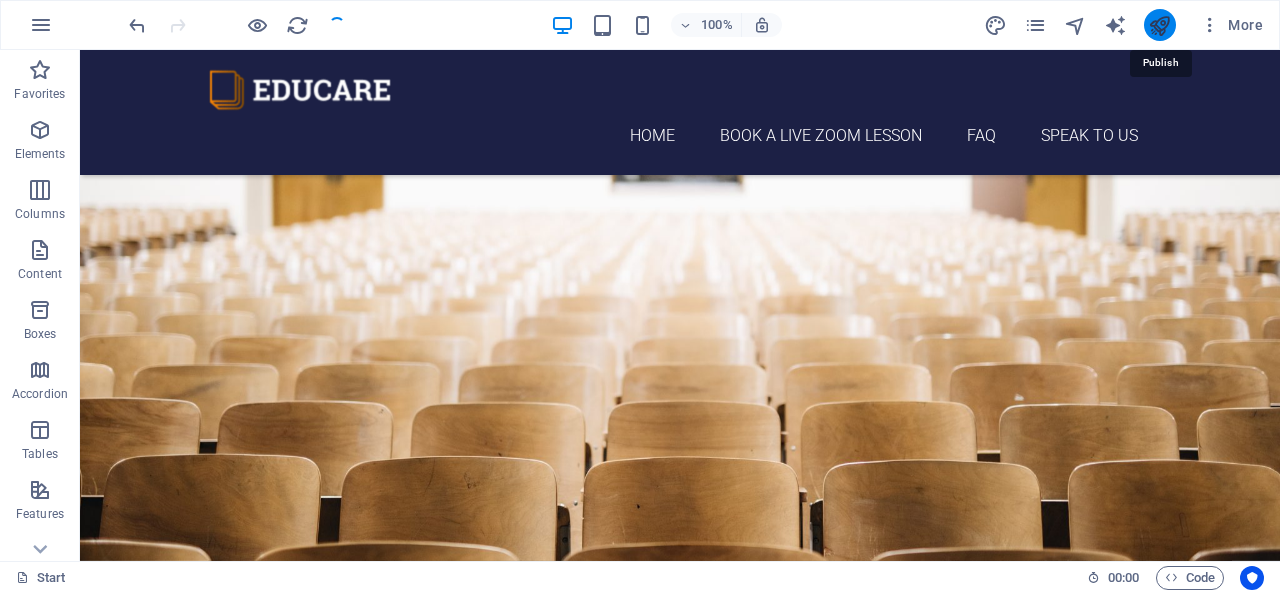 scroll, scrollTop: 4390, scrollLeft: 0, axis: vertical 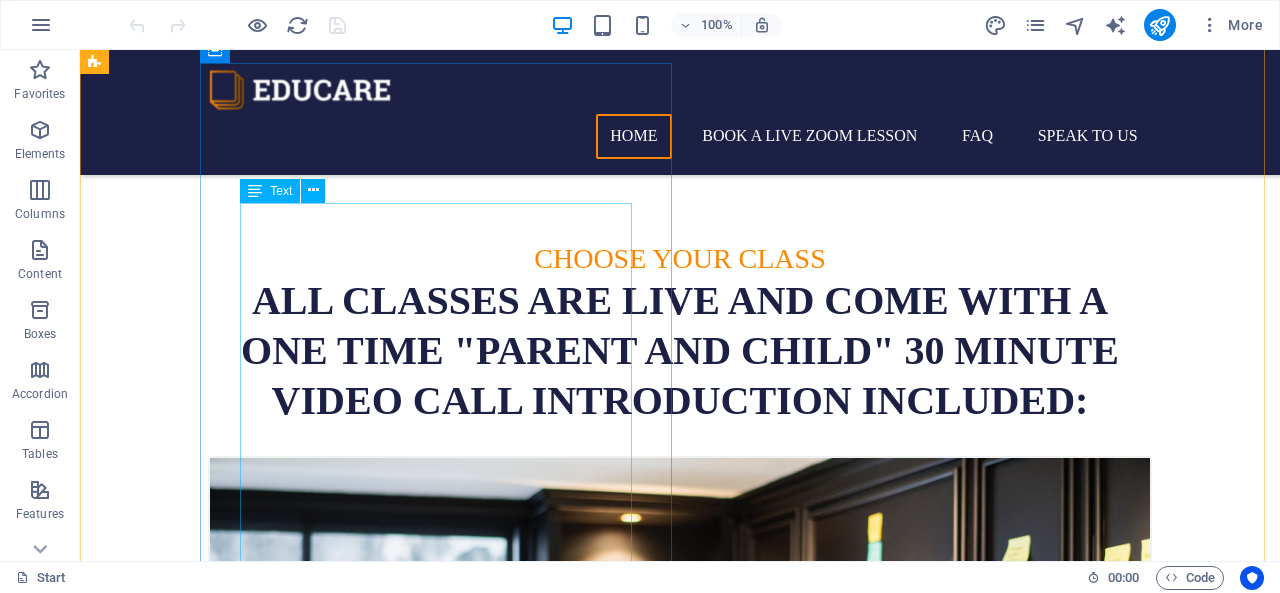 click on "We Keep it simple for everyone. No matter what your level of Math all you need to be willing to Learn or already know is Addition, Subtraction, Multiplication and Division. That's it.." at bounding box center [568, 6348] 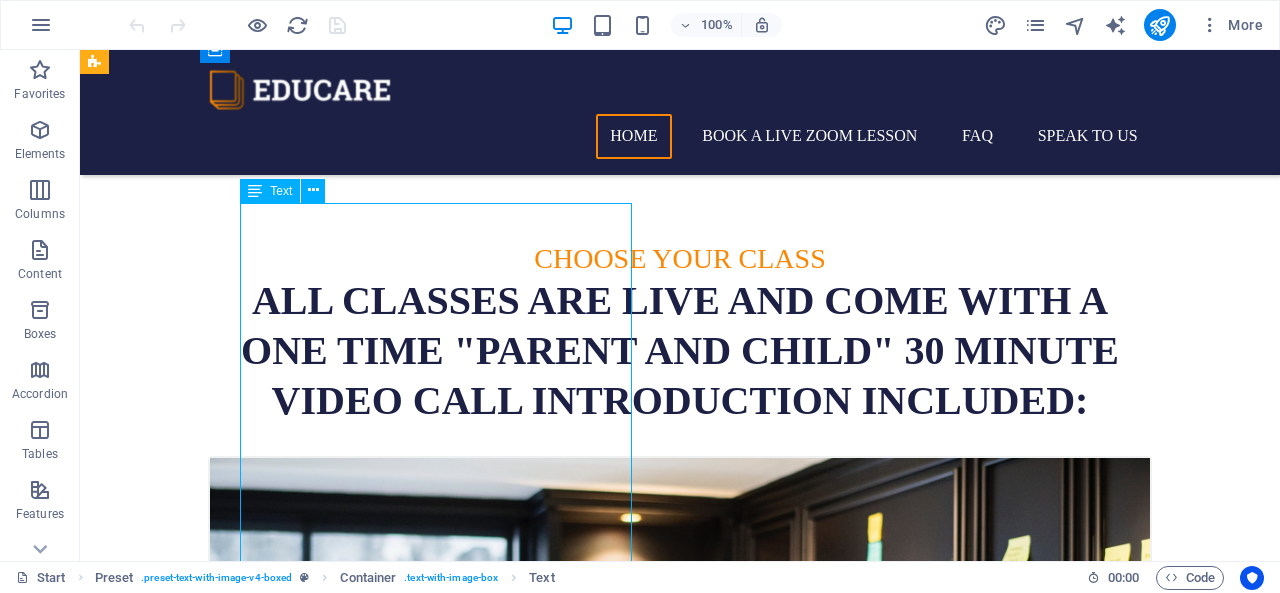 click on "We Keep it simple for everyone. No matter what your level of Math all you need to be willing to Learn or already know is Addition, Subtraction, Multiplication and Division. That's it.." at bounding box center (568, 6348) 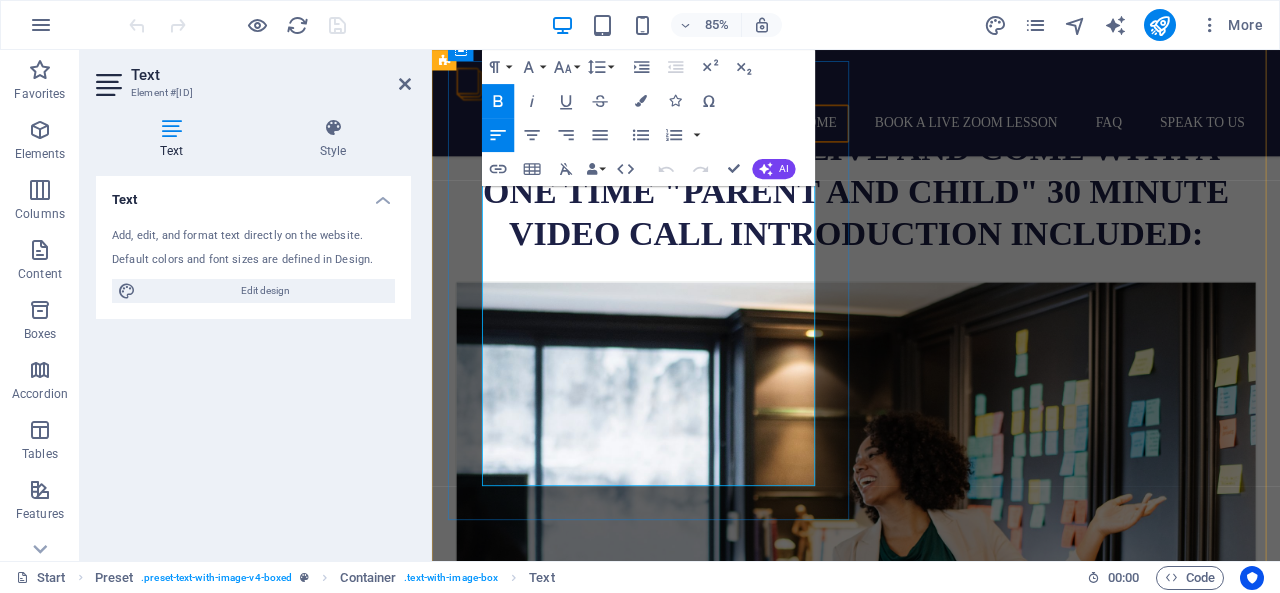 click on "We Keep it simple for everyone. No matter what your level of Math all you need to be willing to Learn or already know is Addition, Subtraction, Multiplication and Division. That's it.." at bounding box center [911, 6213] 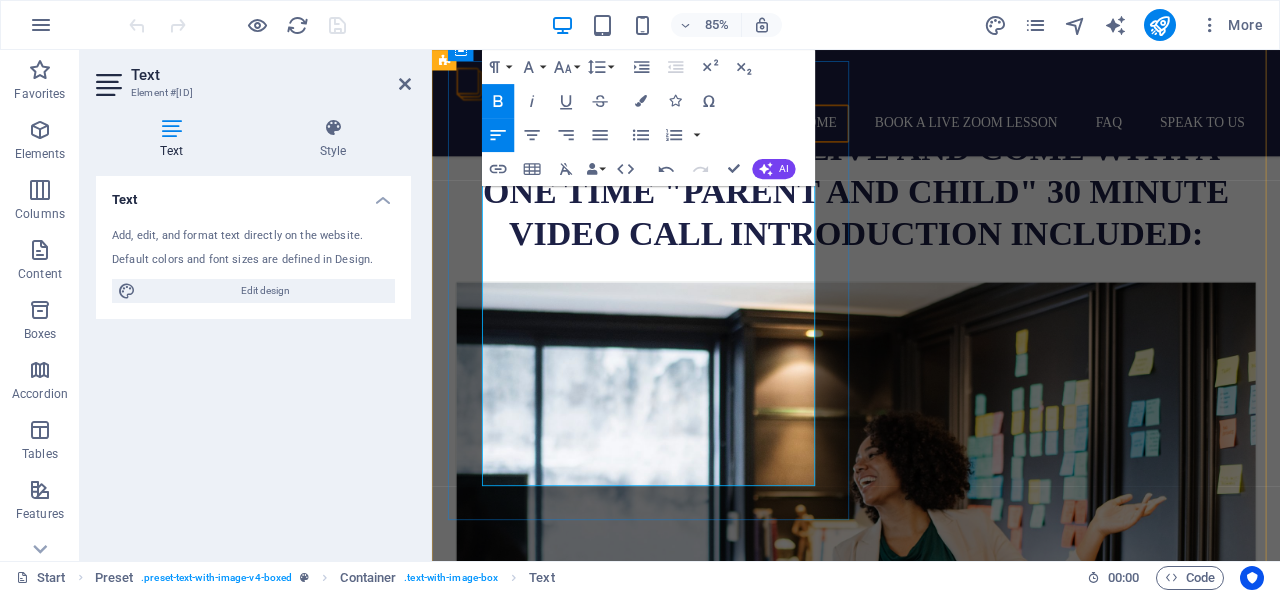 click on "We Keep it simple for everyone. No matter what your level of Math. all you need to be willing to Learn or already know is Addition, Subtraction, Multiplication and Division. That's it.." at bounding box center (913, 6213) 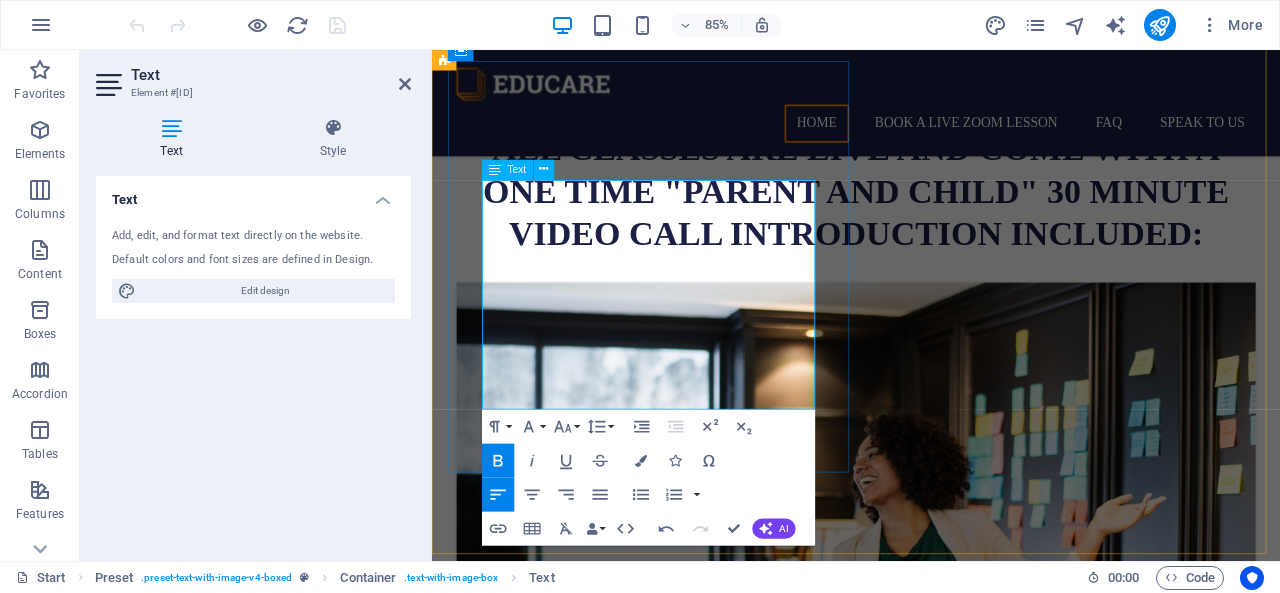 click on "We Keep it simple for everyone. No matter what your level of Math. All you need to  know is Addition, Subtraction, Multiplication and Division. That's it.." at bounding box center [905, 6190] 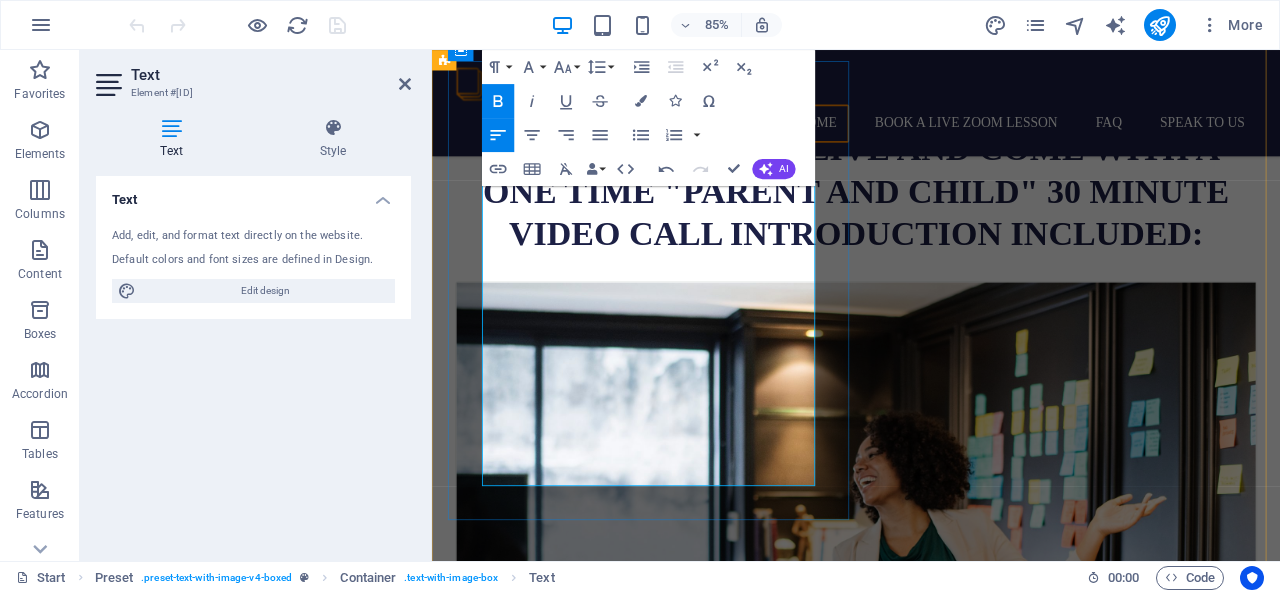 click on "We Keep it simple for everyone. No matter what your level of Math. All you need to  know or  be willing to Learn or already  is Addition, Subtraction, Multiplication and Division. That's it.." at bounding box center (916, 6213) 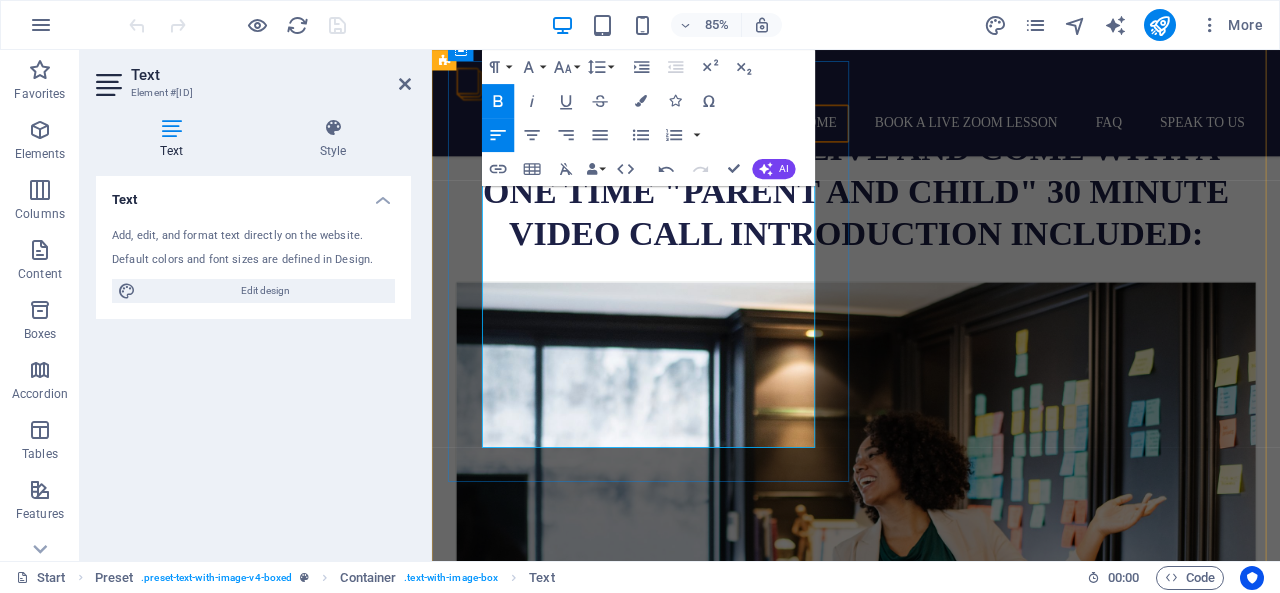 click on "We Keep it simple for everyone. No matter what your level of Math. All you need to know or  be willing to Learn  is Addition, Subtraction, Multiplication and Division. That's it.." at bounding box center (917, 6190) 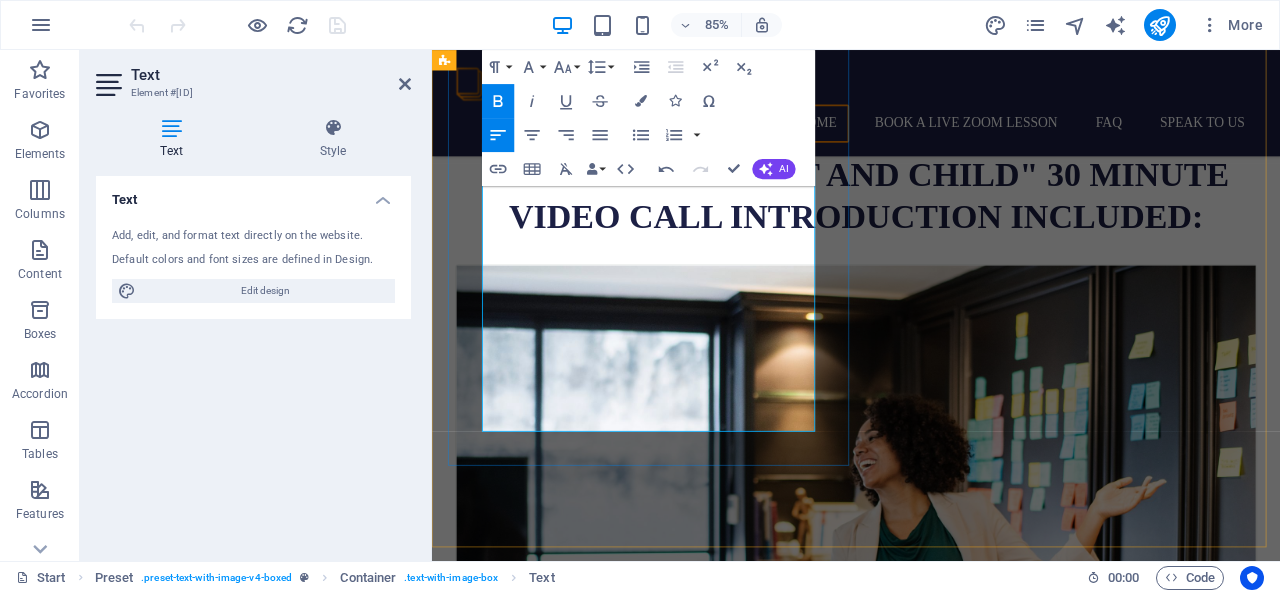 scroll, scrollTop: 3603, scrollLeft: 0, axis: vertical 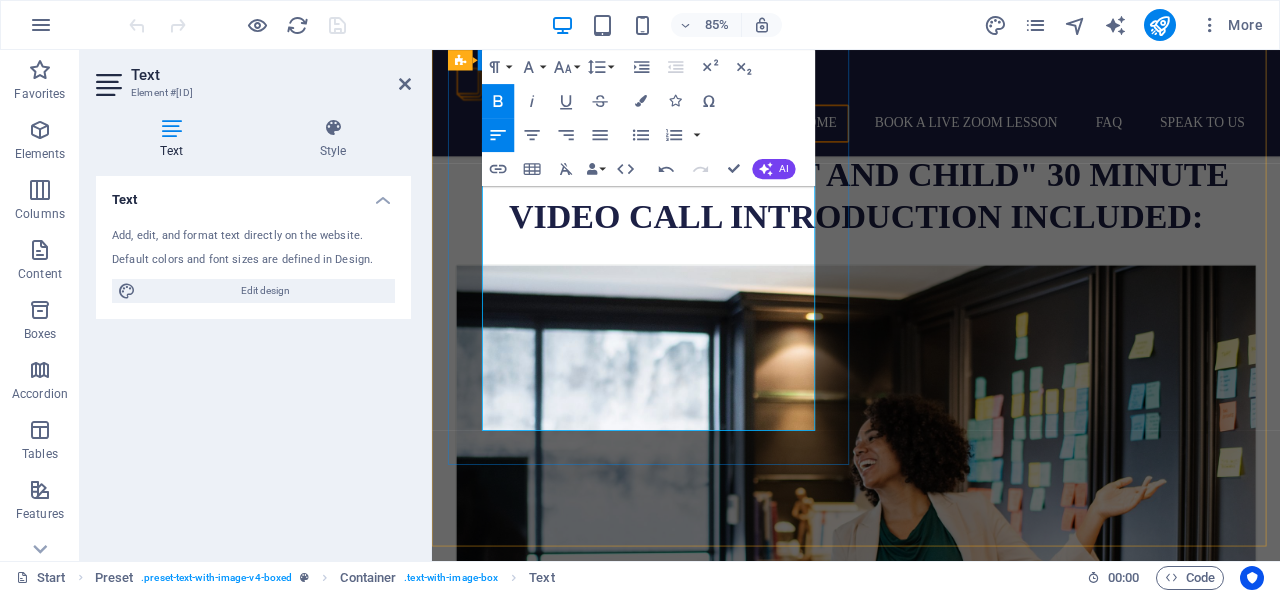click on "We Keep it simple for everyone. No matter what your level of Math. All you need to know or  be willing to Learn  is; Addition, Subtraction, Multiplication and Division. That's it.." at bounding box center [920, 6170] 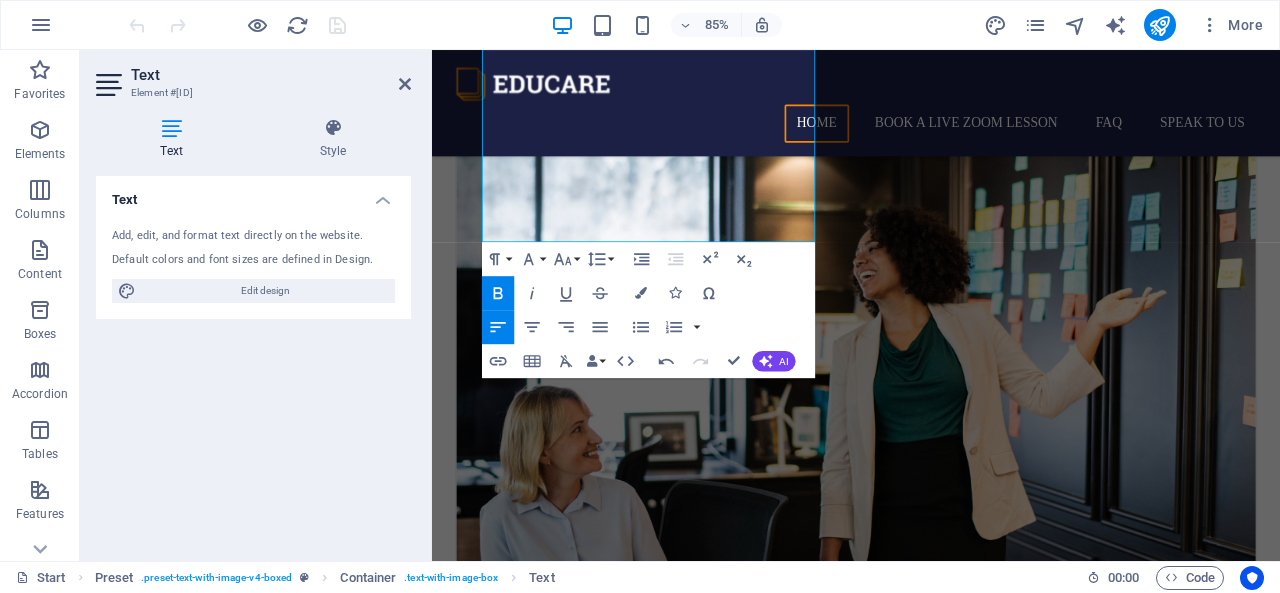 scroll, scrollTop: 3555, scrollLeft: 0, axis: vertical 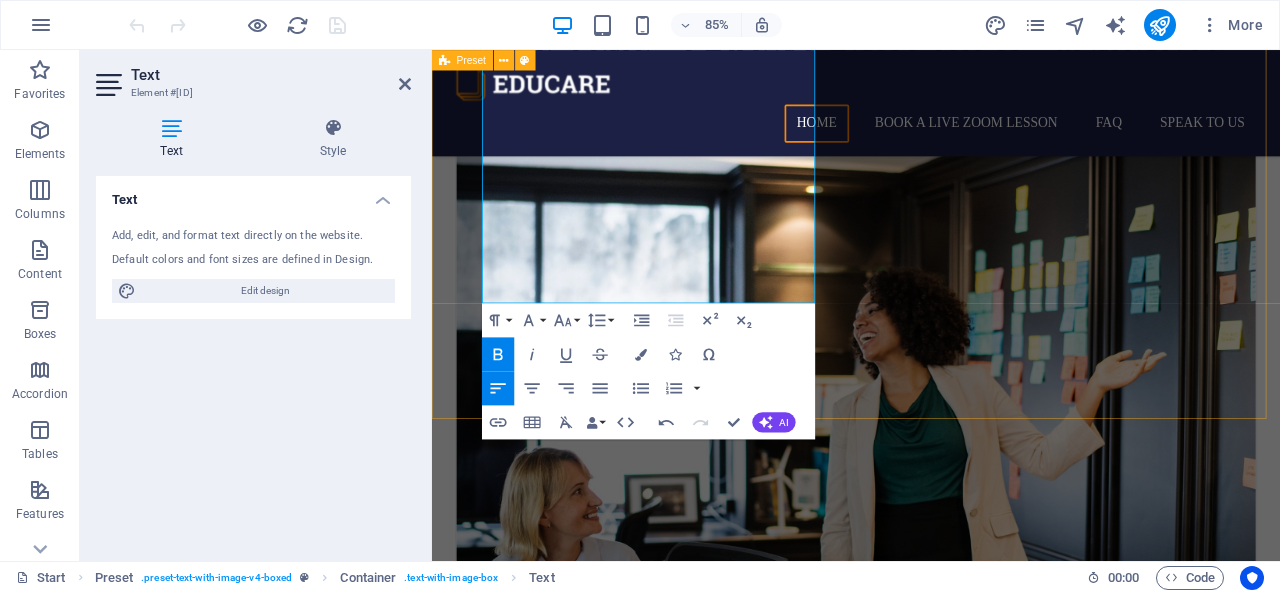 click on "Keeping It Simple! We Keep it simple for everyone. No matter what your level of Math. All you need to know or  be willing to Learn  is; Addition, Subtraction, Multiplication and Division." at bounding box center [931, 6486] 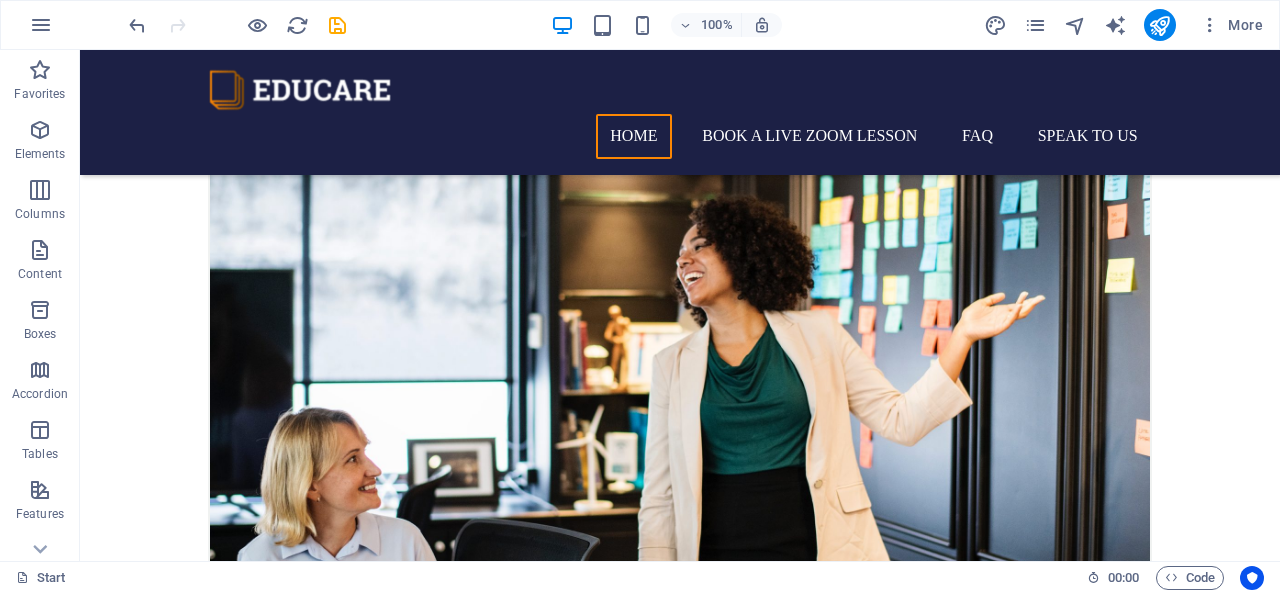 scroll, scrollTop: 3964, scrollLeft: 0, axis: vertical 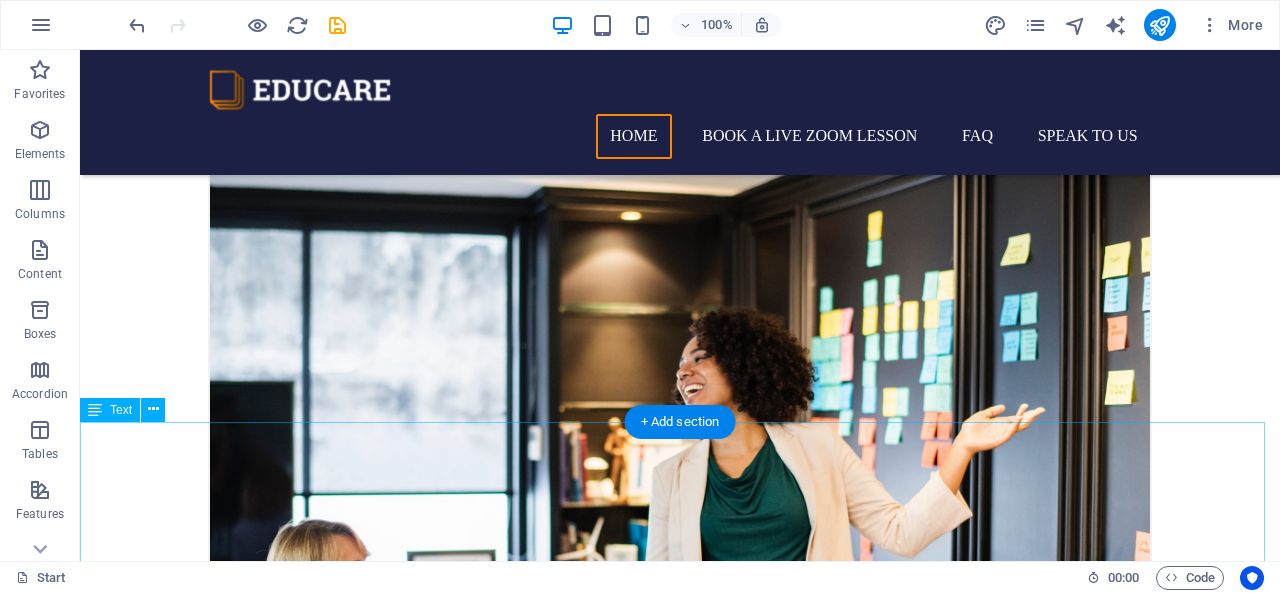 click on "What each Child should gain: A Fostering of Independence Self-Confidence A realisation that being "Mindful" about money can allow for more fun (outcomes) in Life.  Hands-on activities  Sensory exploration" at bounding box center [680, 7376] 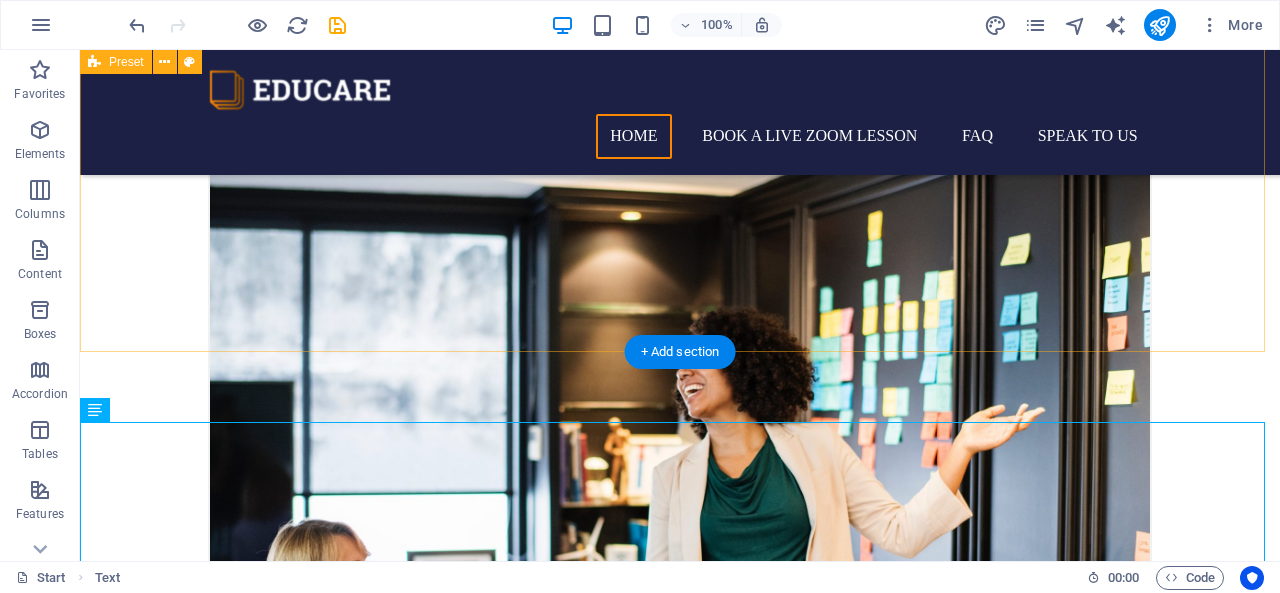 click on "Keeping It Simple! We Keep it simple for everyone. No matter what your level of Math. All you need to know or  be willing to Learn  is; Addition, Subtraction, Multiplication and Division." at bounding box center [680, 6488] 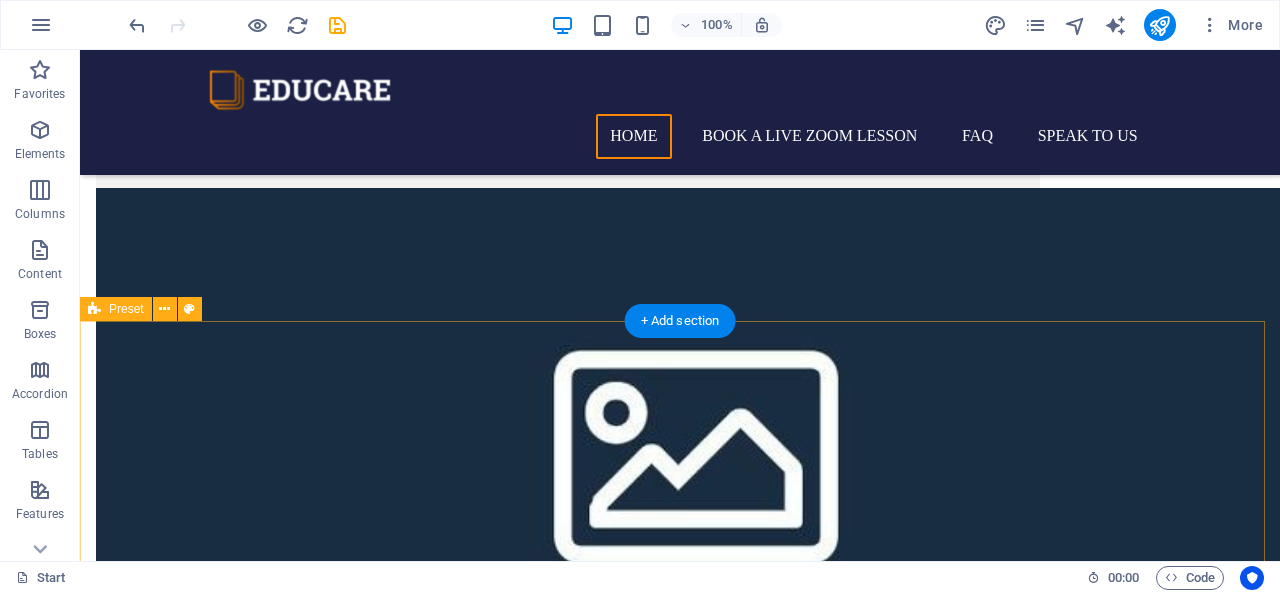 scroll, scrollTop: 2600, scrollLeft: 0, axis: vertical 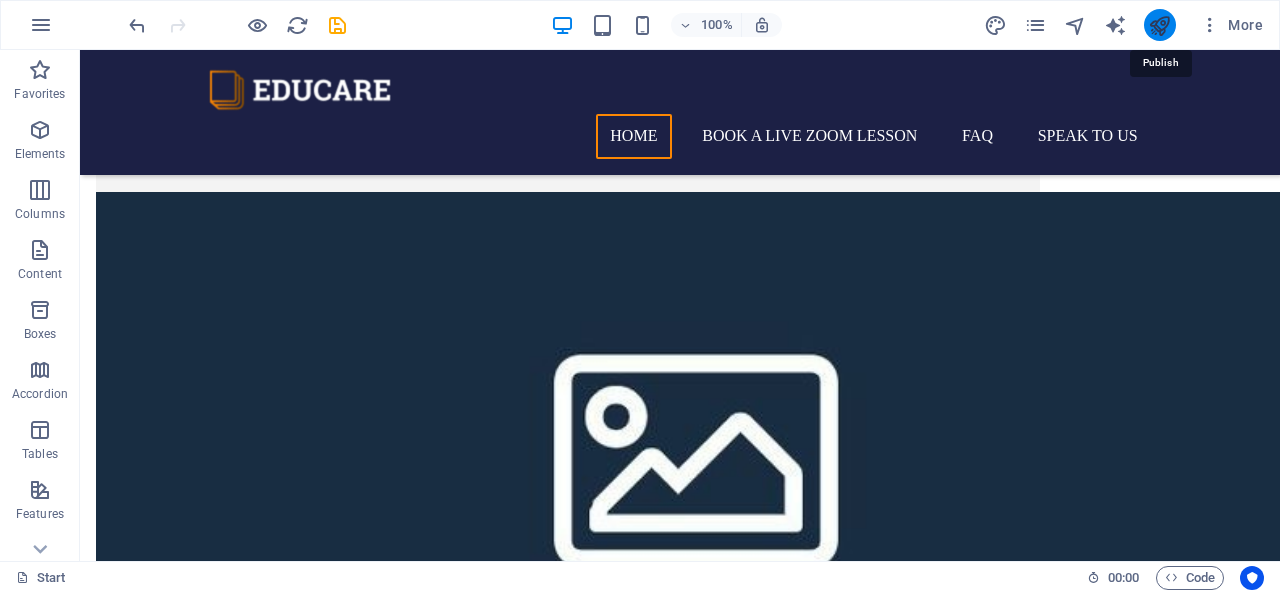 click at bounding box center (1159, 25) 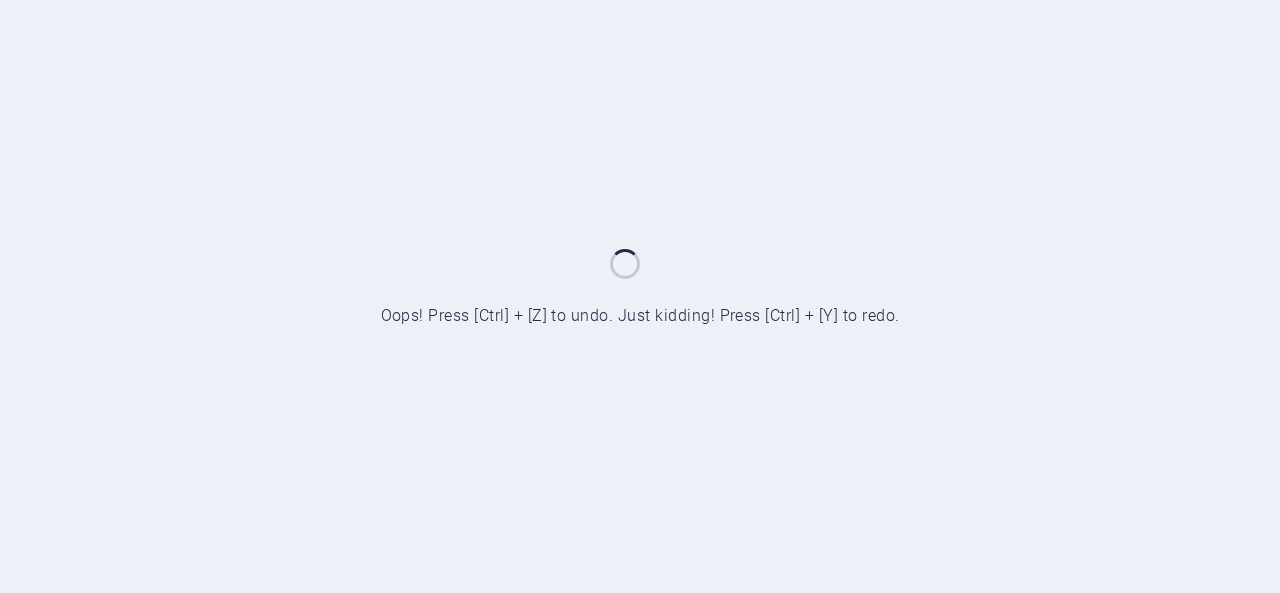 scroll, scrollTop: 0, scrollLeft: 0, axis: both 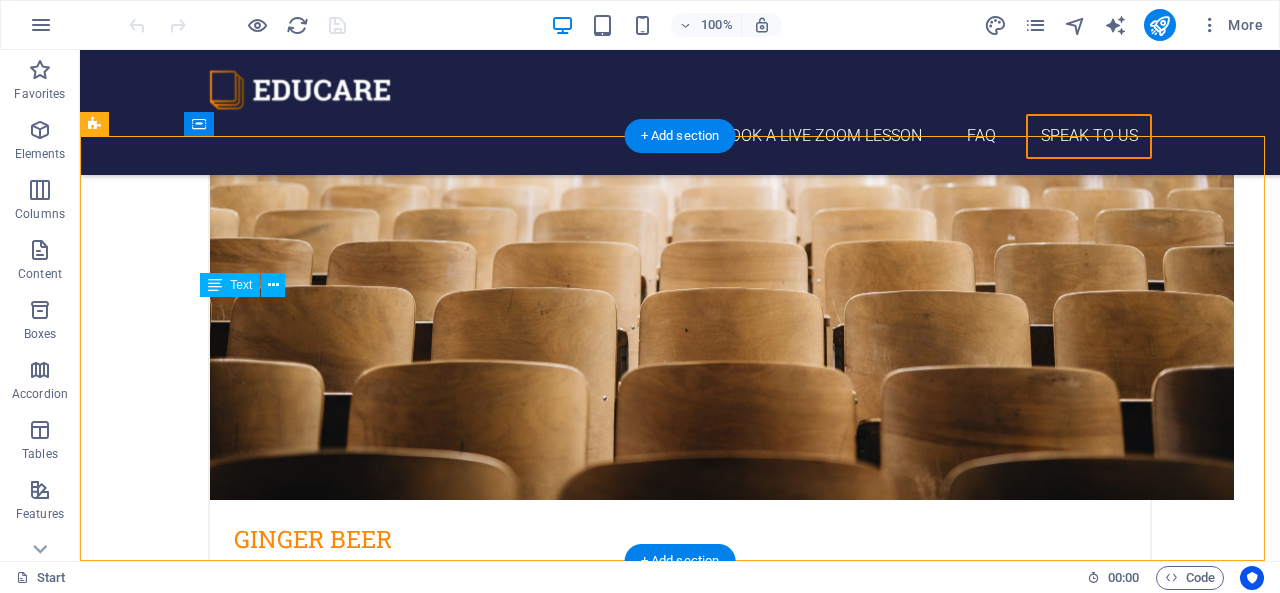 click on "pandlkids.com 566 Cable Street Studios  Unit G11,First Floor  Thames House  ,  London    E1W 3HB +44 7482389350 dc0df093504b6794d5294d1bc48292@cpanel.local Legal Notice  |  Privacy" at bounding box center (436, 7671) 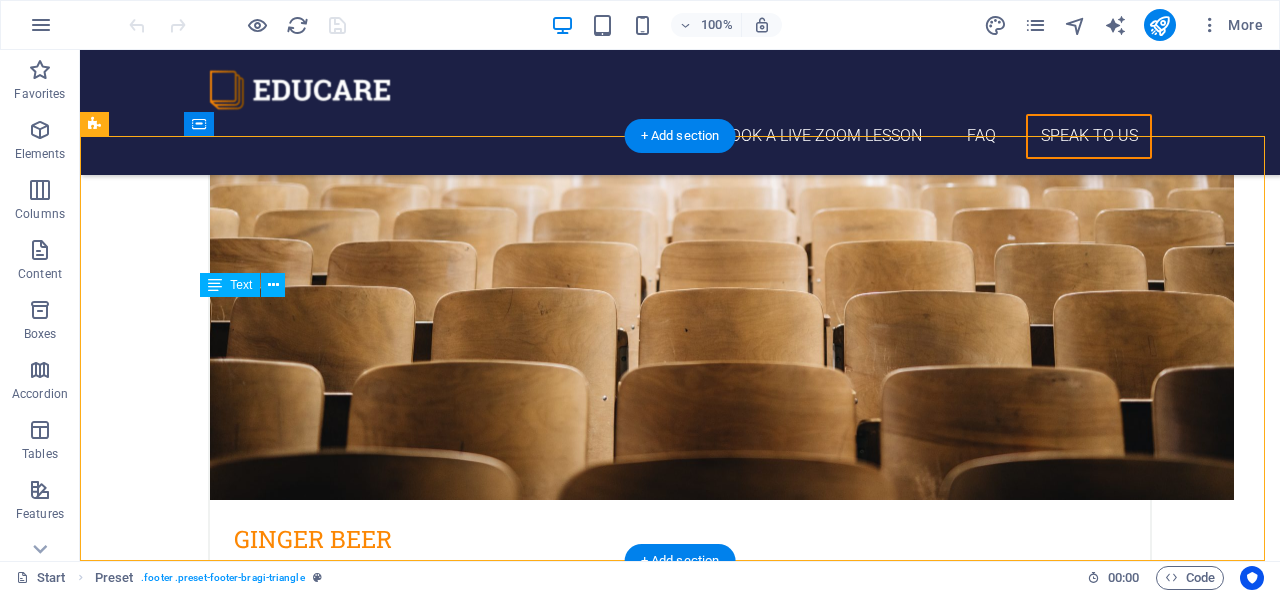 click on "pandlkids.com 566 Cable Street Studios  Unit G11,First Floor  Thames House  ,  London    E1W 3HB +44 7482389350 dc0df093504b6794d5294d1bc48292@cpanel.local Legal Notice  |  Privacy" at bounding box center (436, 7671) 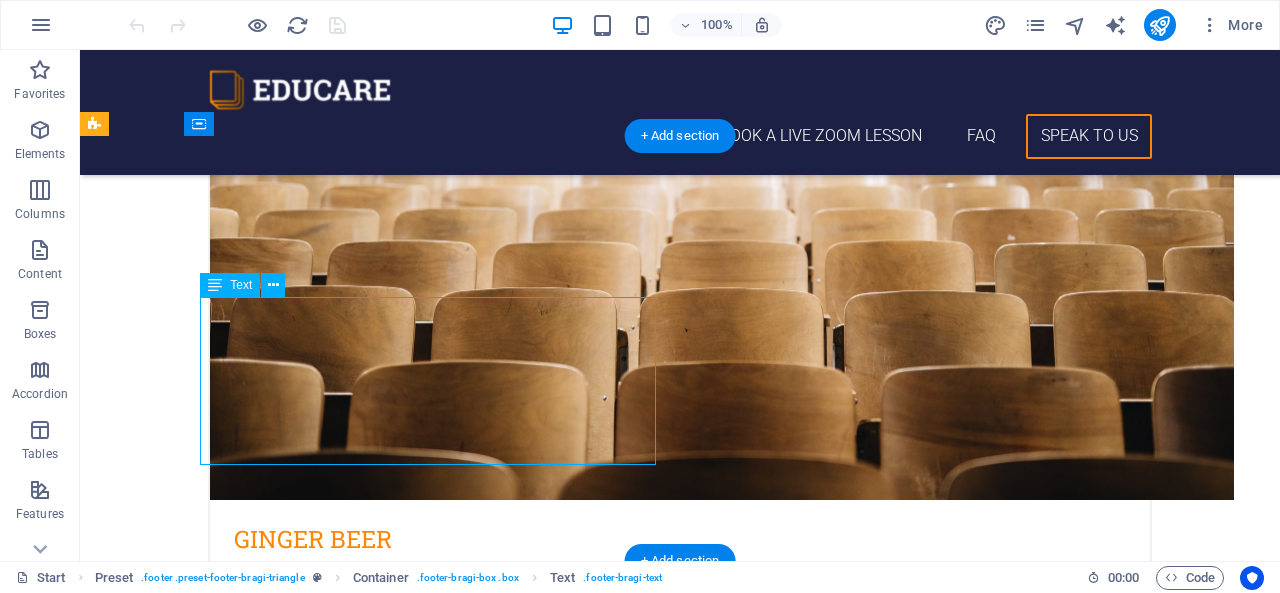 click on "pandlkids.com 566 Cable Street Studios  Unit G11,First Floor  Thames House  ,  London    E1W 3HB +44 7482389350 dc0df093504b6794d5294d1bc48292@cpanel.local Legal Notice  |  Privacy" at bounding box center (436, 7671) 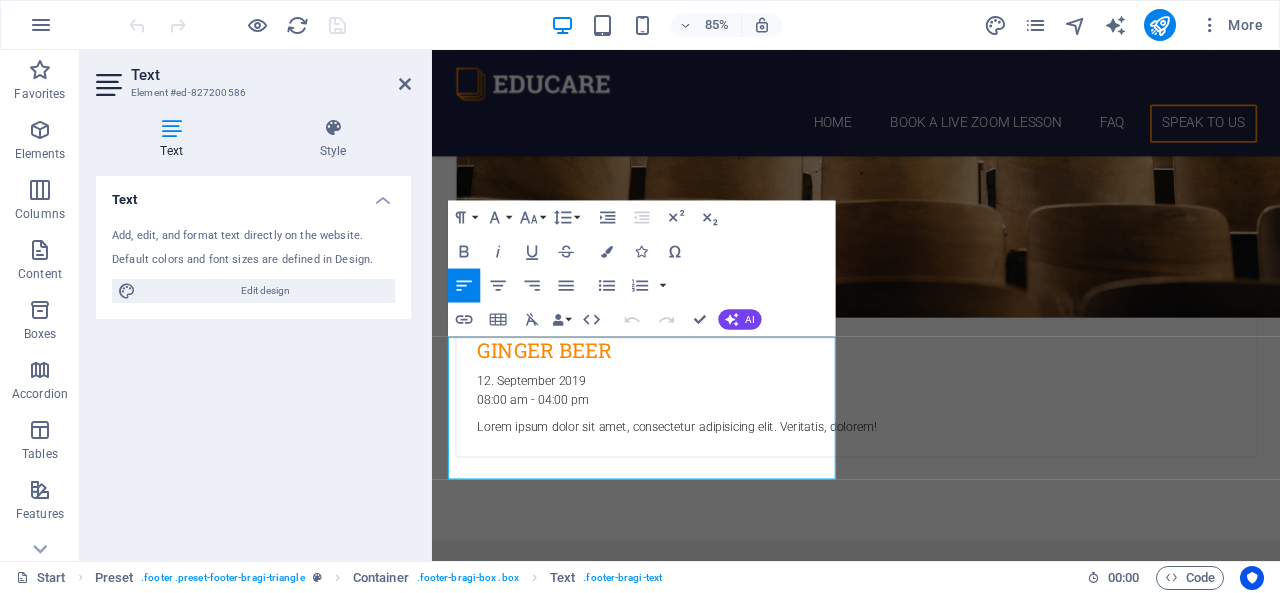 scroll, scrollTop: 8042, scrollLeft: 0, axis: vertical 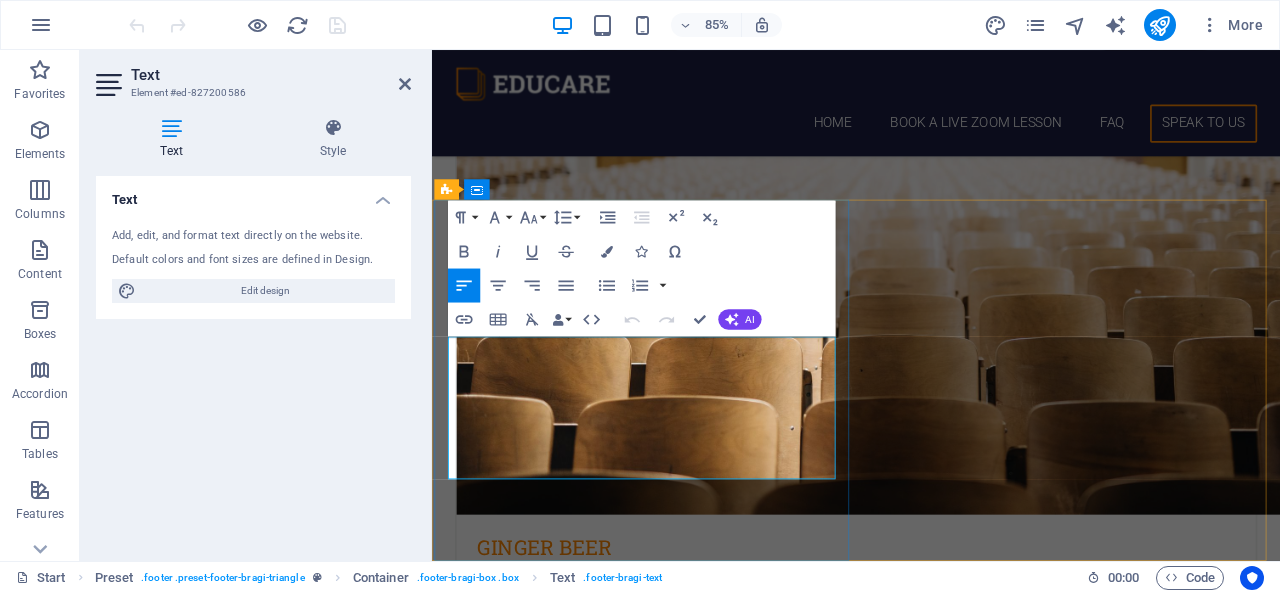 click on "+44 7482389350" at bounding box center (489, 7698) 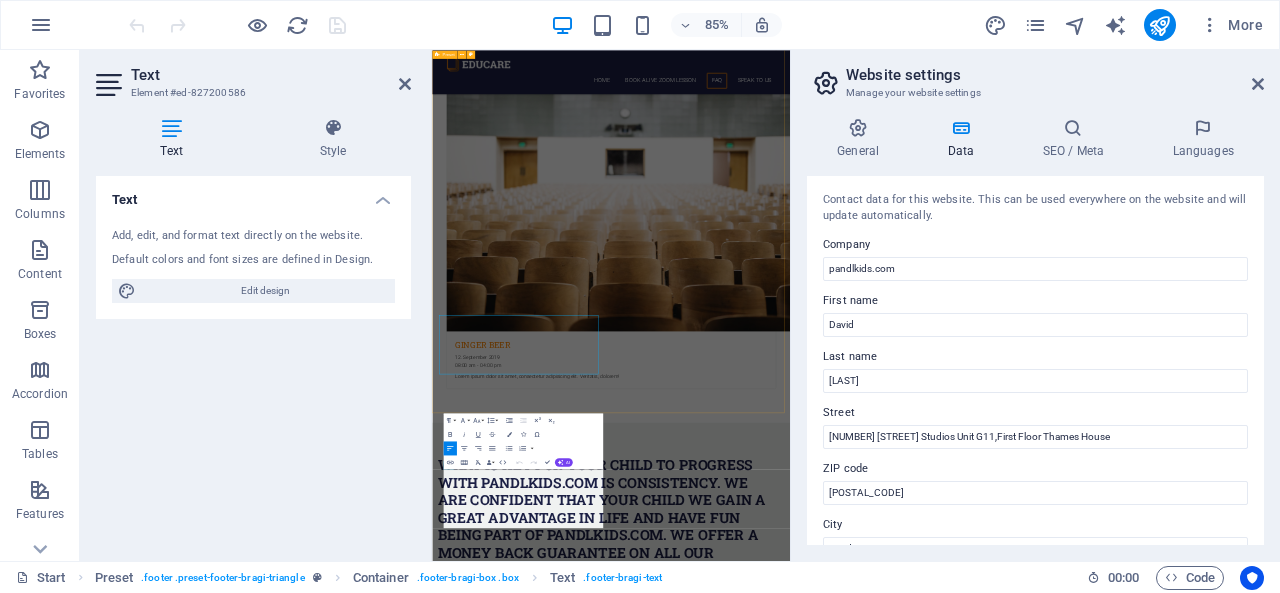 scroll, scrollTop: 7622, scrollLeft: 0, axis: vertical 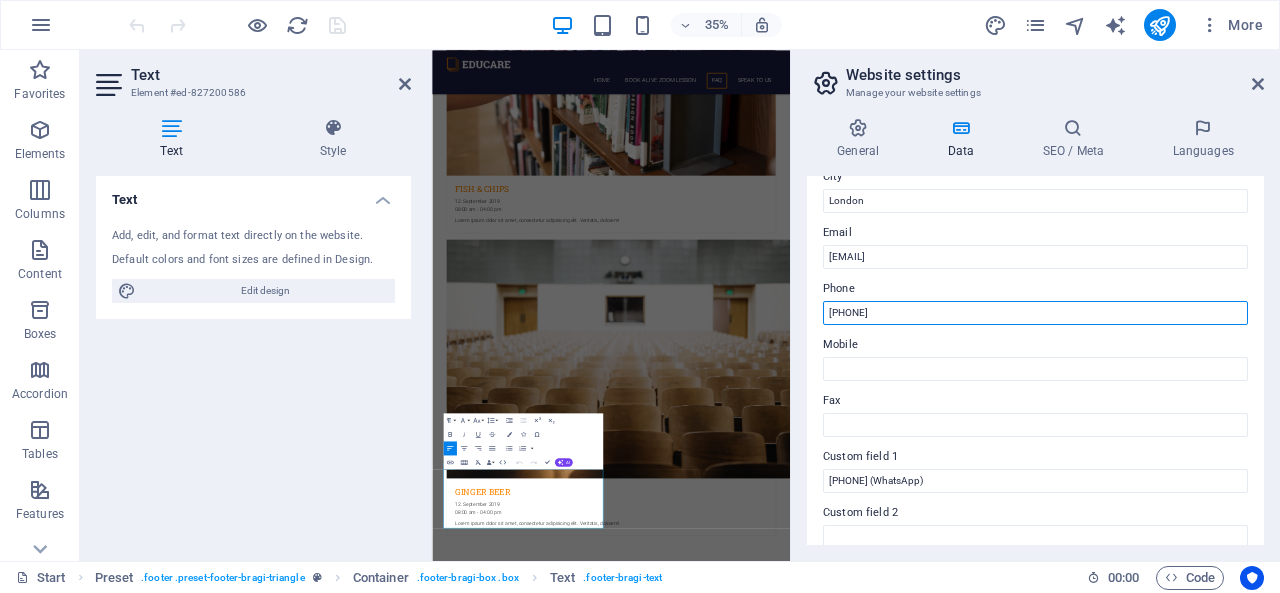 click on "+44 7482389350" at bounding box center (1035, 313) 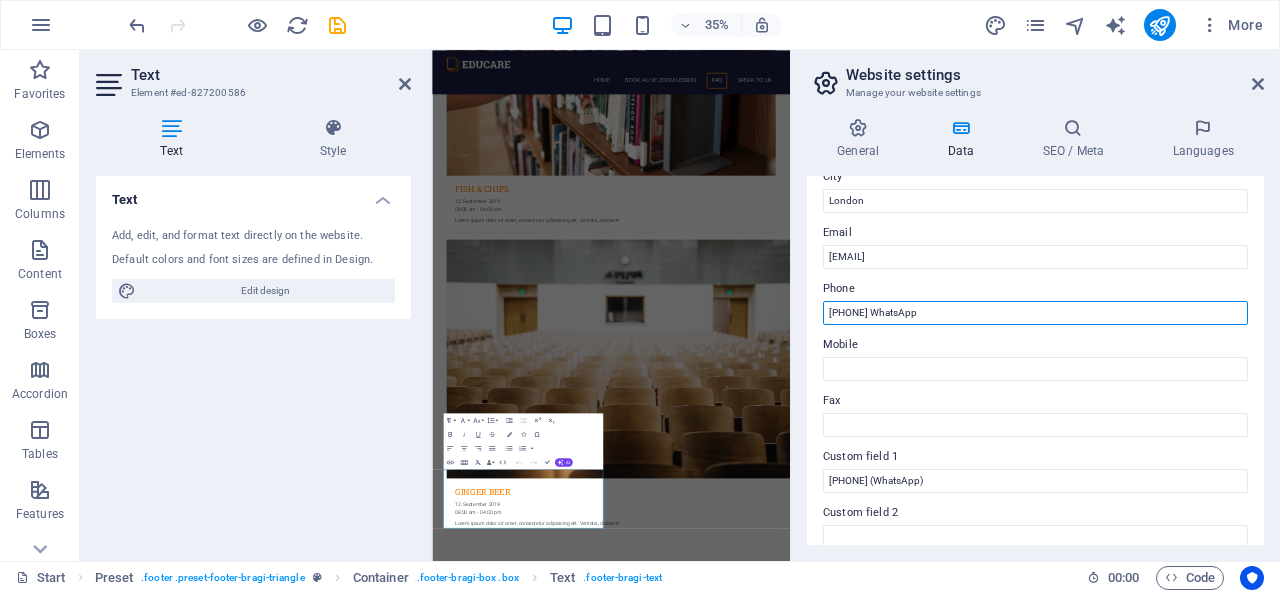 click on "+44 7482389350 WhatsApp" at bounding box center (1035, 313) 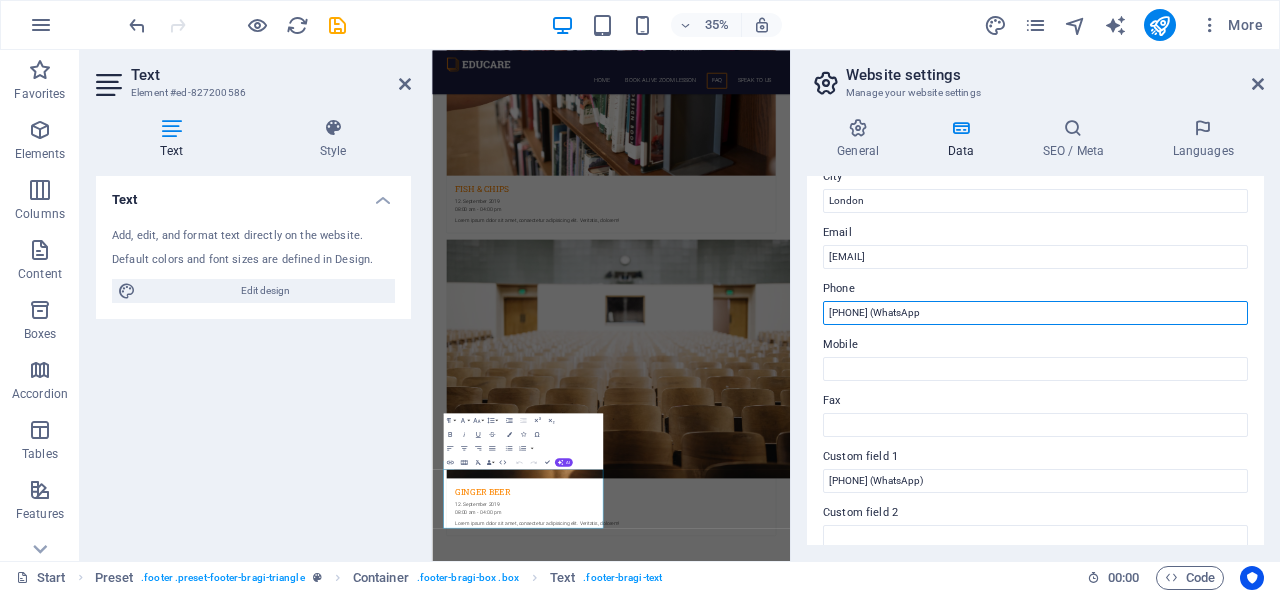 click on "+[COUNTRYCODE] [PHONE] (WhatsApp" at bounding box center (1035, 313) 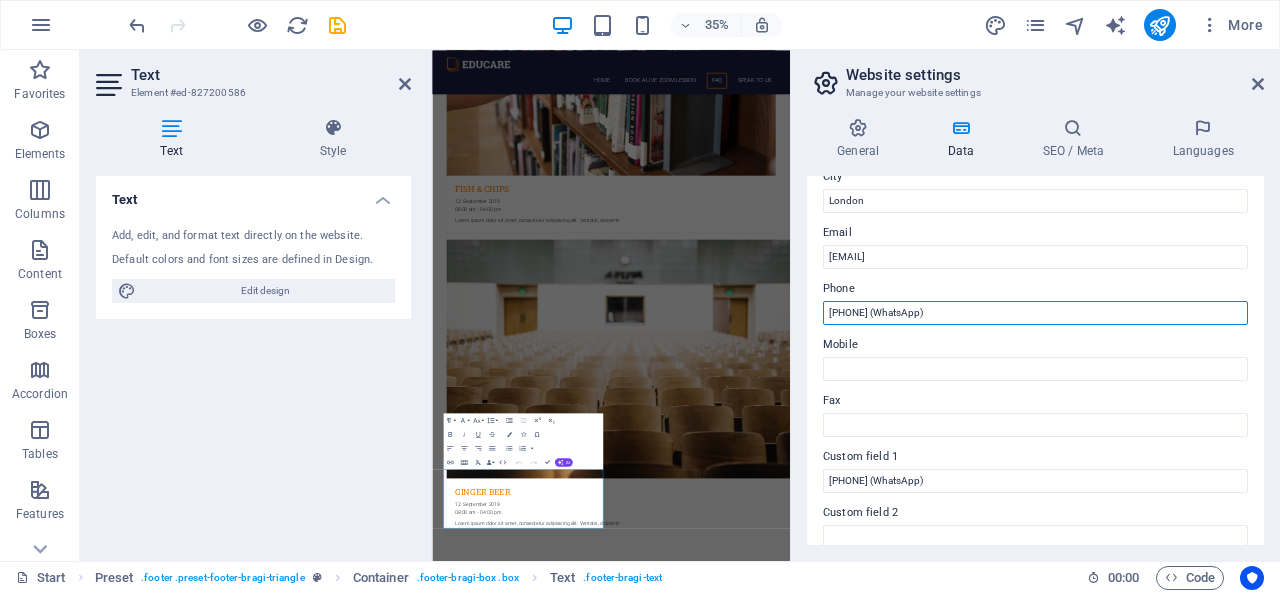 drag, startPoint x: 902, startPoint y: 305, endPoint x: 830, endPoint y: 302, distance: 72.06247 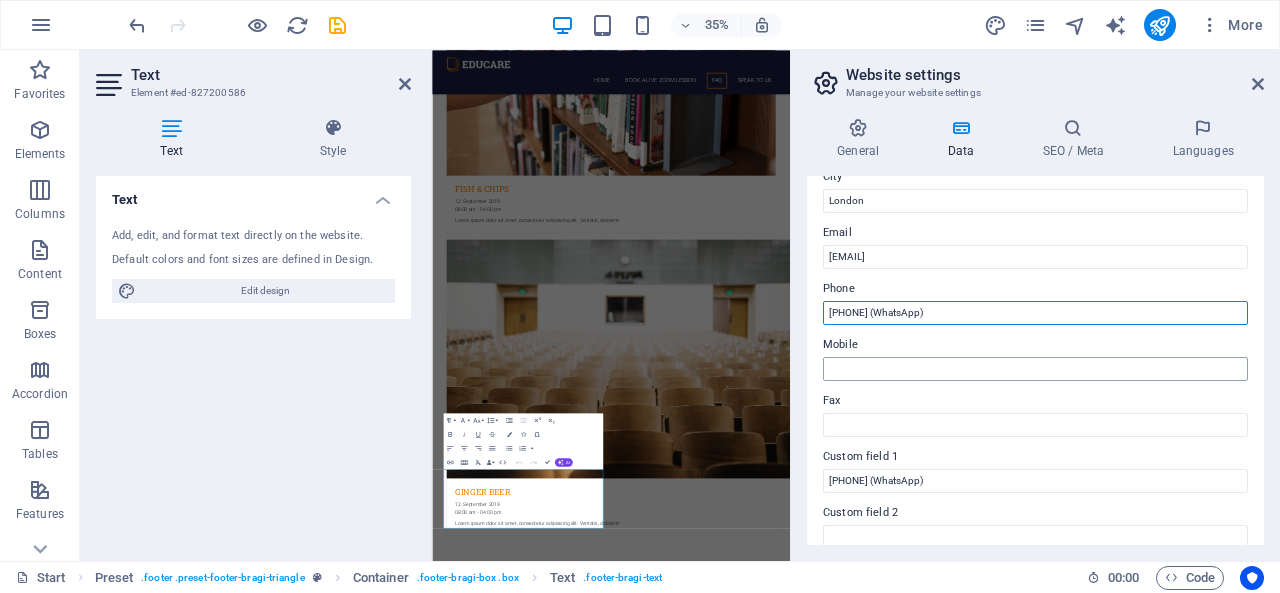 type on "+[PHONE] (WhatsApp)" 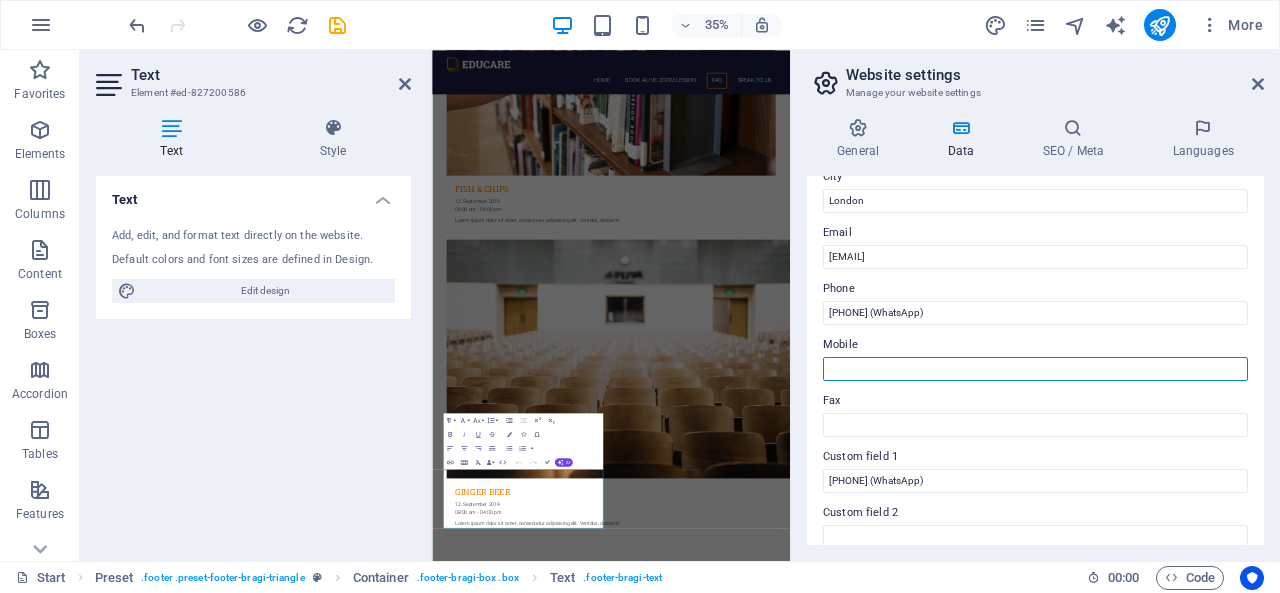 click on "Mobile" at bounding box center (1035, 369) 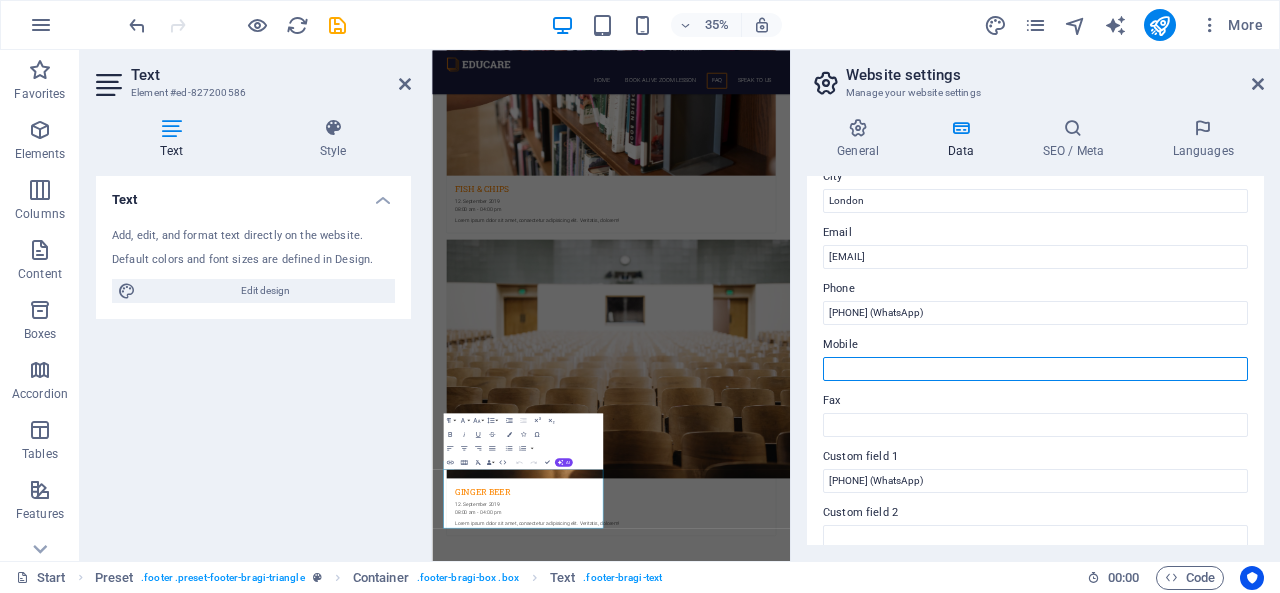 paste on "+[PHONE]" 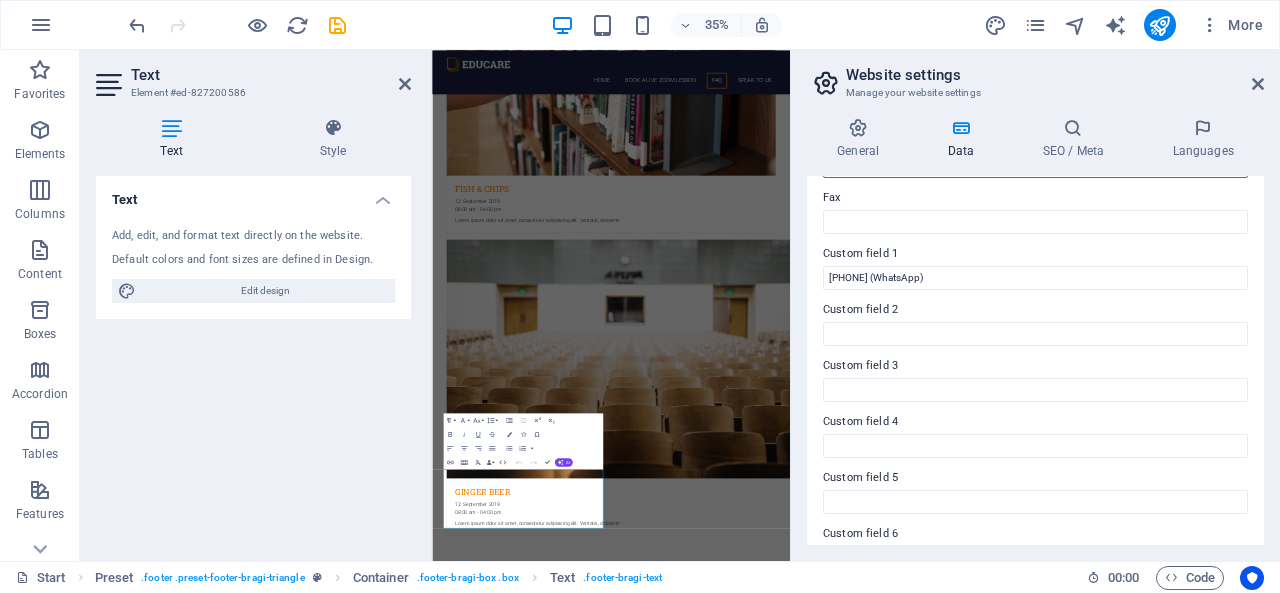 scroll, scrollTop: 591, scrollLeft: 0, axis: vertical 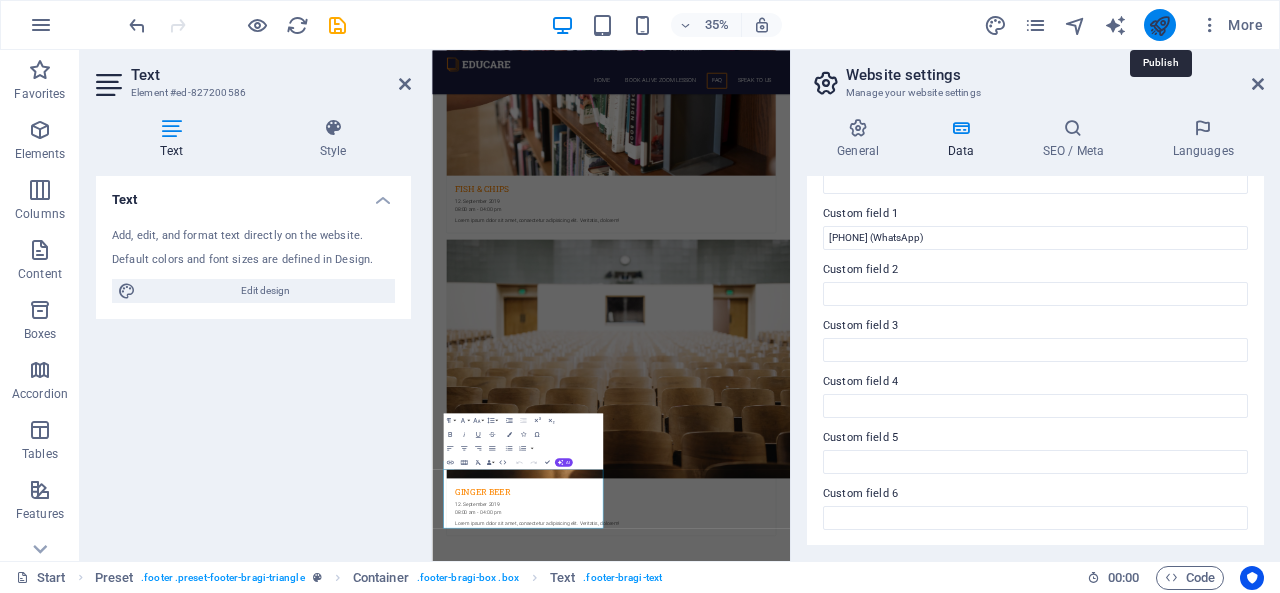 type on "+[PHONE]" 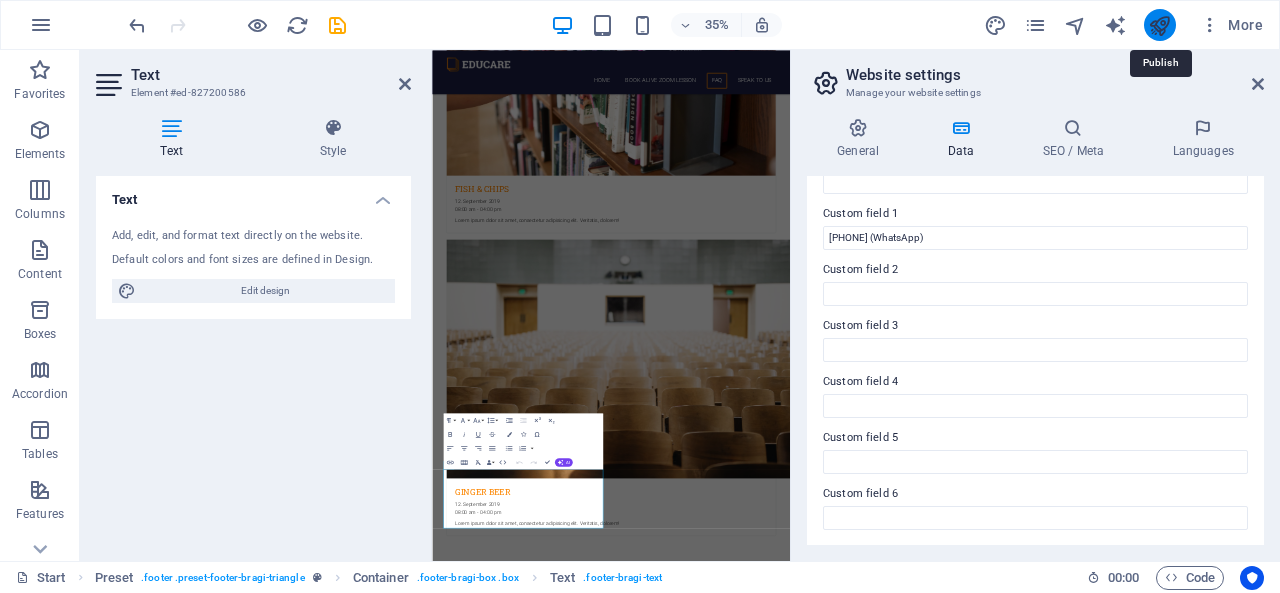click at bounding box center (1159, 25) 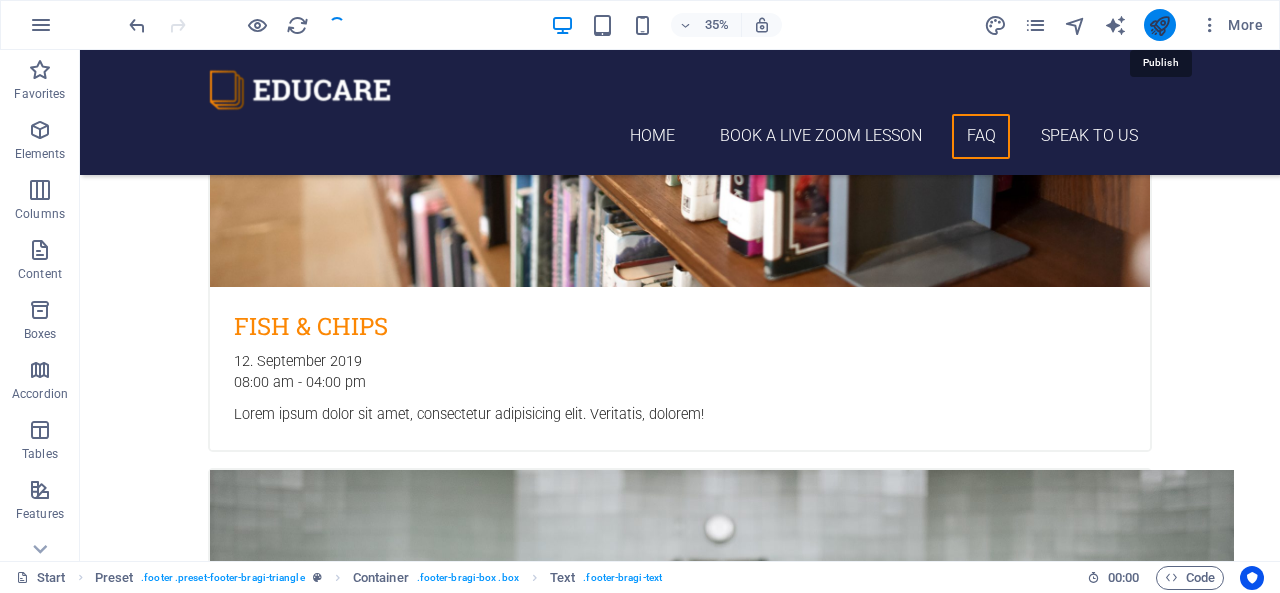 scroll, scrollTop: 8054, scrollLeft: 0, axis: vertical 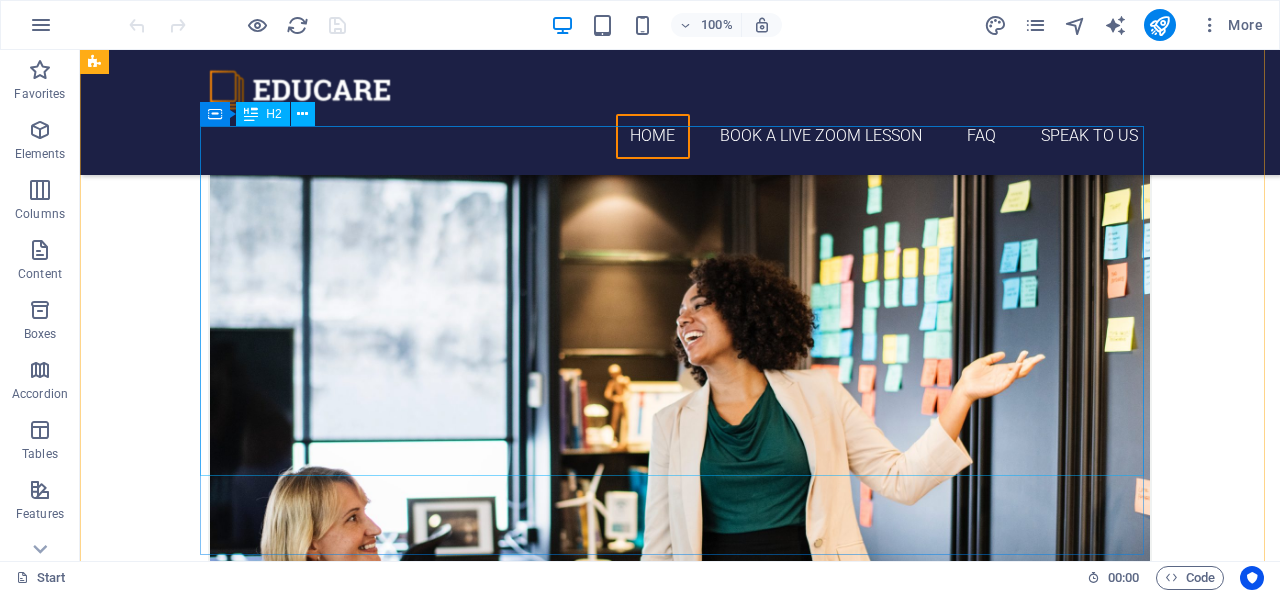 click on "What is key for your child to progress with PandLkids.com is consistency. WE are confident that your Child we gain a great advantage in life and have fun being part of PandLkids.com. we offer a money back guarantee on ALL our  lessons." at bounding box center (568, 5366) 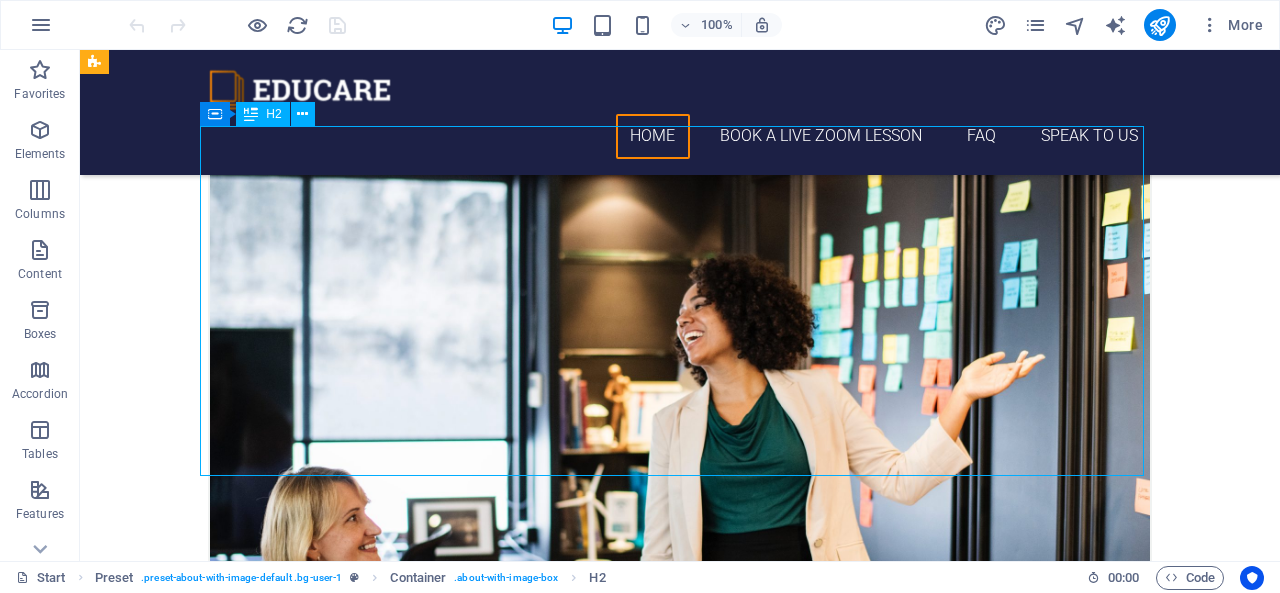 click on "What is key for your child to progress with PandLkids.com is consistency. WE are confident that your Child we gain a great advantage in life and have fun being part of PandLkids.com. we offer a money back guarantee on ALL our  lessons." at bounding box center [568, 5366] 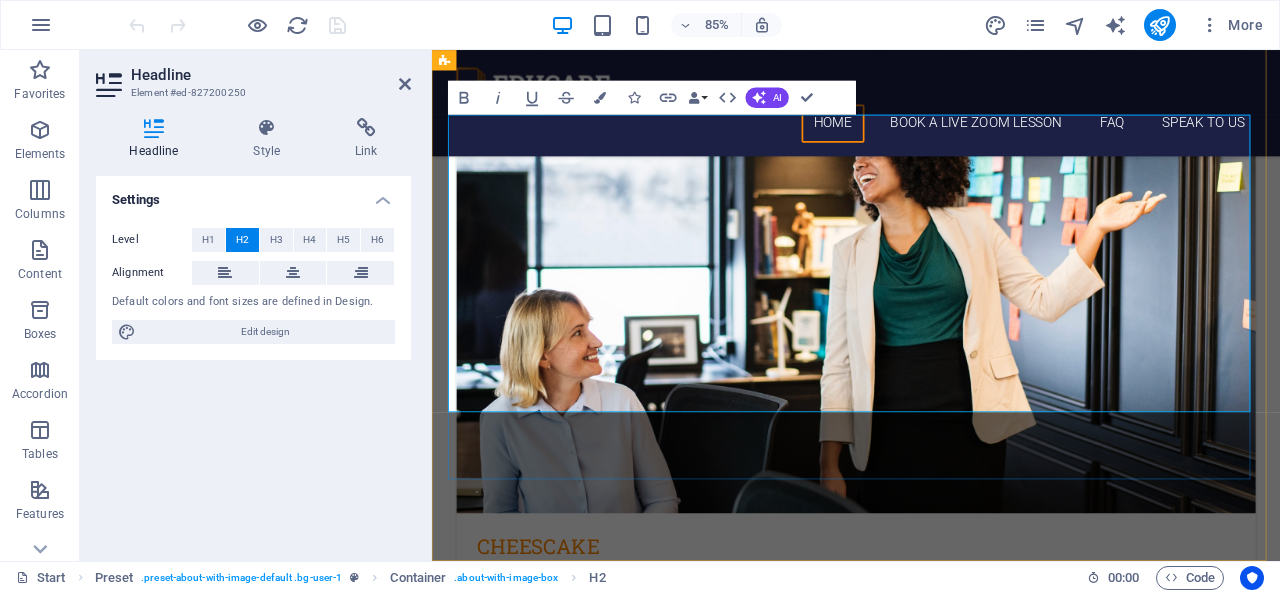 scroll, scrollTop: 3912, scrollLeft: 0, axis: vertical 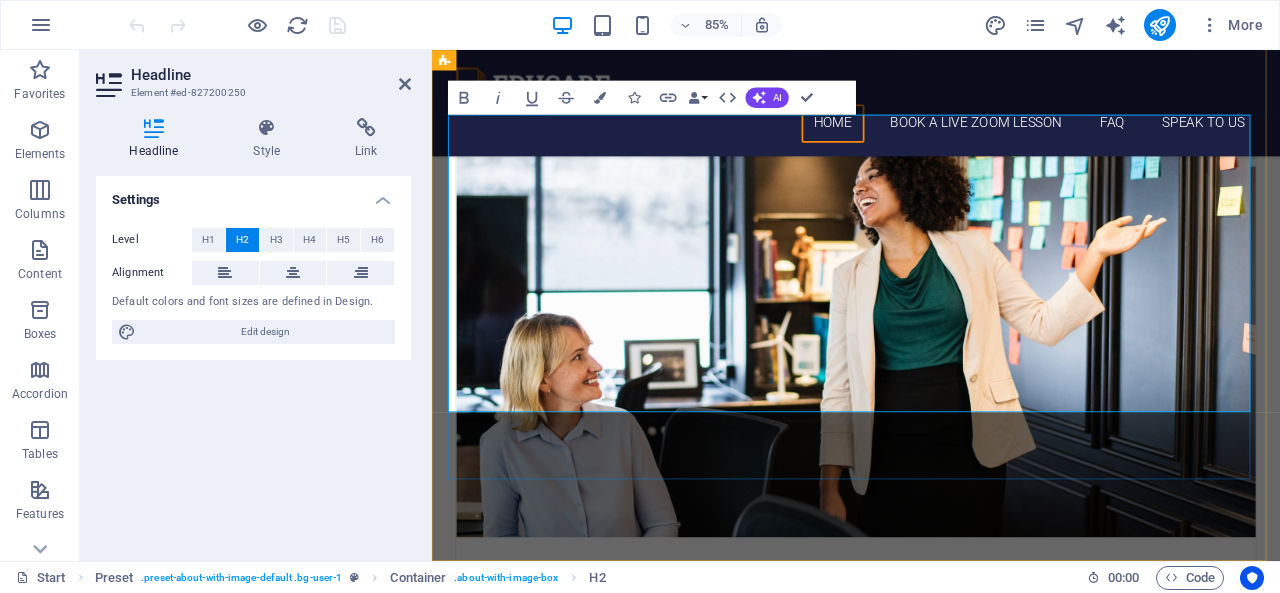 click on "What is key for your child to progress with PandLkids.com is consistency. WE are confident that your Child we gain a great advantage in life and have fun being part of PandLkids.com. we offer a money back guarantee on ALL our  lessons." at bounding box center (920, 5259) 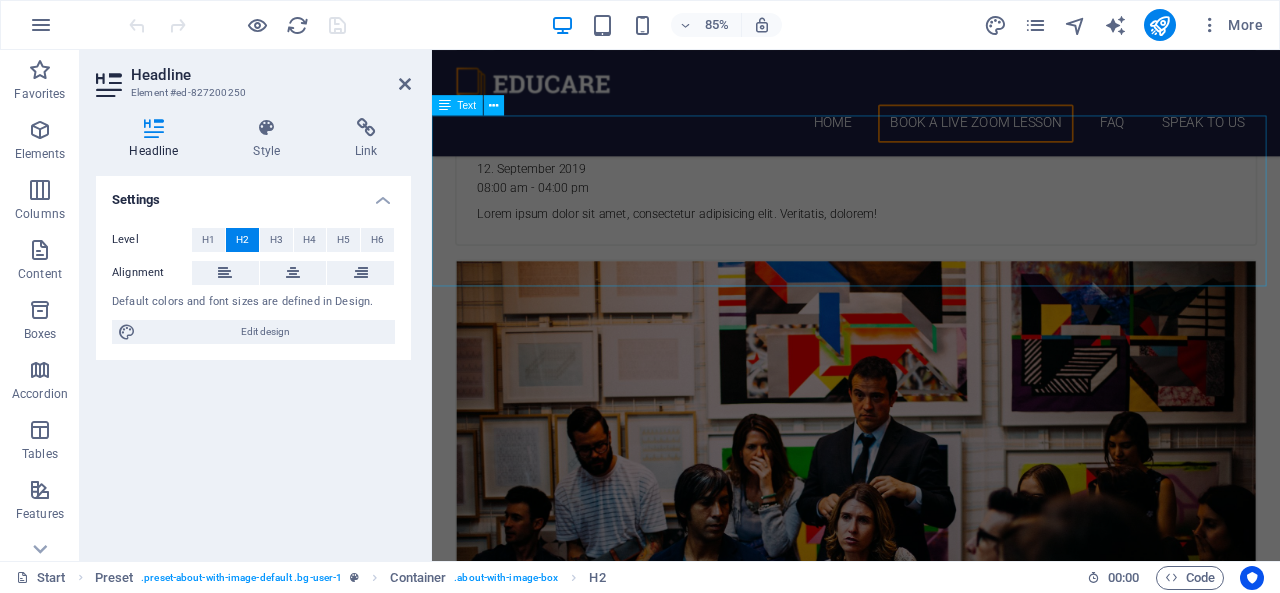 scroll, scrollTop: 5186, scrollLeft: 0, axis: vertical 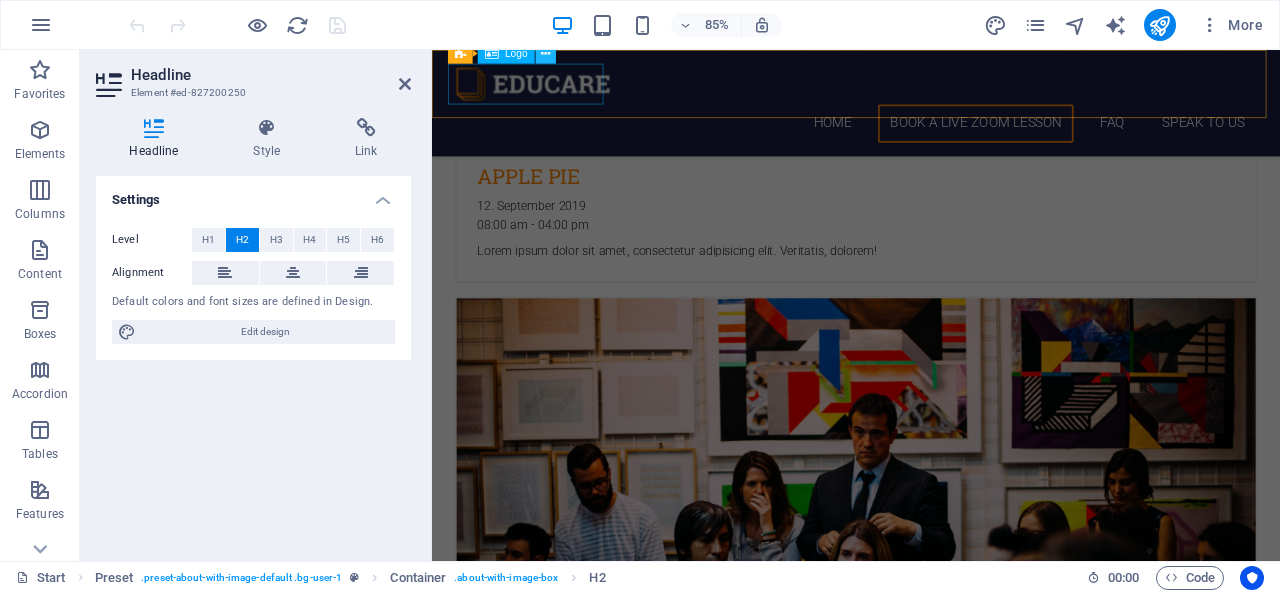 click at bounding box center (545, 53) 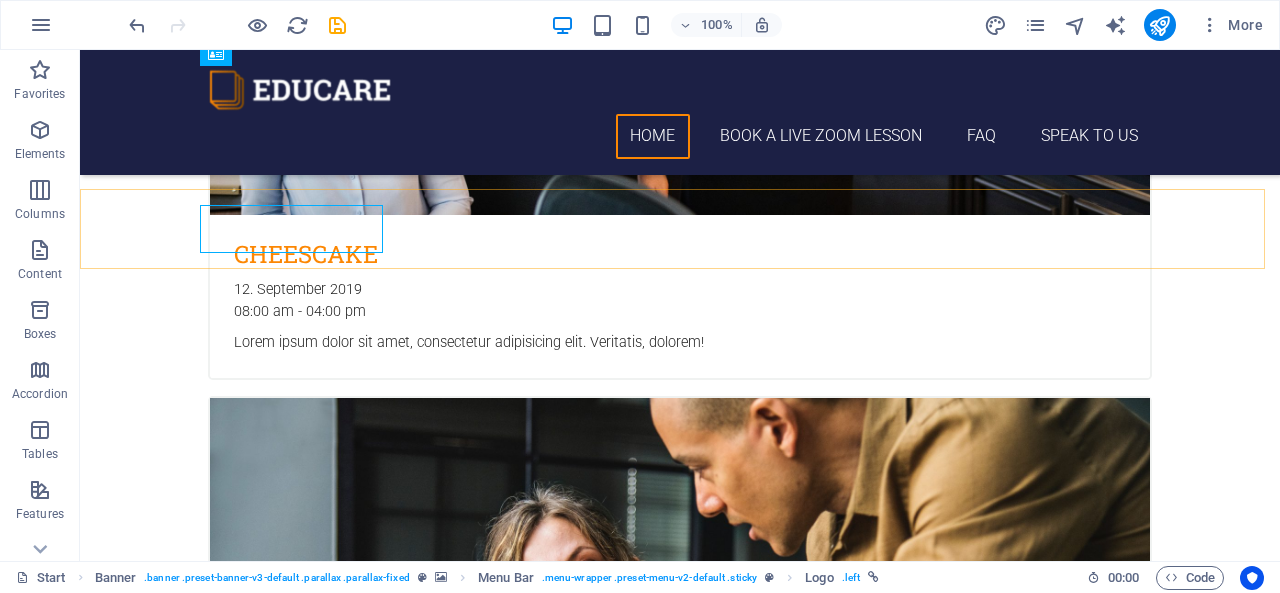 scroll, scrollTop: 3935, scrollLeft: 0, axis: vertical 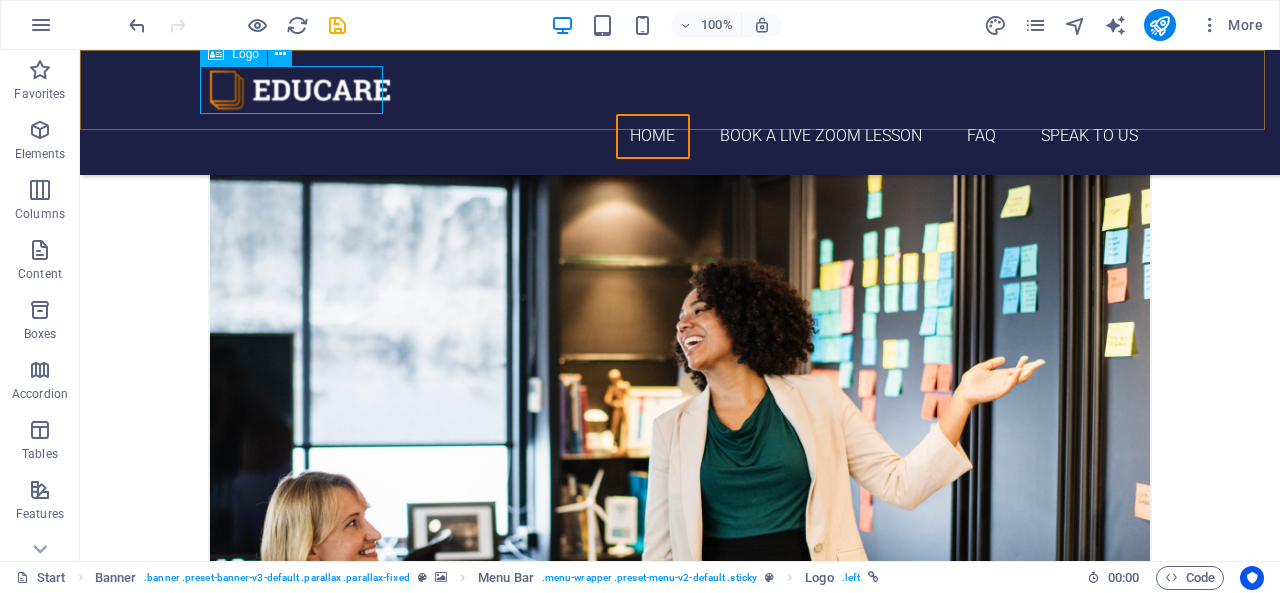 click at bounding box center (680, 90) 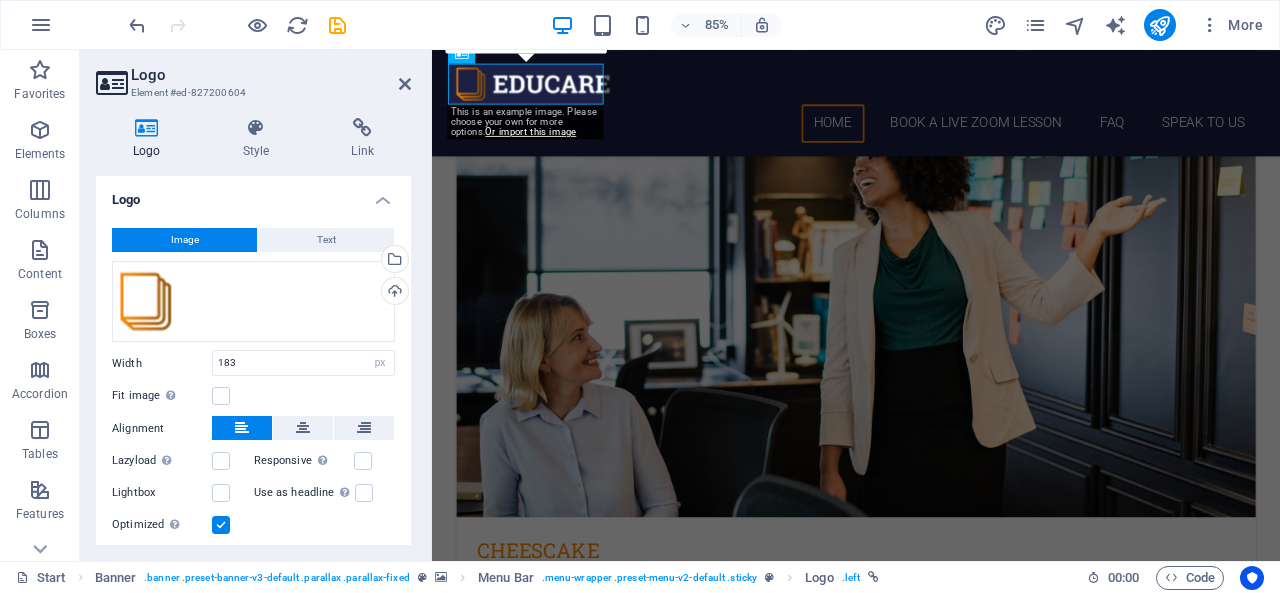 scroll, scrollTop: 3907, scrollLeft: 0, axis: vertical 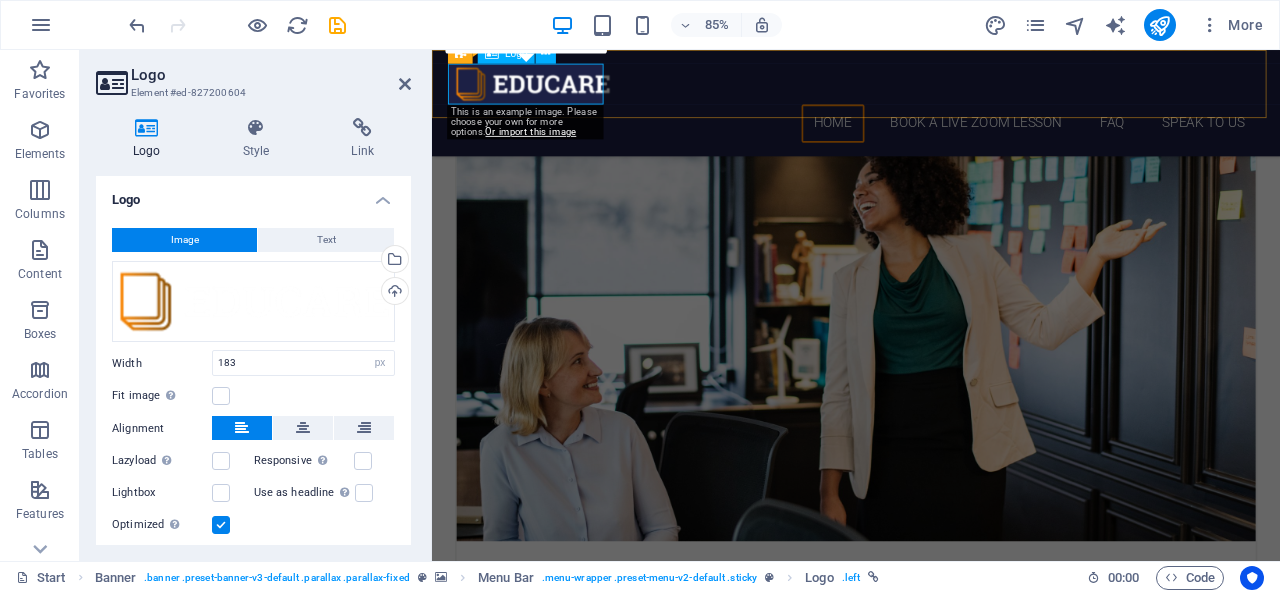 click at bounding box center [931, 90] 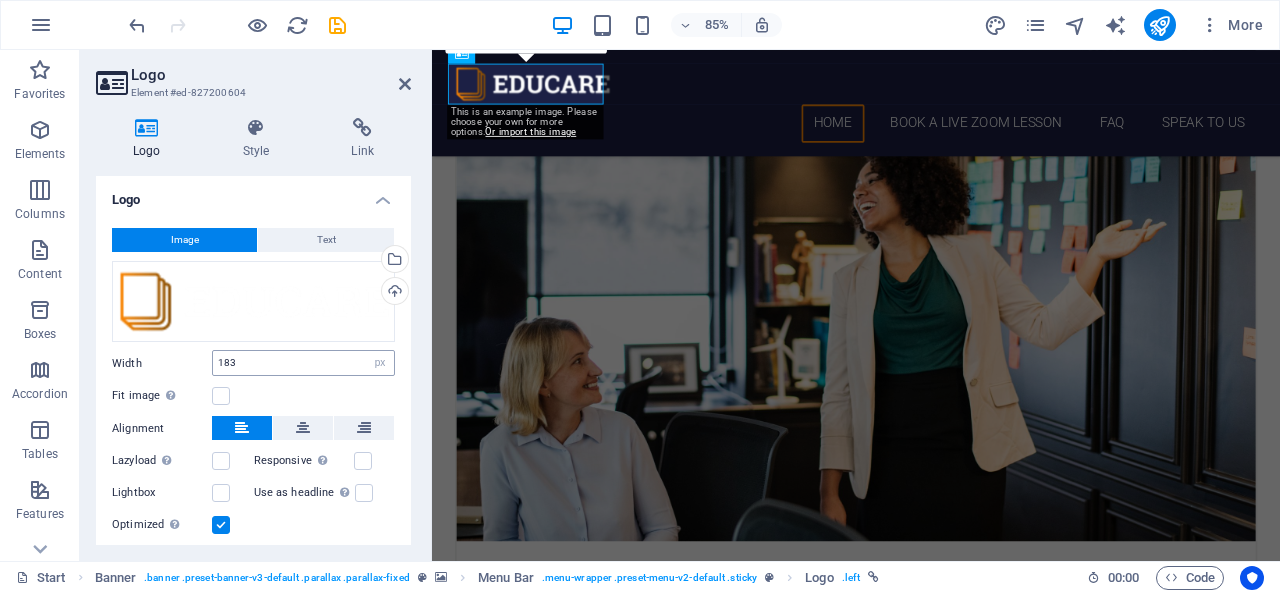 scroll, scrollTop: 54, scrollLeft: 0, axis: vertical 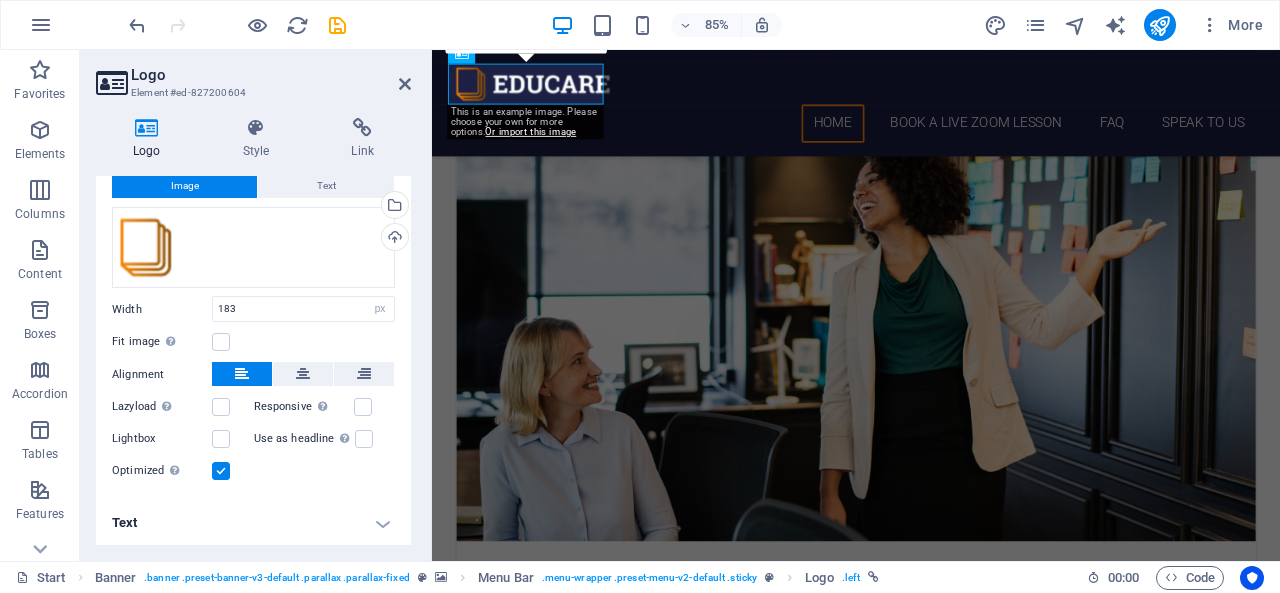 click on "Text" at bounding box center [253, 523] 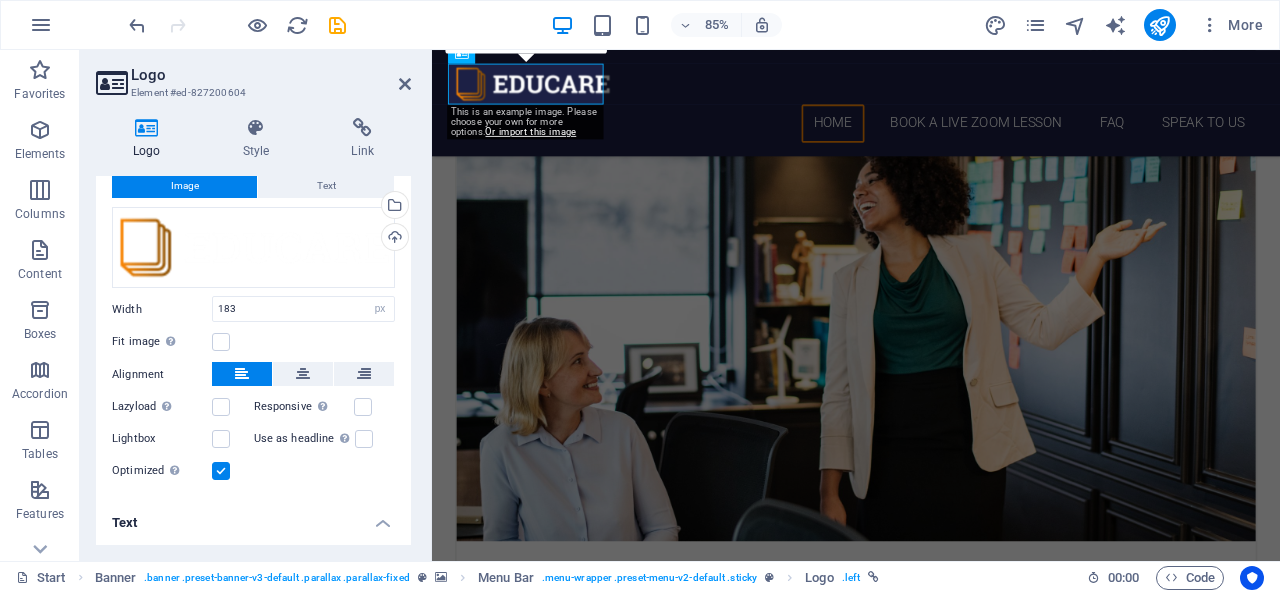 drag, startPoint x: 406, startPoint y: 407, endPoint x: 404, endPoint y: 494, distance: 87.02299 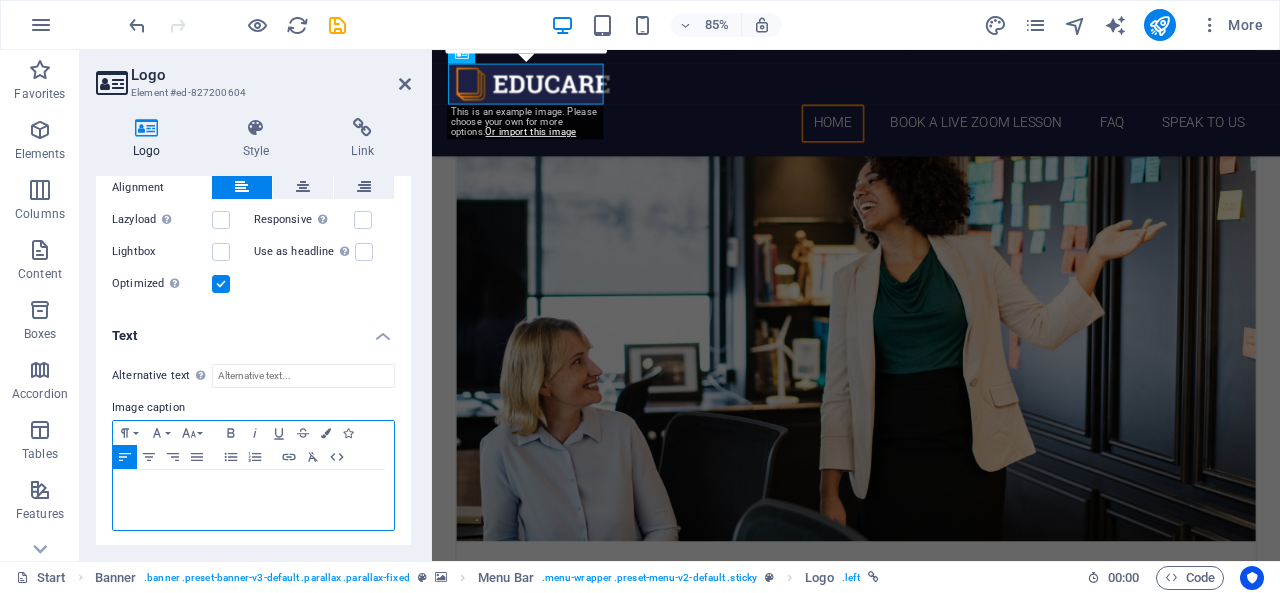 click at bounding box center (253, 489) 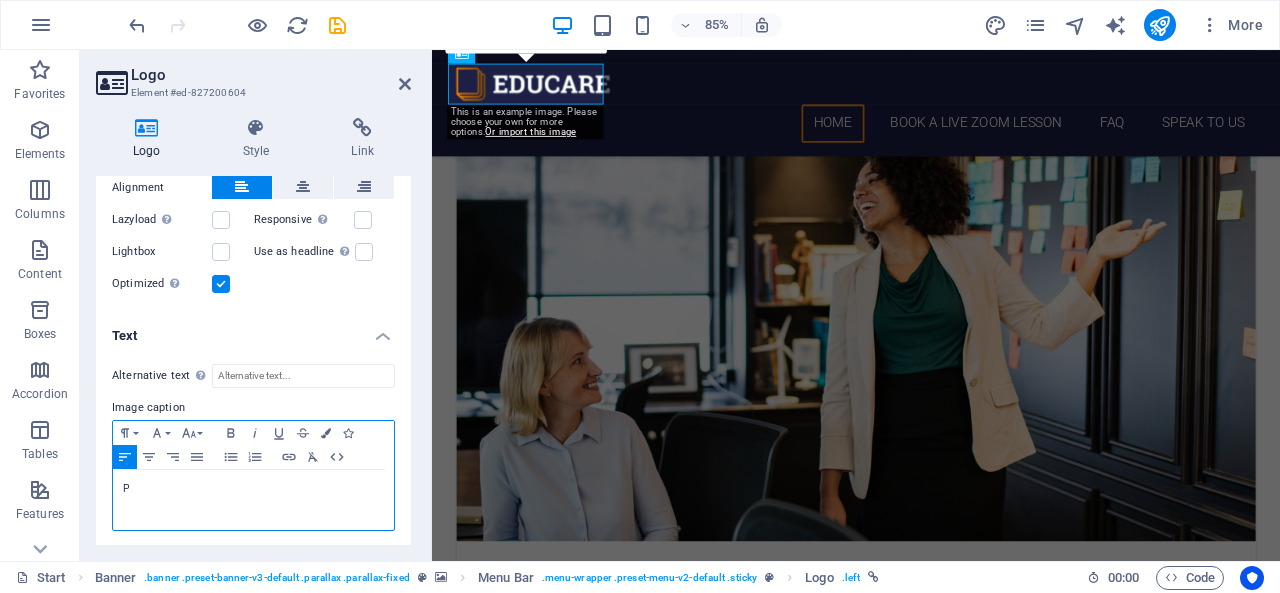 scroll, scrollTop: 3931, scrollLeft: 0, axis: vertical 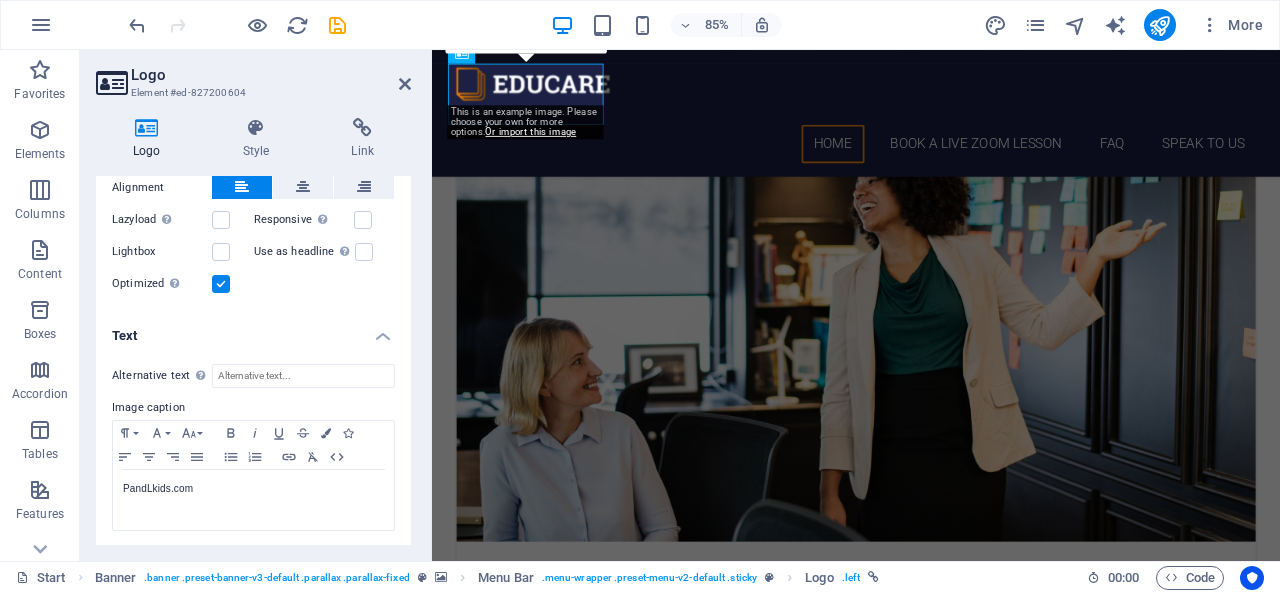 click on "Text" at bounding box center (253, 330) 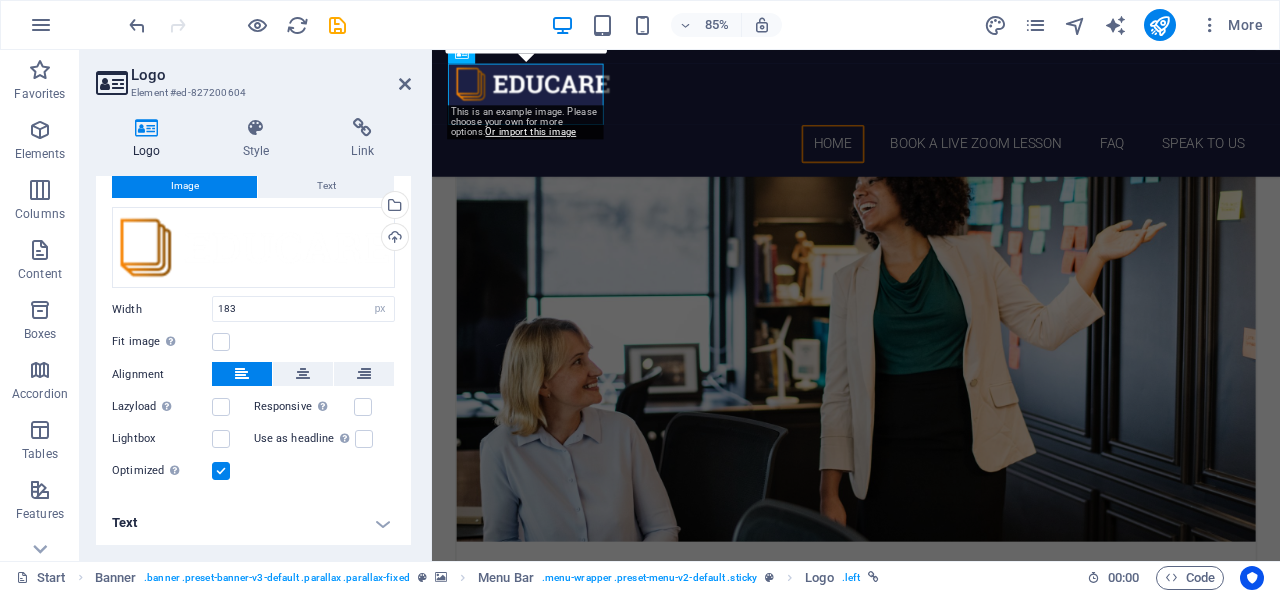 click on "85% More" at bounding box center (698, 25) 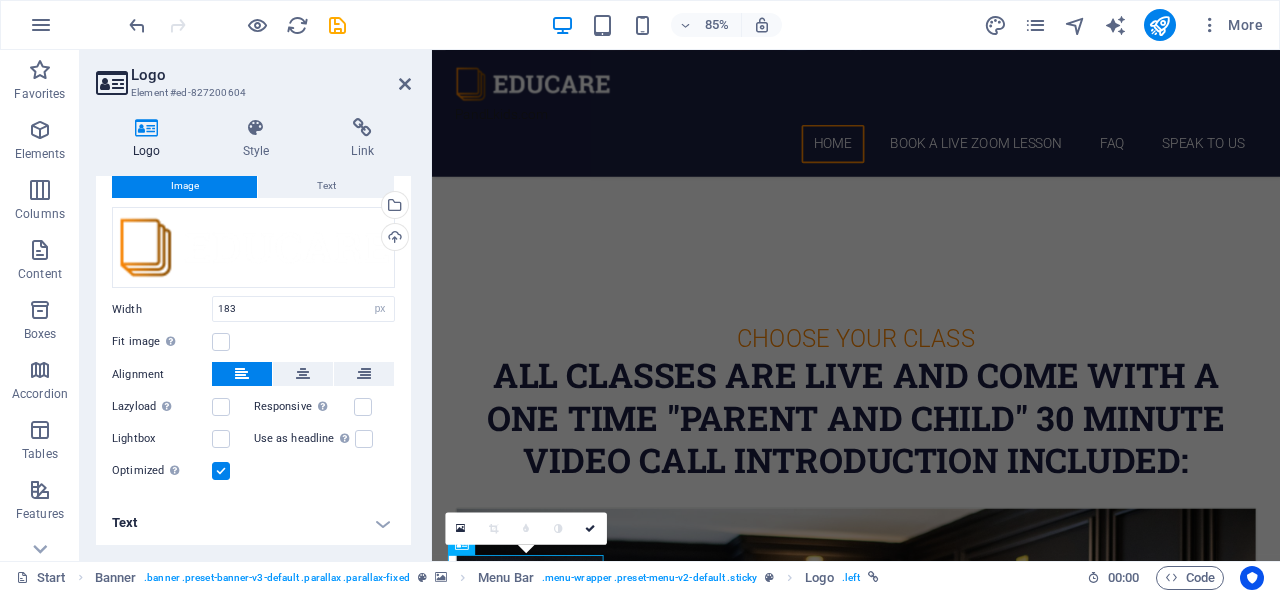 scroll, scrollTop: 3343, scrollLeft: 0, axis: vertical 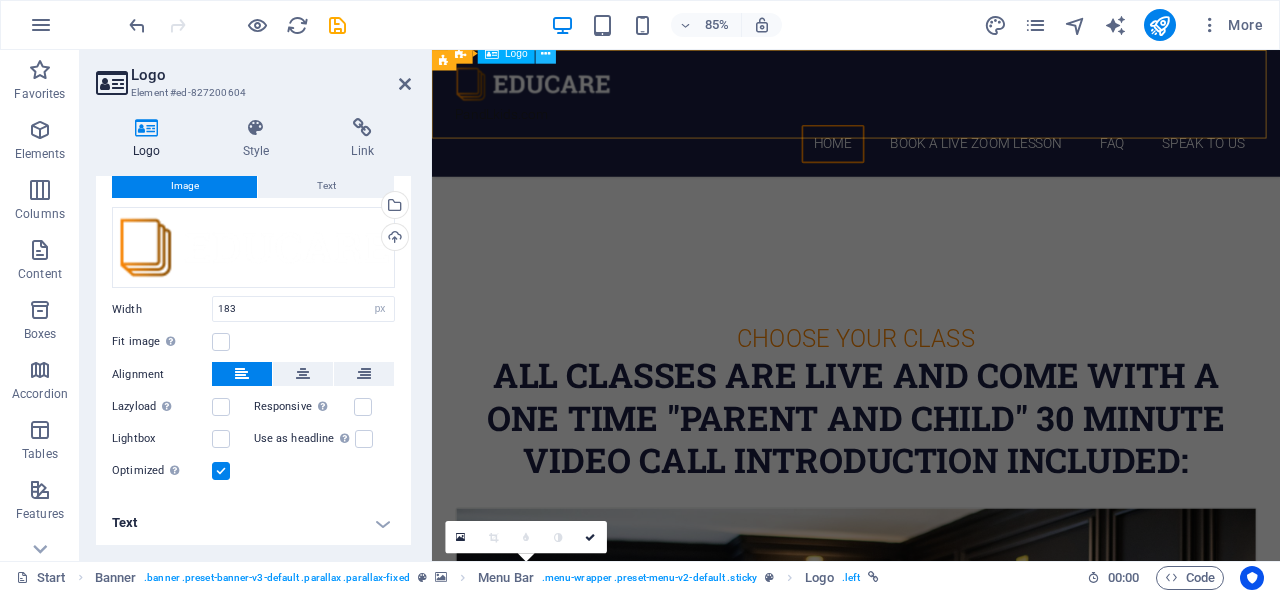 click at bounding box center [545, 53] 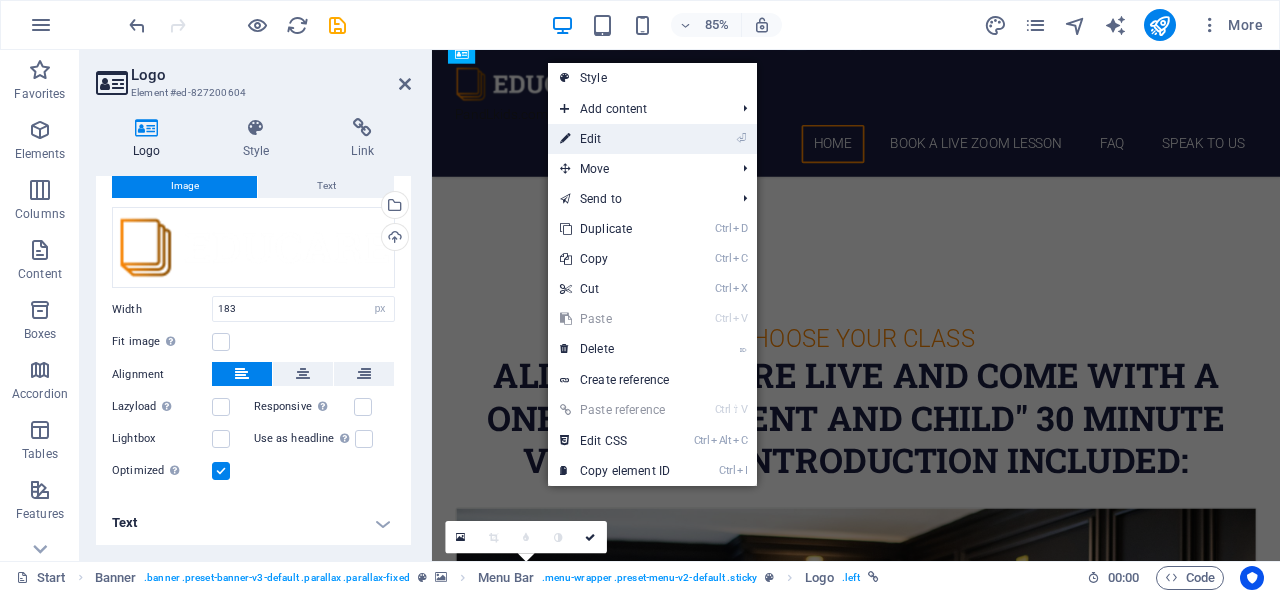 click on "⏎  Edit" at bounding box center [615, 139] 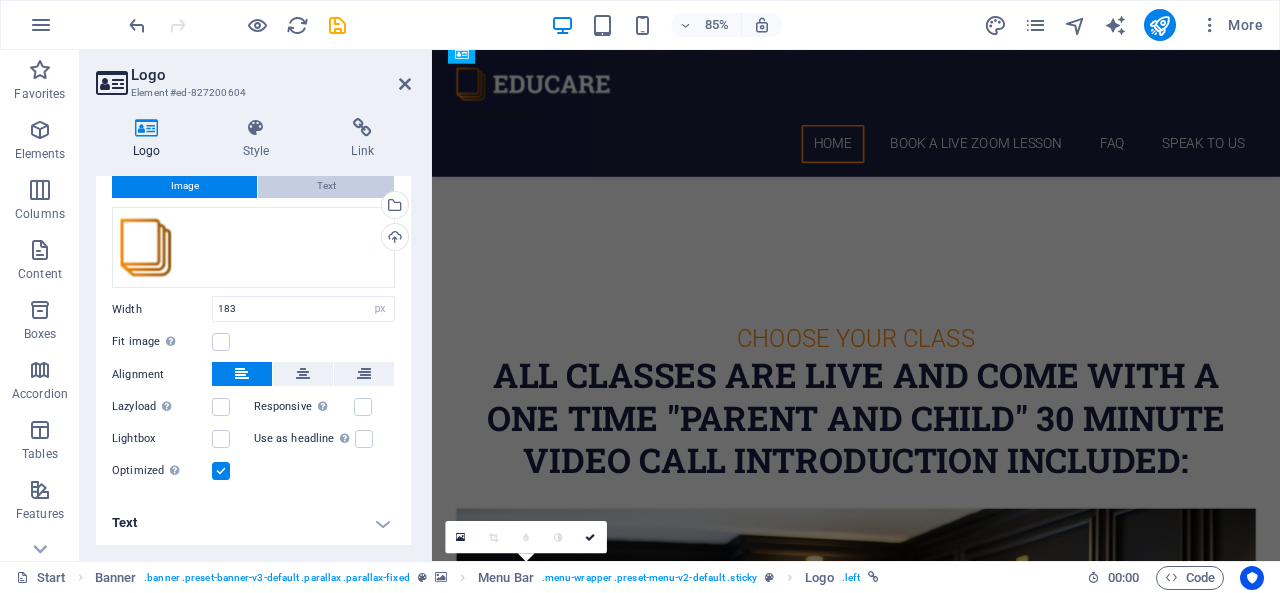 click on "Text" at bounding box center [326, 186] 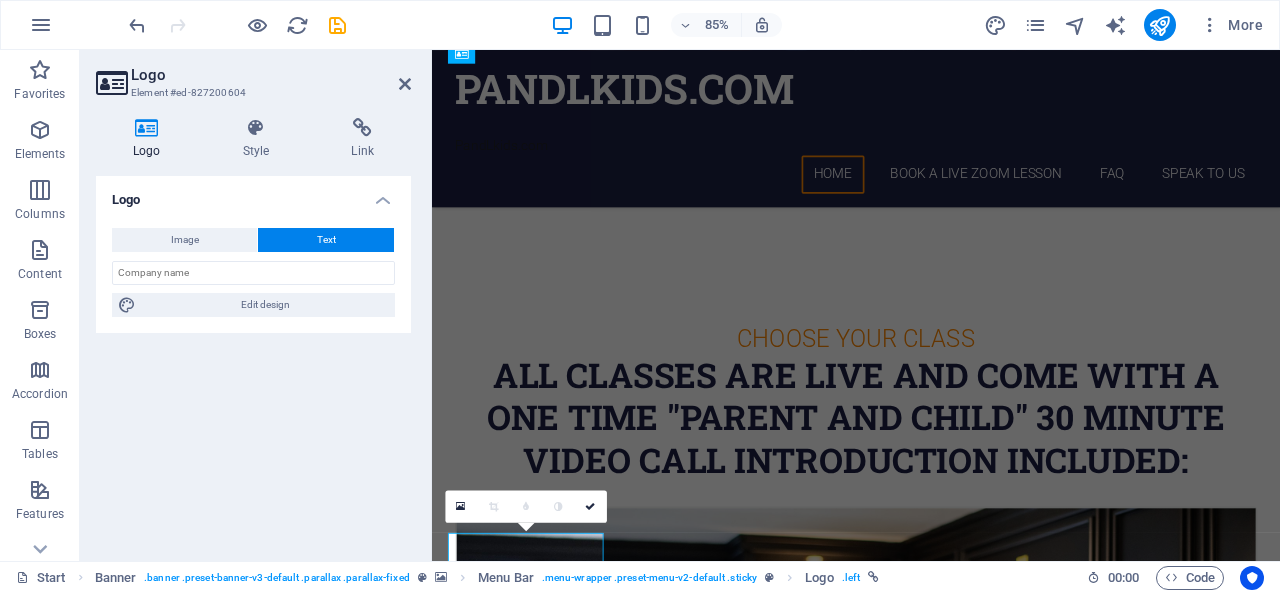 scroll, scrollTop: 0, scrollLeft: 0, axis: both 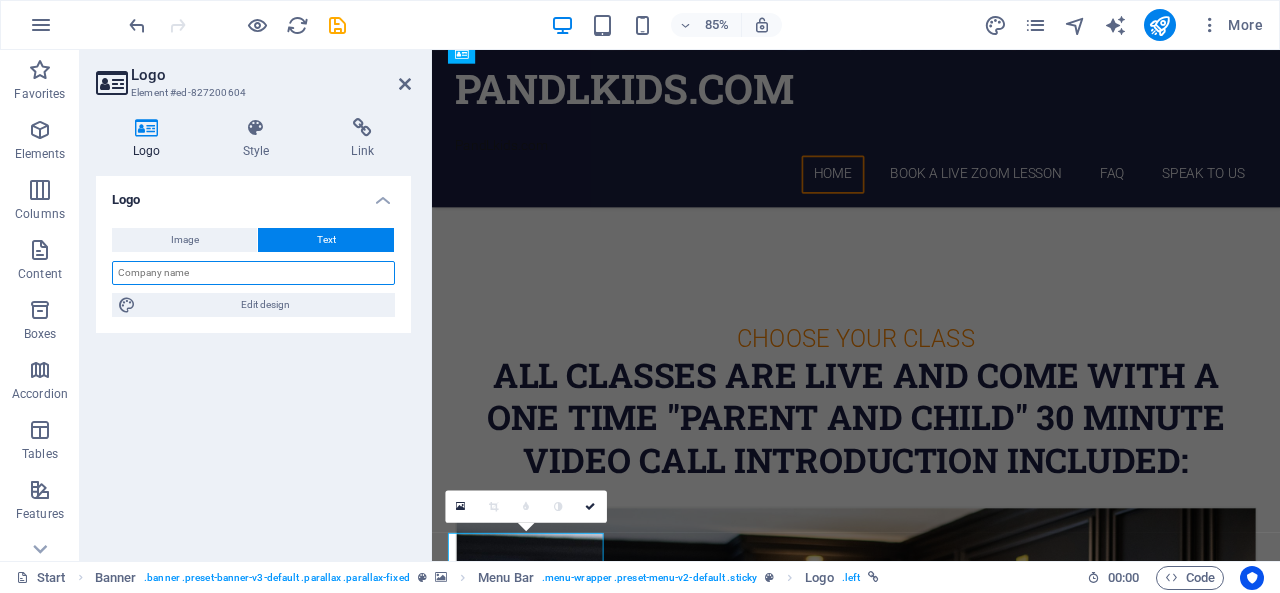 click at bounding box center [253, 273] 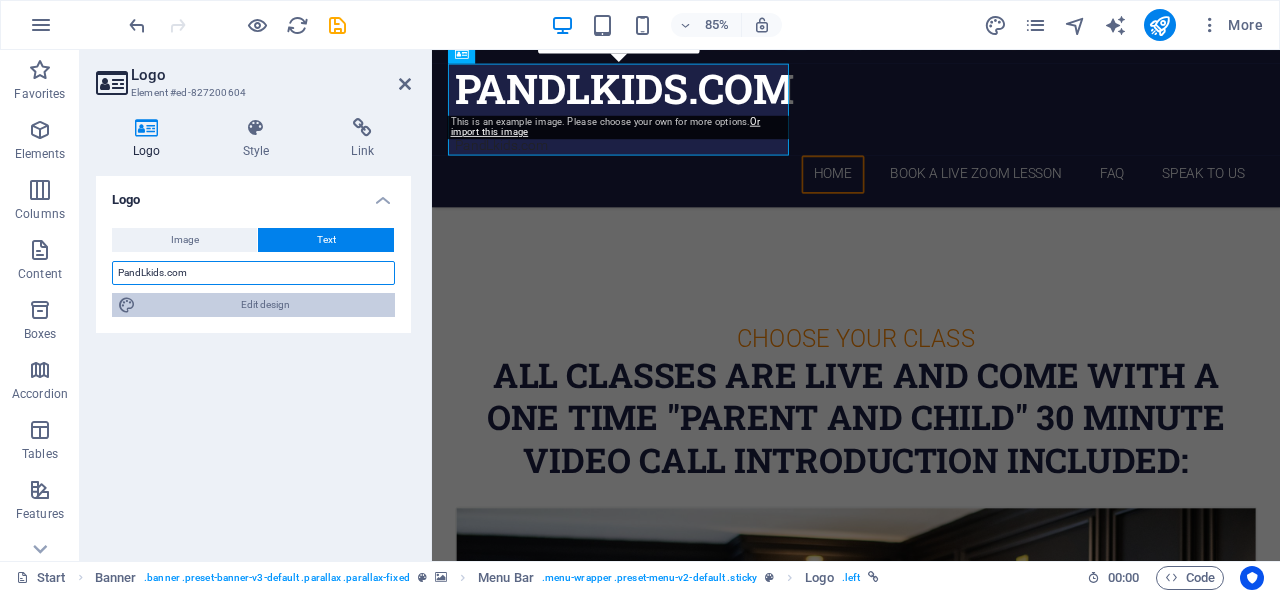 type on "PandLkids.com" 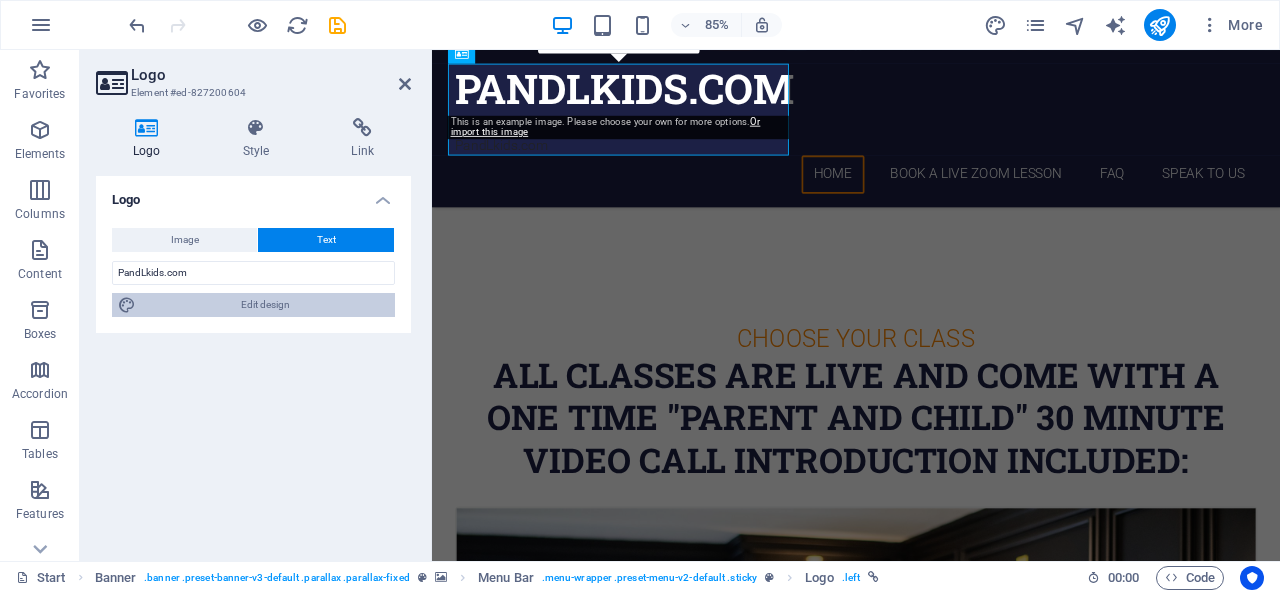 click on "Edit design" at bounding box center [265, 305] 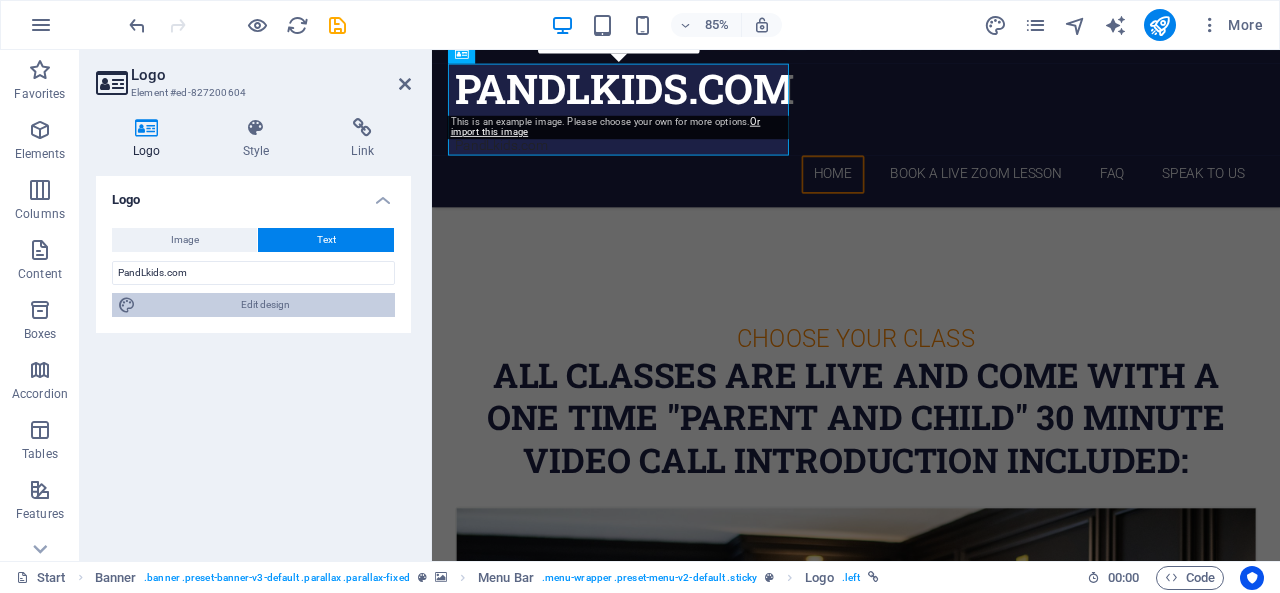 select on "rem" 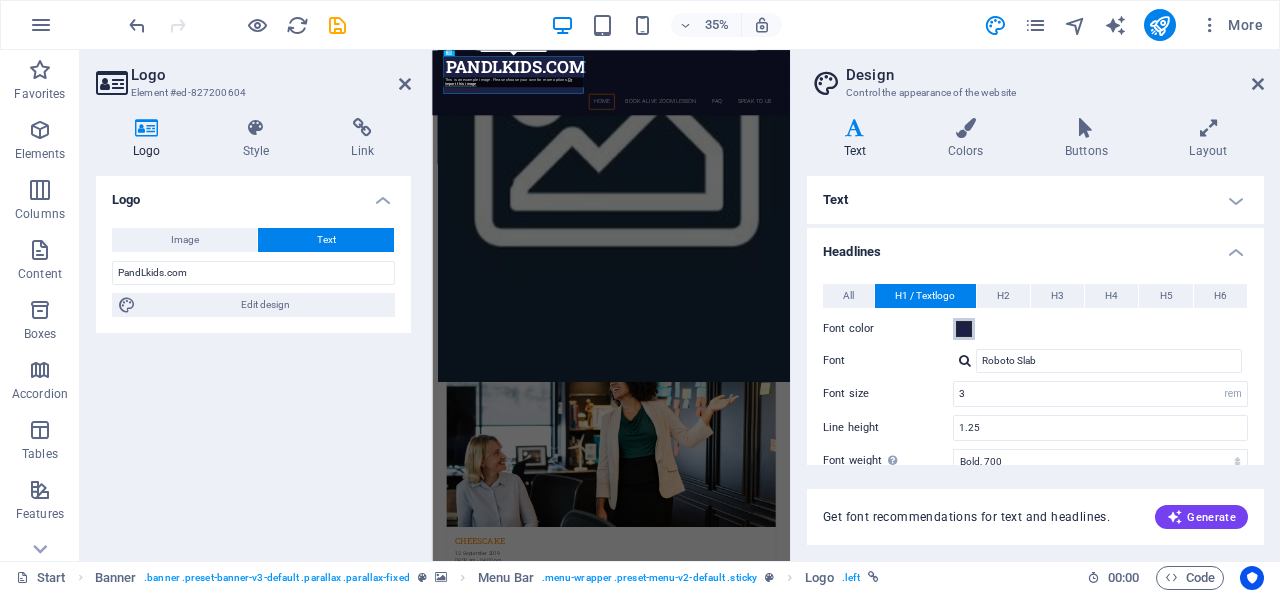 scroll, scrollTop: 3744, scrollLeft: 0, axis: vertical 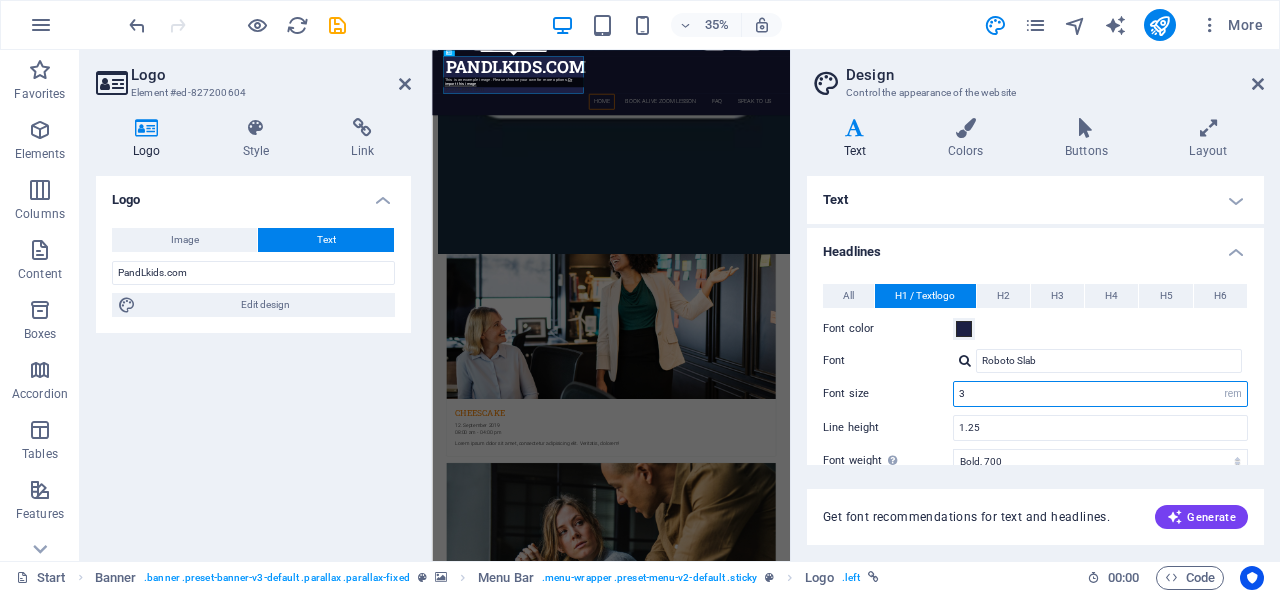 drag, startPoint x: 972, startPoint y: 392, endPoint x: 955, endPoint y: 391, distance: 17.029387 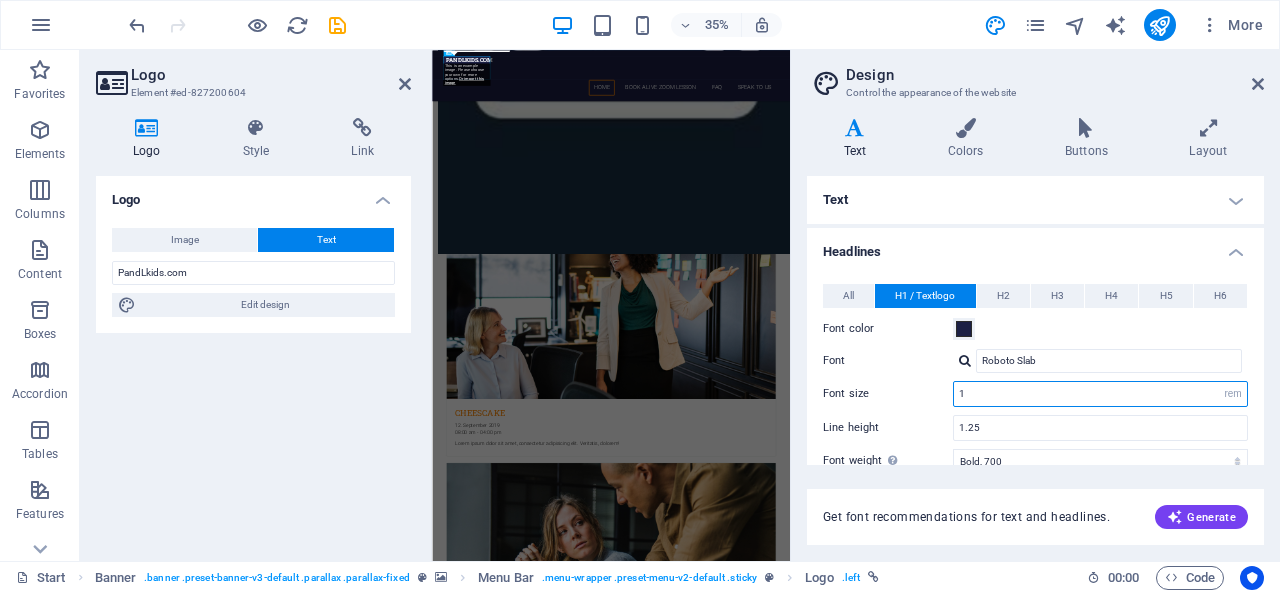 type on "1" 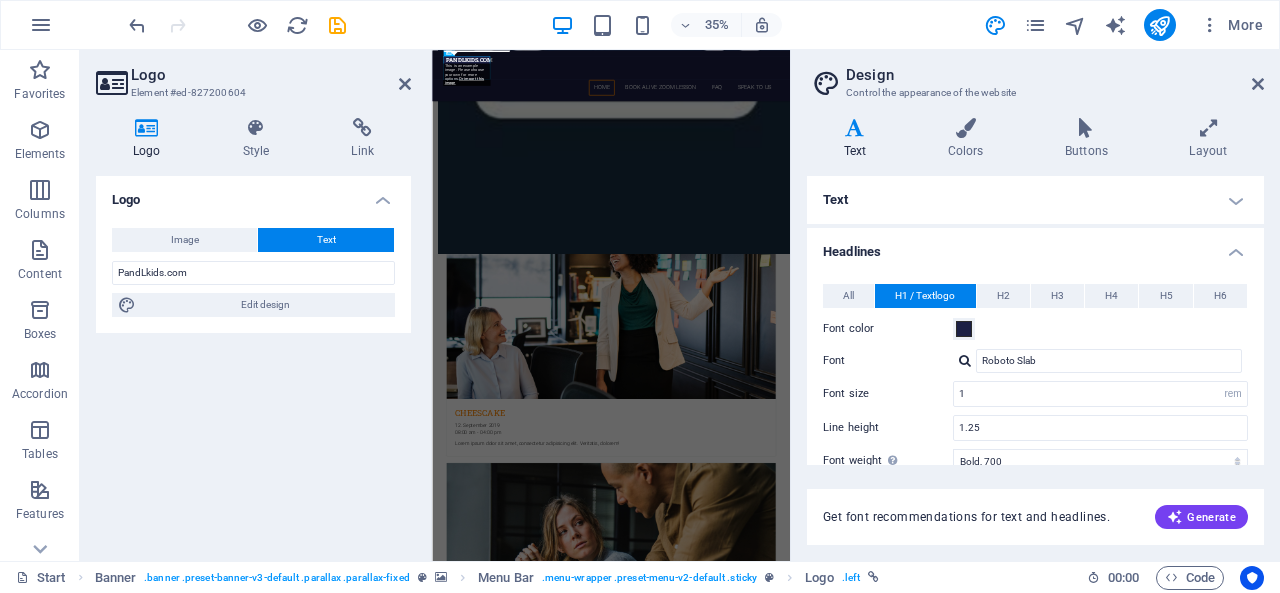 click on "Logo Image Text Drag files here, click to choose files or select files from Files or our free stock photos & videos Select files from the file manager, stock photos, or upload file(s) Upload Width 183 Default auto px rem % em vh vw Fit image Automatically fit image to a fixed width and height Height Default auto px Alignment Lazyload Loading images after the page loads improves page speed. Responsive Automatically load retina image and smartphone optimized sizes. Lightbox Use as headline The image will be wrapped in an H1 headline tag. Useful for giving alternative text the weight of an H1 headline, e.g. for the logo. Leave unchecked if uncertain. Optimized Images are compressed to improve page speed. Position Direction Custom X offset 50 px rem % vh vw Y offset 50 px rem % vh vw PandLkids.com Edit design Text Float No float Image left Image right Determine how text should behave around the image. Text Alternative text Image caption Paragraph Format Normal Heading 1 Heading 2 Heading 3 Heading 4 Heading 5 8 9" at bounding box center (253, 360) 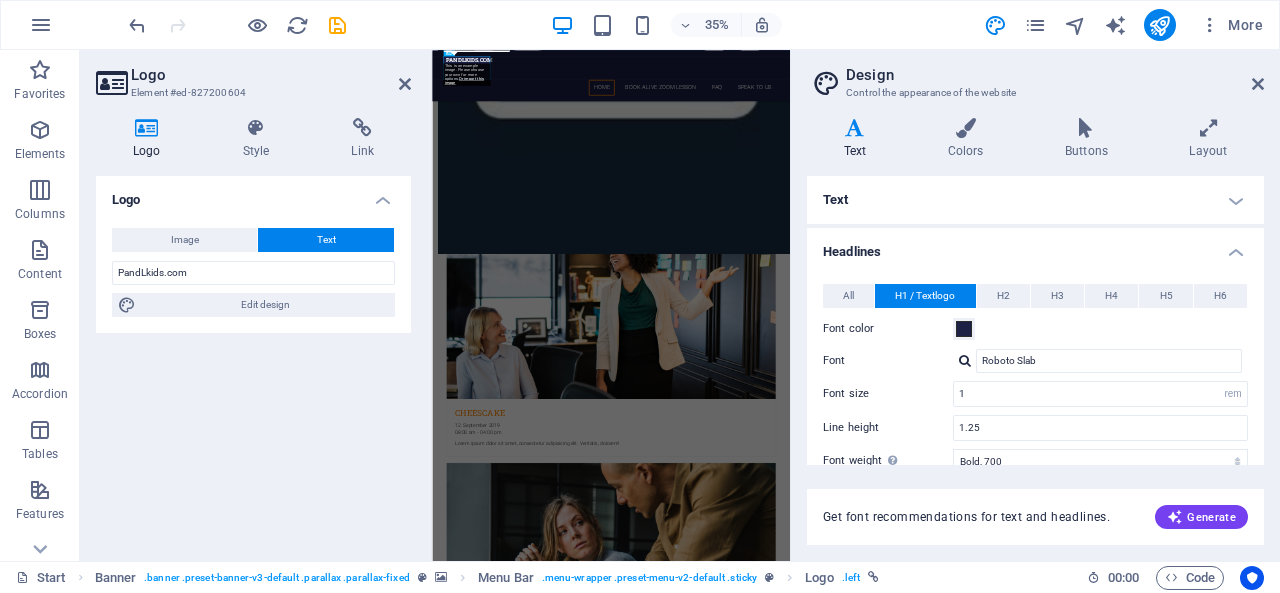 click on "Design" at bounding box center [1055, 75] 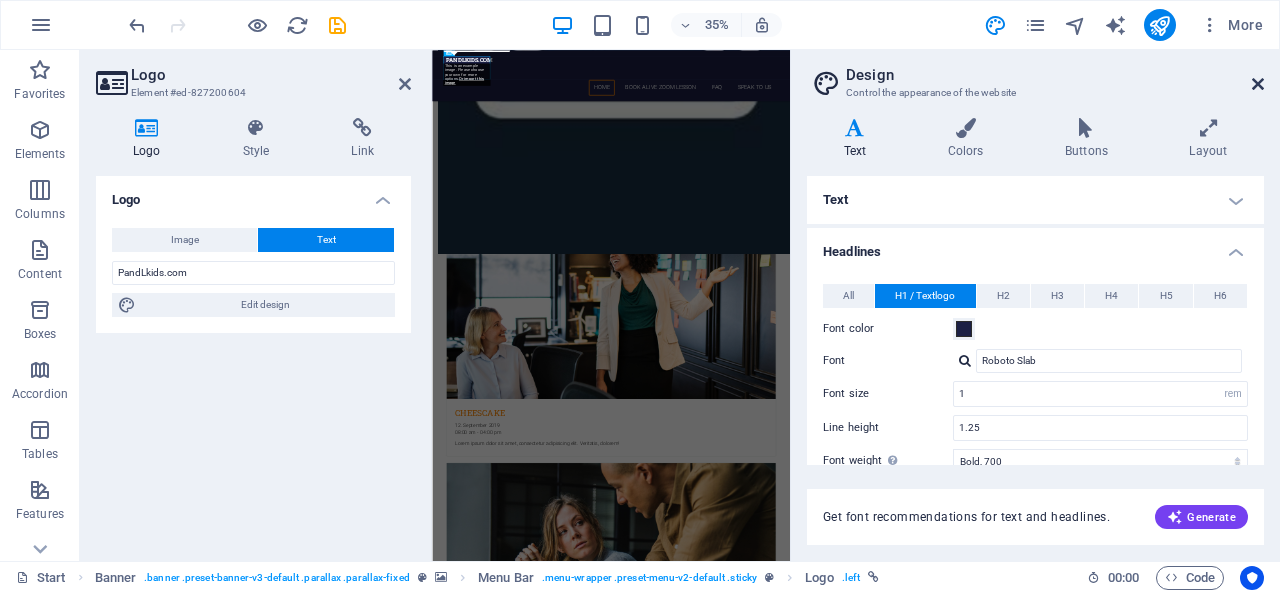 click at bounding box center [1258, 84] 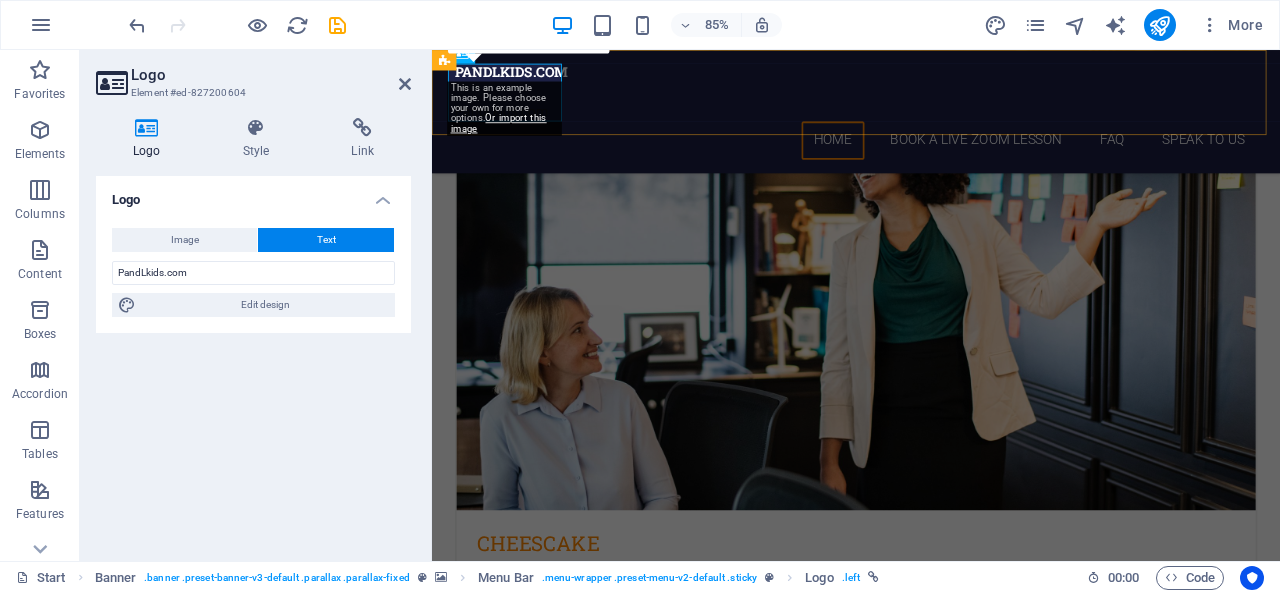 scroll, scrollTop: 3119, scrollLeft: 0, axis: vertical 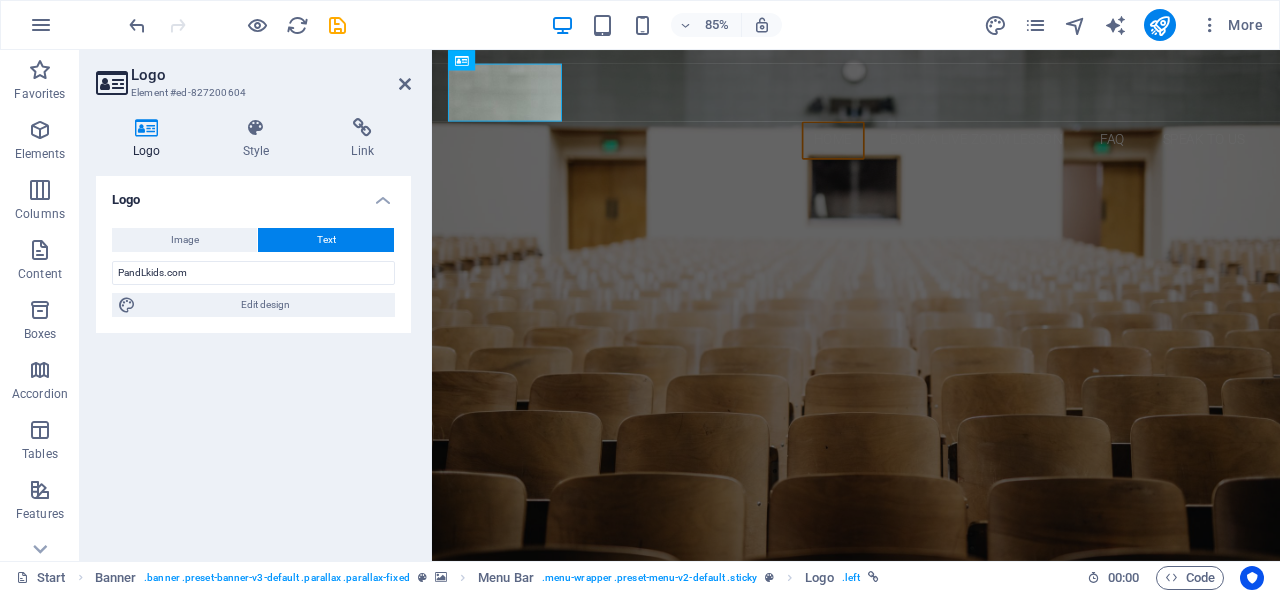 drag, startPoint x: 1418, startPoint y: 303, endPoint x: 1692, endPoint y: 81, distance: 352.64713 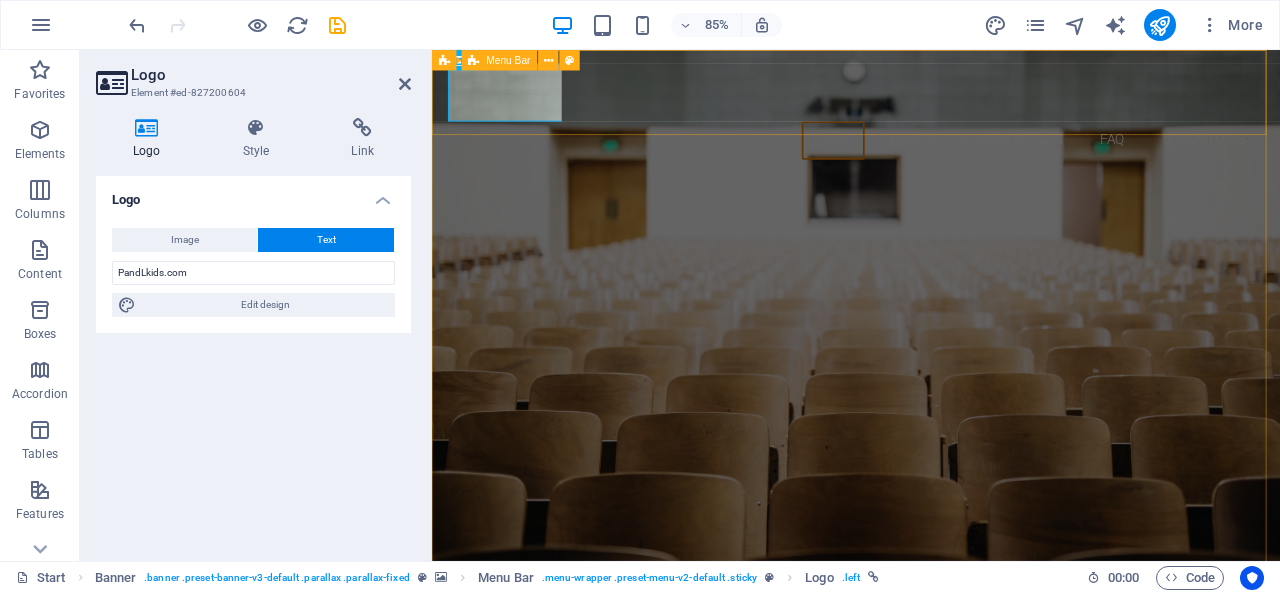 click on "PandLkids.com PandLkids.com Home Book a Live Zoom Lesson FAQ Speak to us" at bounding box center (931, 122) 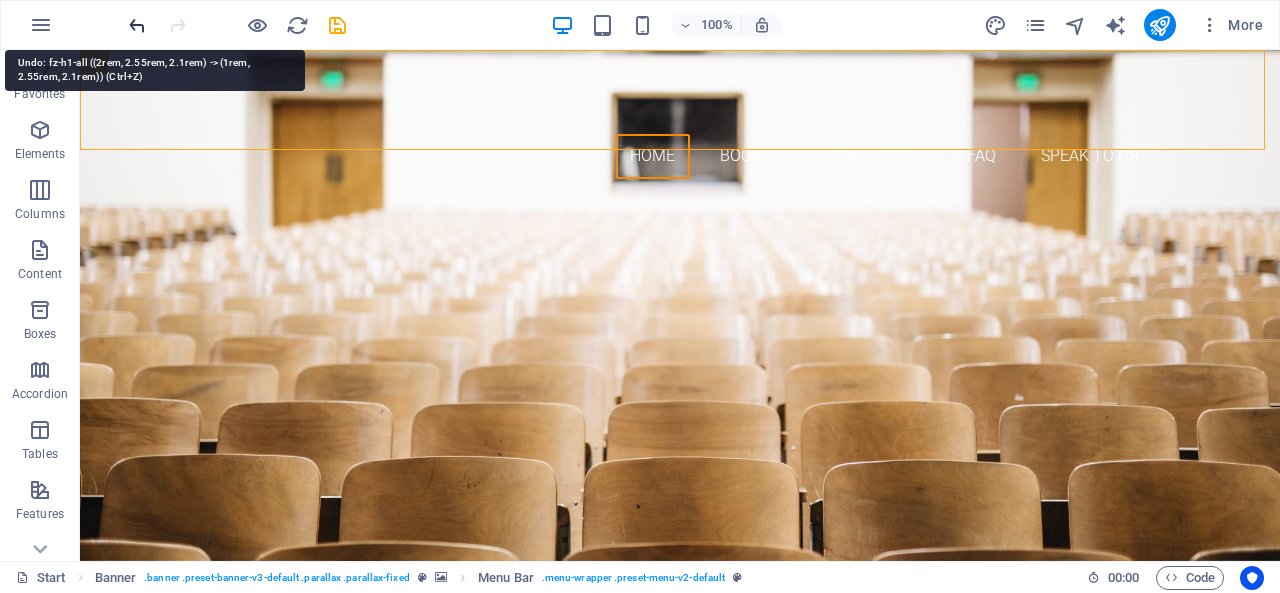 click at bounding box center (137, 25) 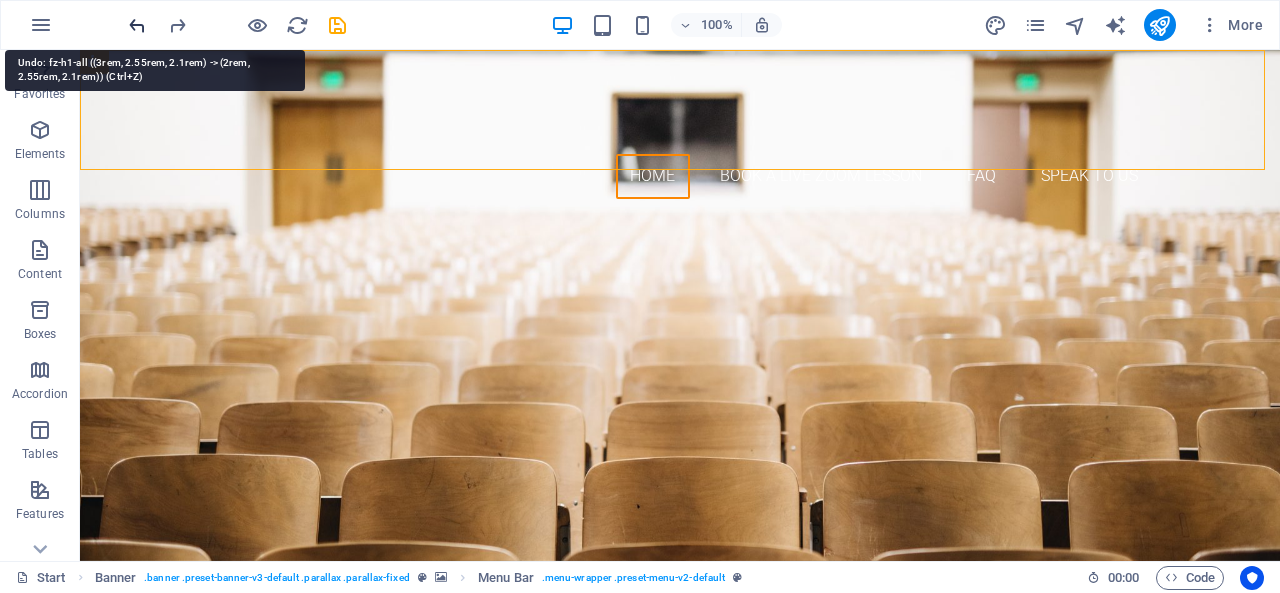 click at bounding box center (137, 25) 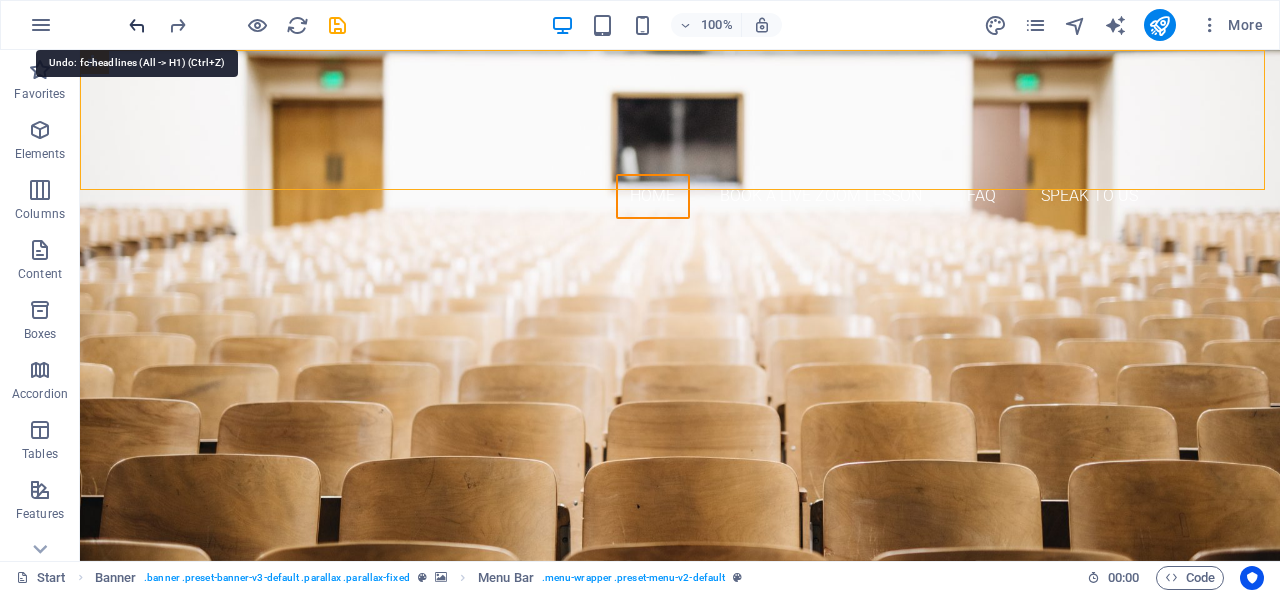 click at bounding box center (137, 25) 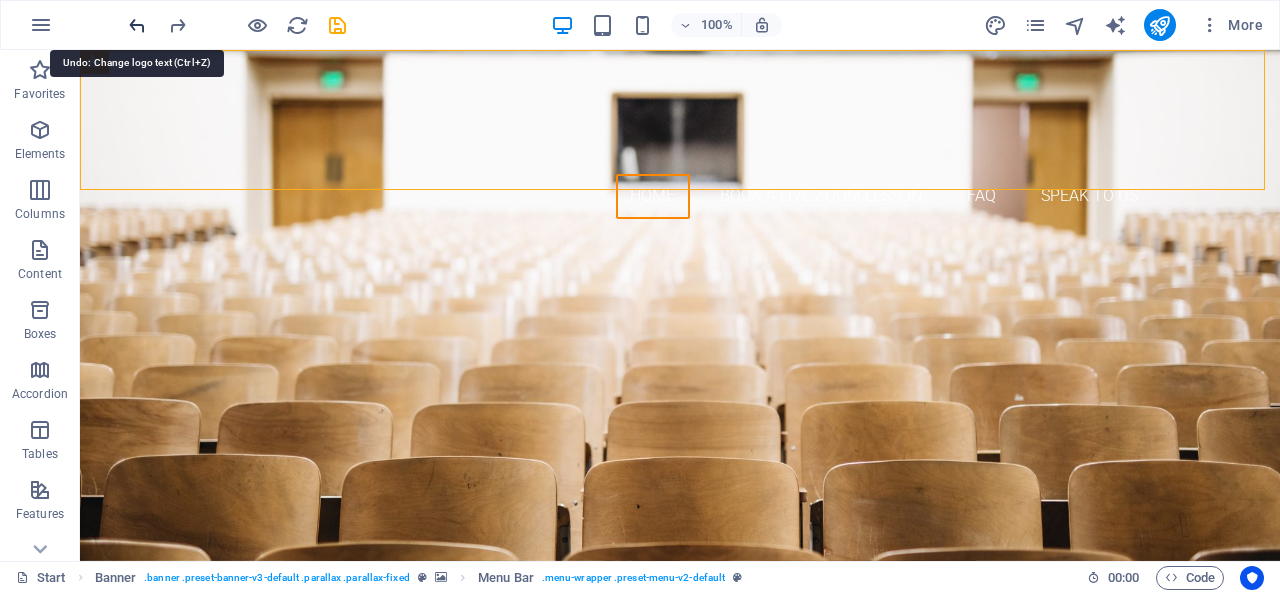 click at bounding box center [137, 25] 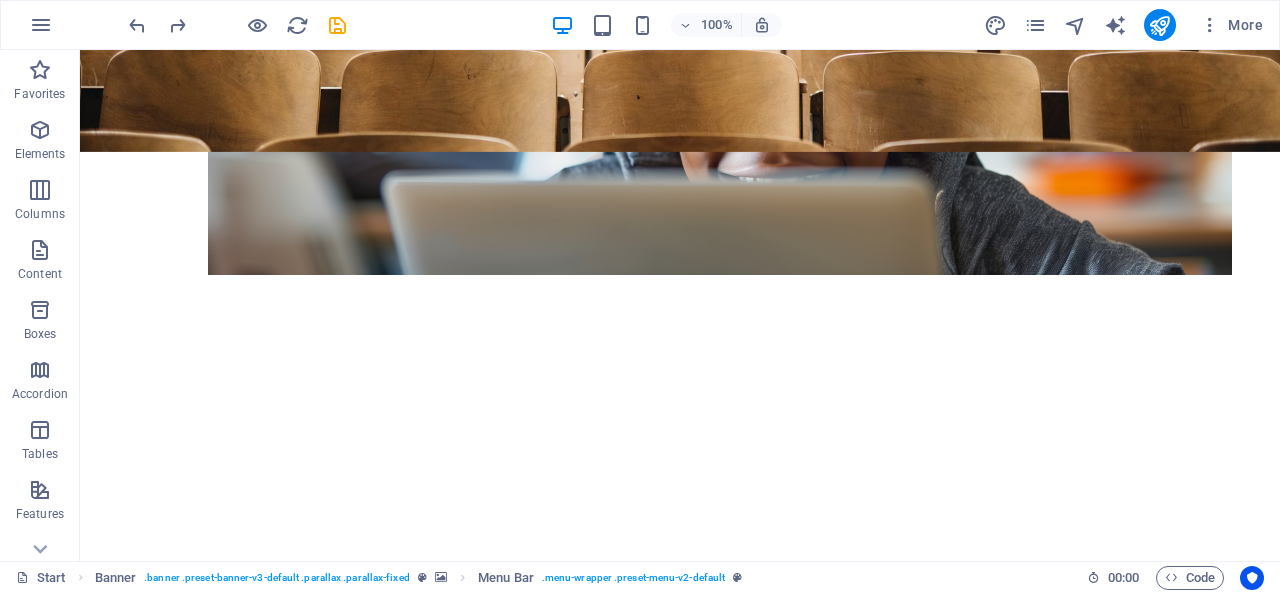 scroll, scrollTop: 0, scrollLeft: 0, axis: both 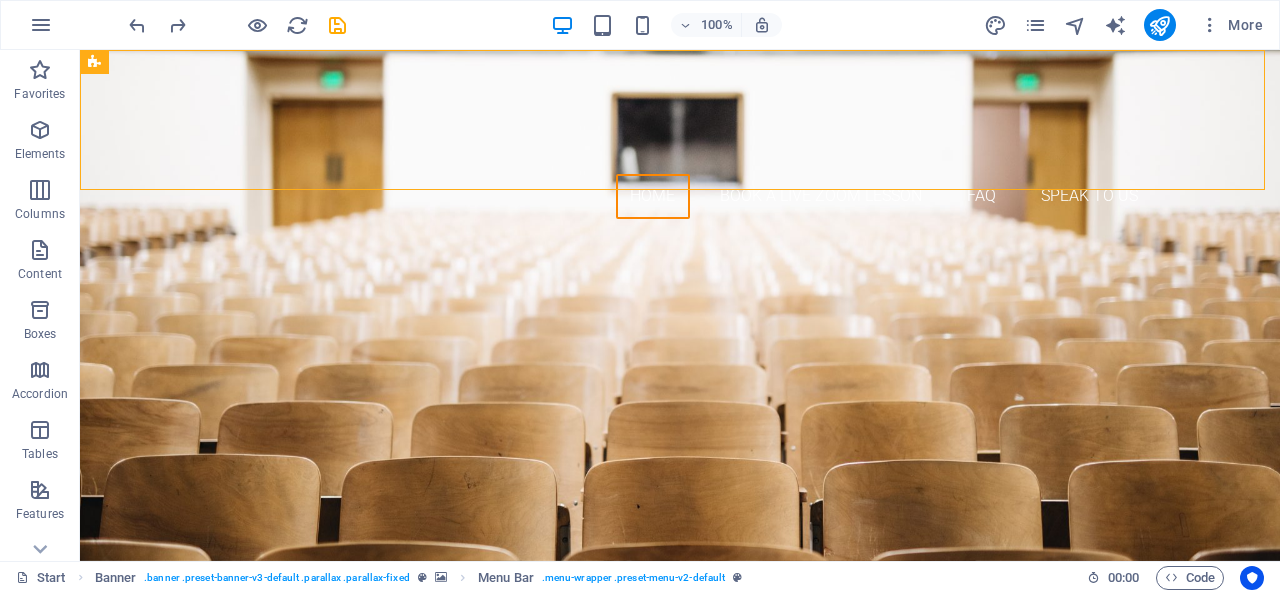 drag, startPoint x: 1273, startPoint y: 80, endPoint x: 1350, endPoint y: 93, distance: 78.08969 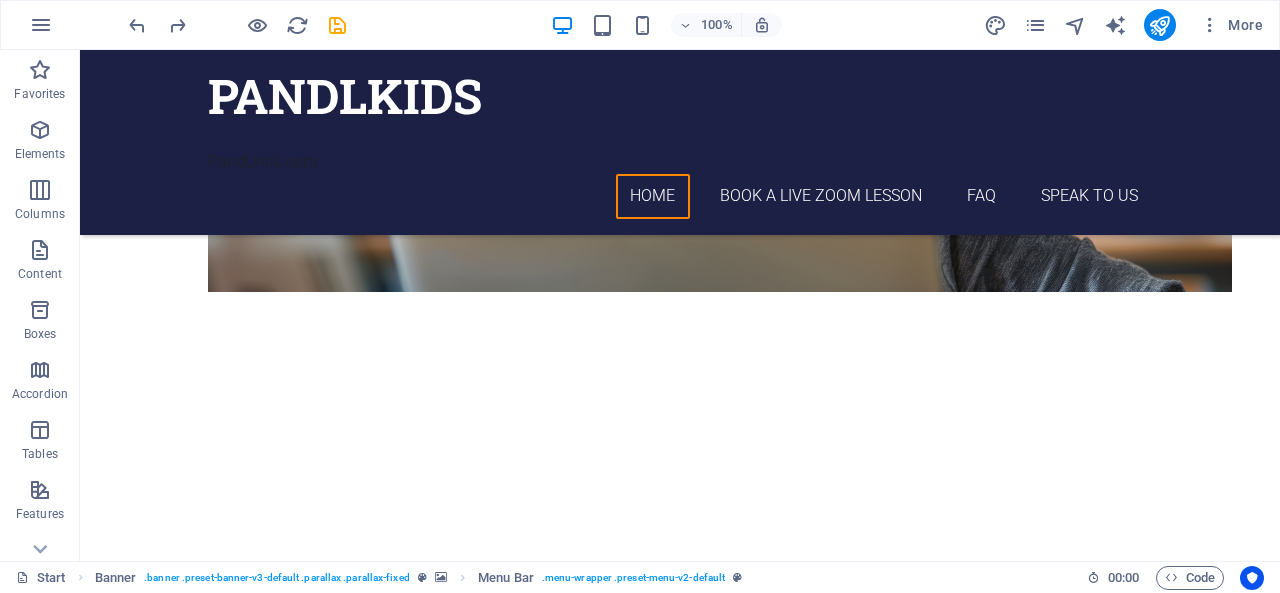 scroll, scrollTop: 422, scrollLeft: 0, axis: vertical 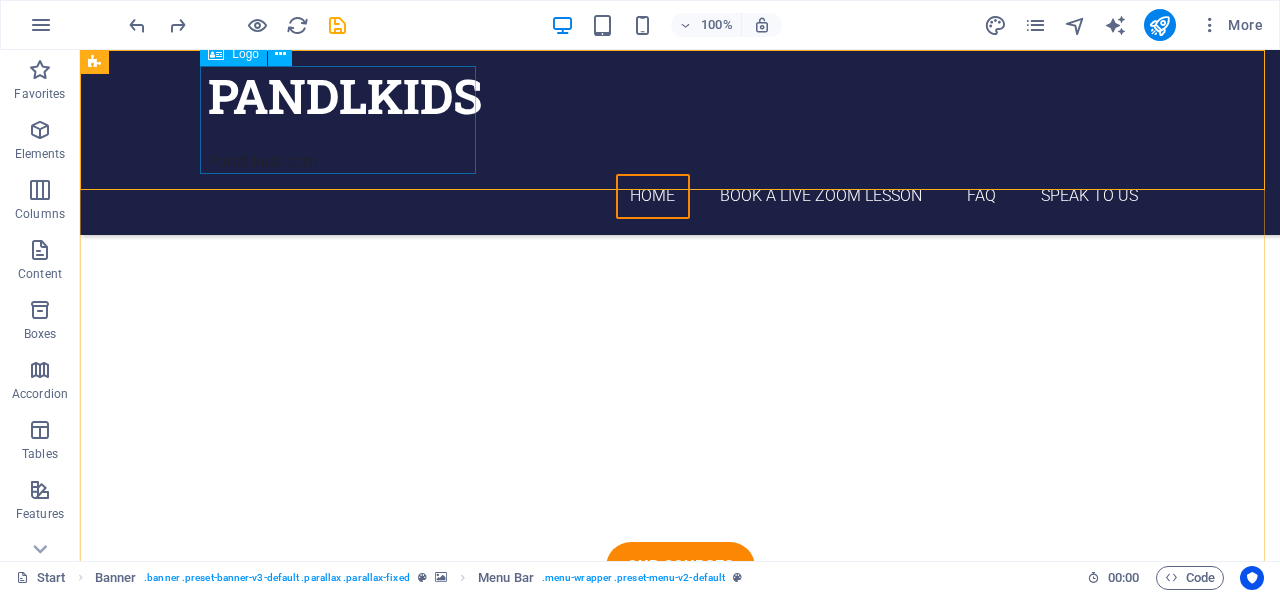 click on "PandLkids PandLkids.com" at bounding box center [680, 120] 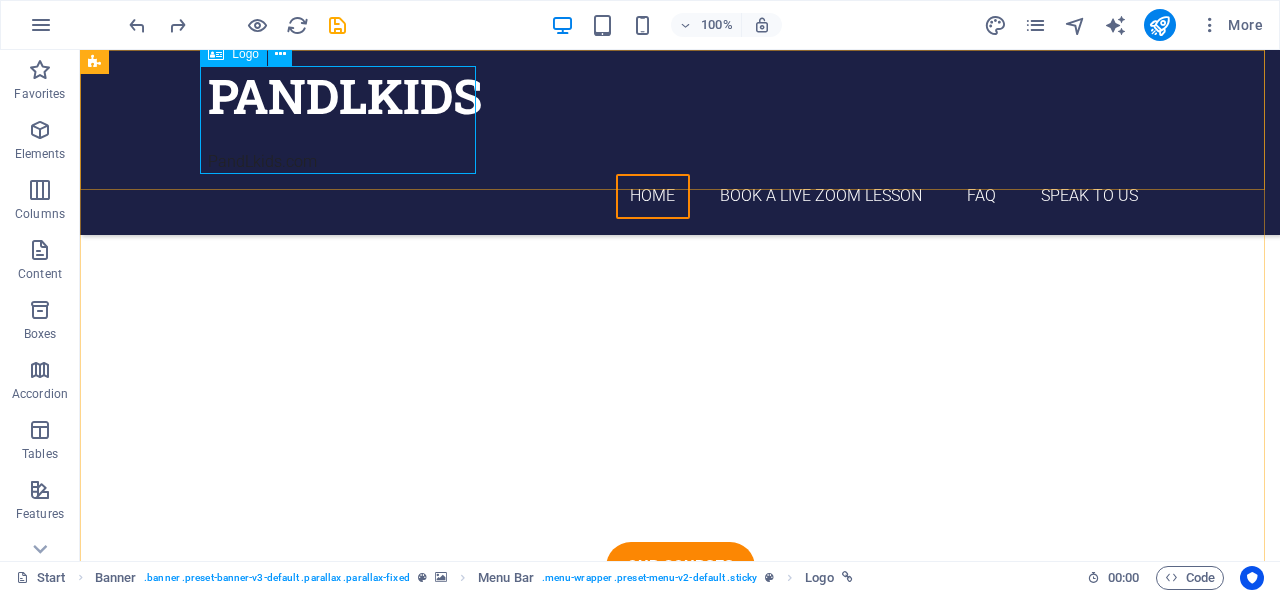 click on "PandLkids PandLkids.com" at bounding box center (680, 120) 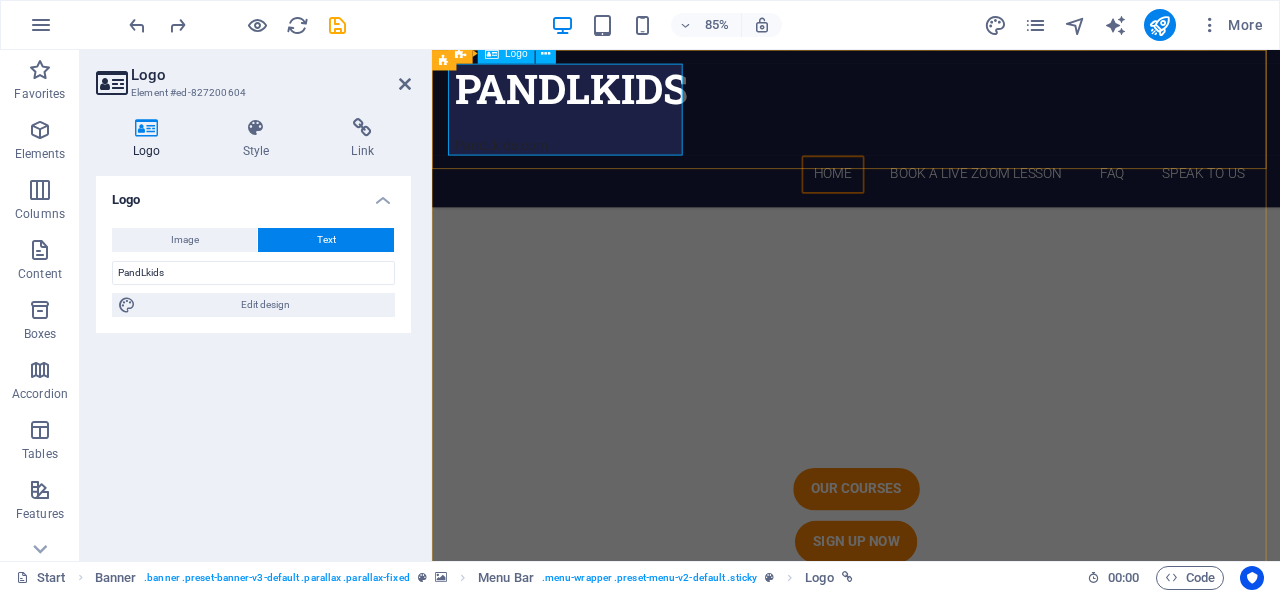 click on "PandLkids PandLkids.com" at bounding box center (931, 120) 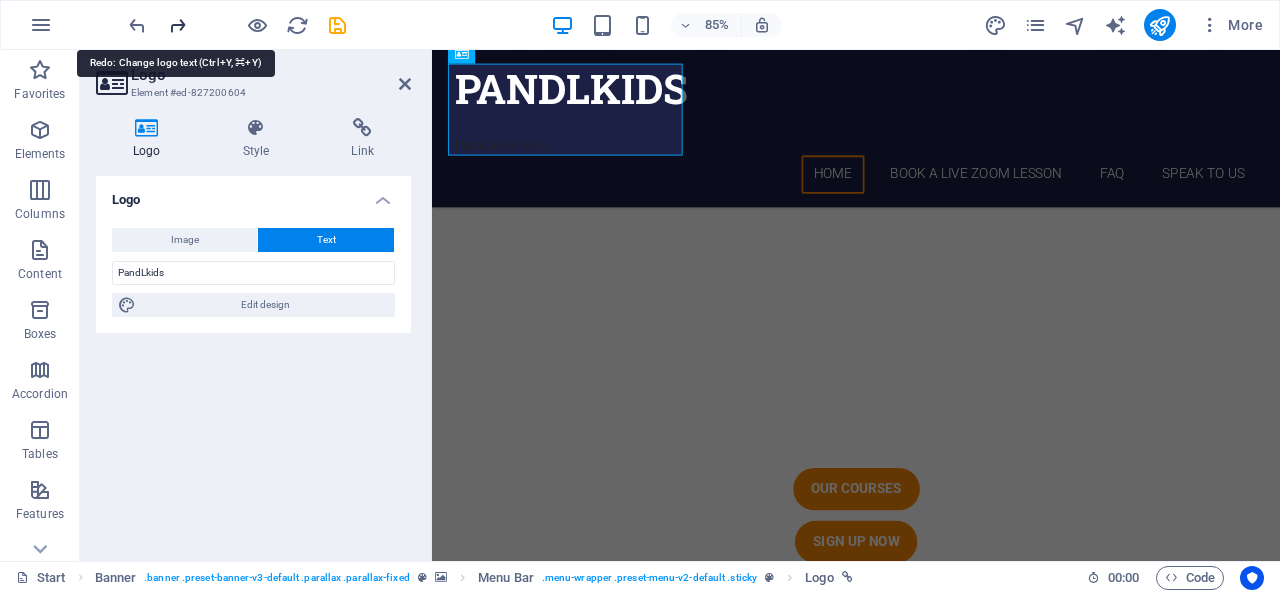 click at bounding box center (177, 25) 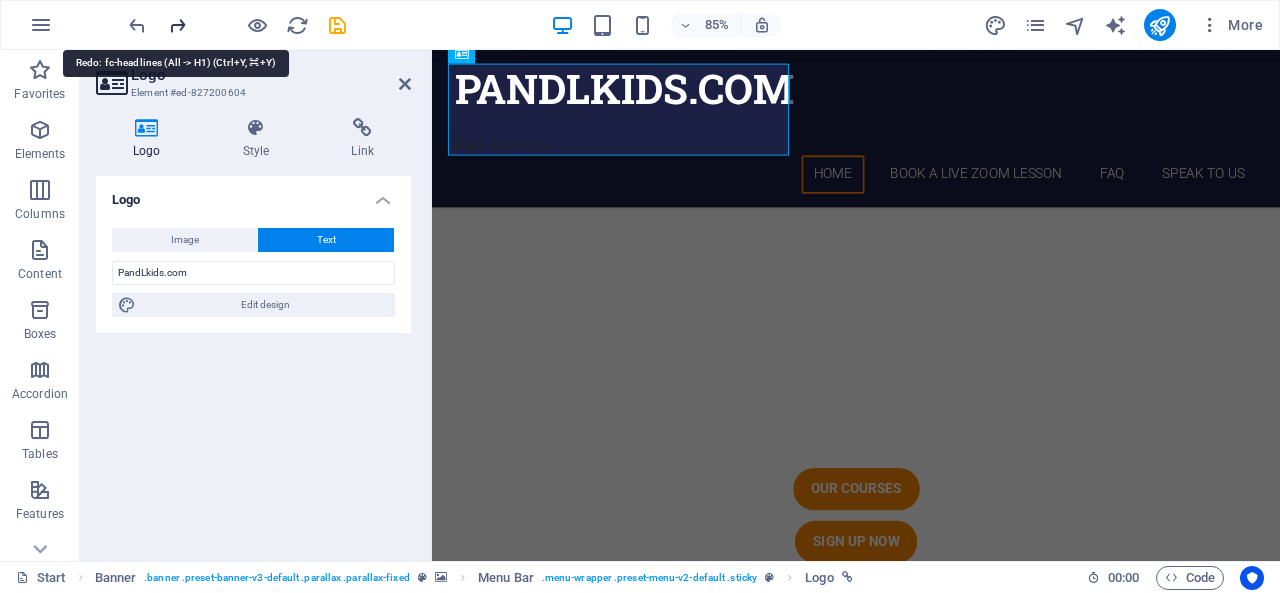 click at bounding box center (177, 25) 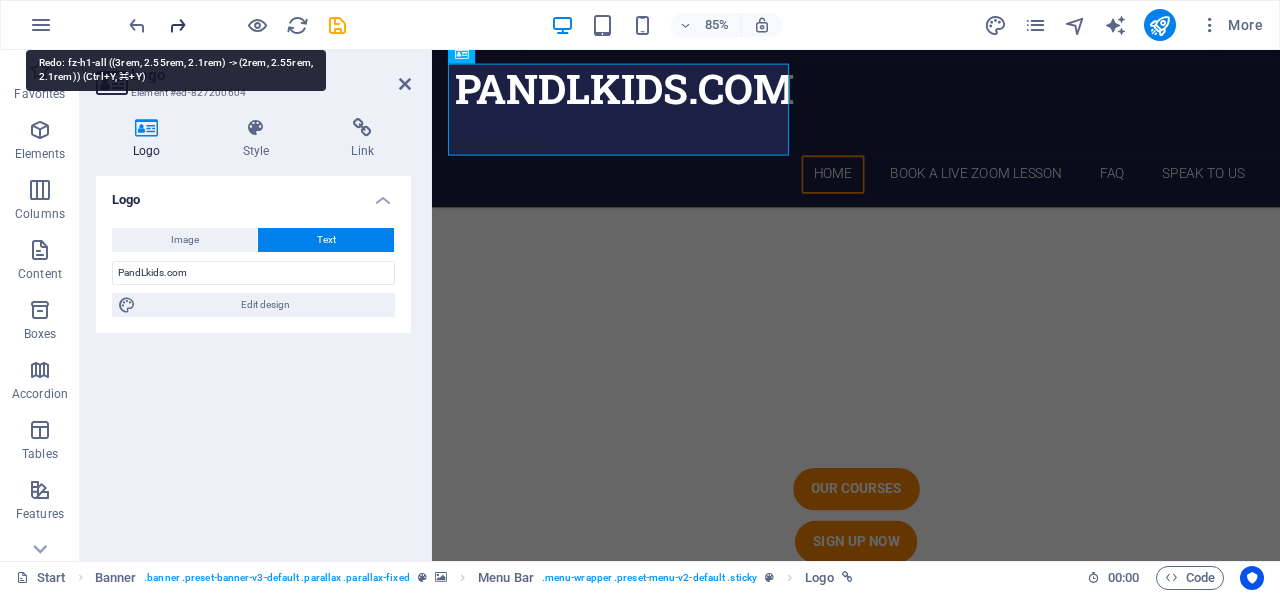 click at bounding box center [177, 25] 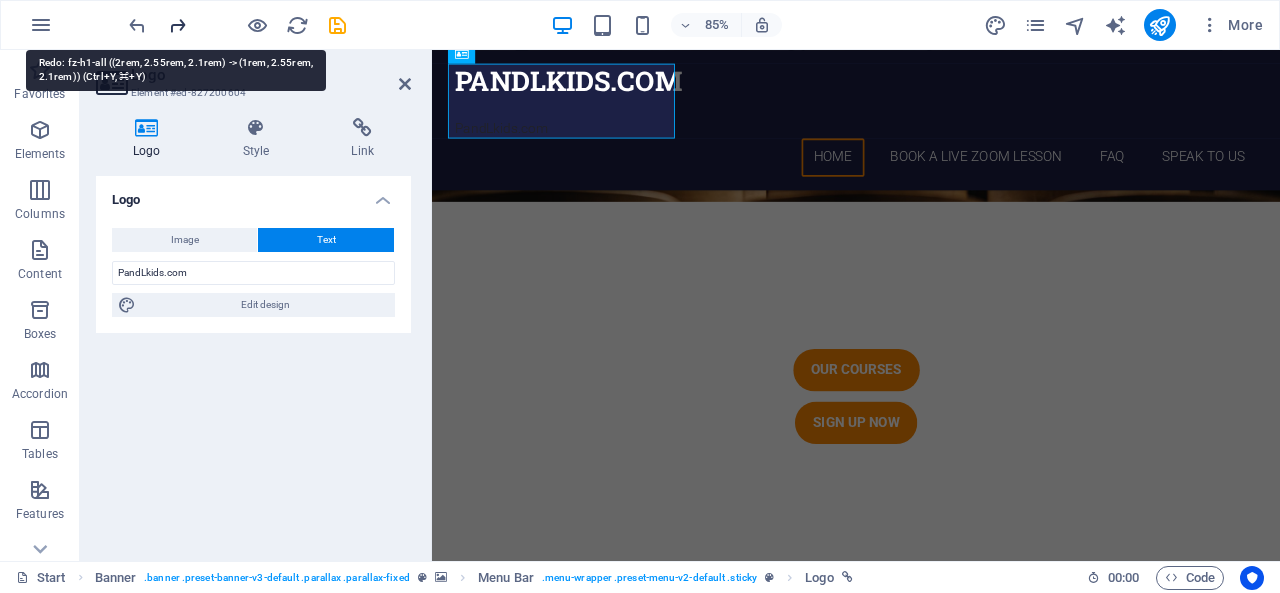 click at bounding box center [177, 25] 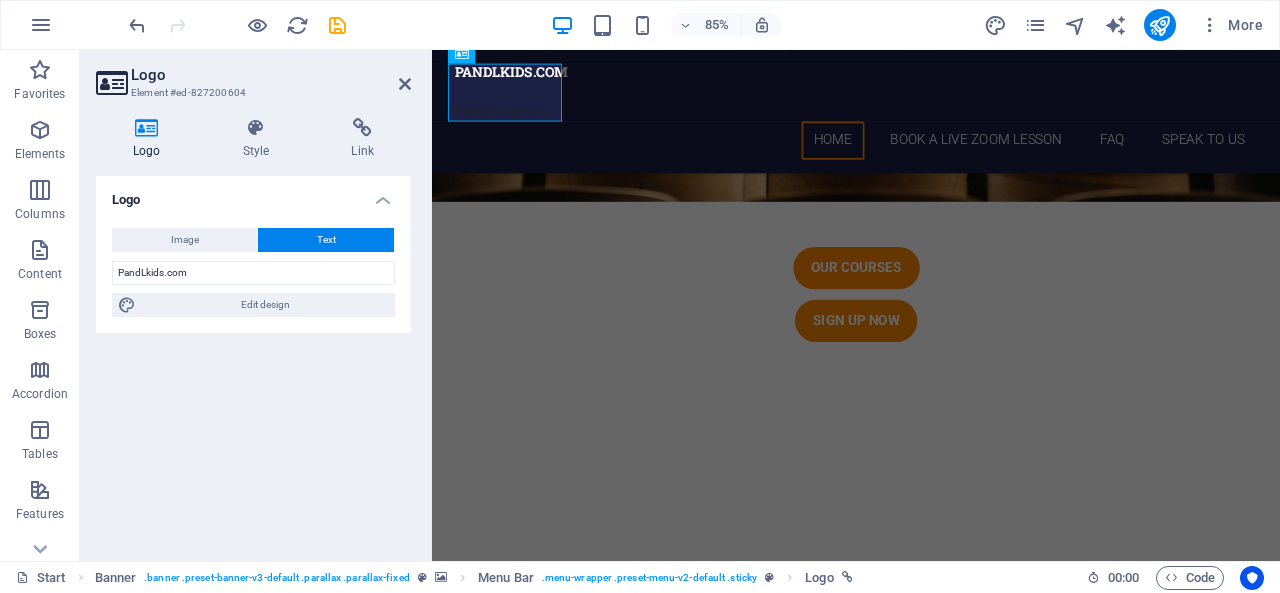 click at bounding box center (237, 25) 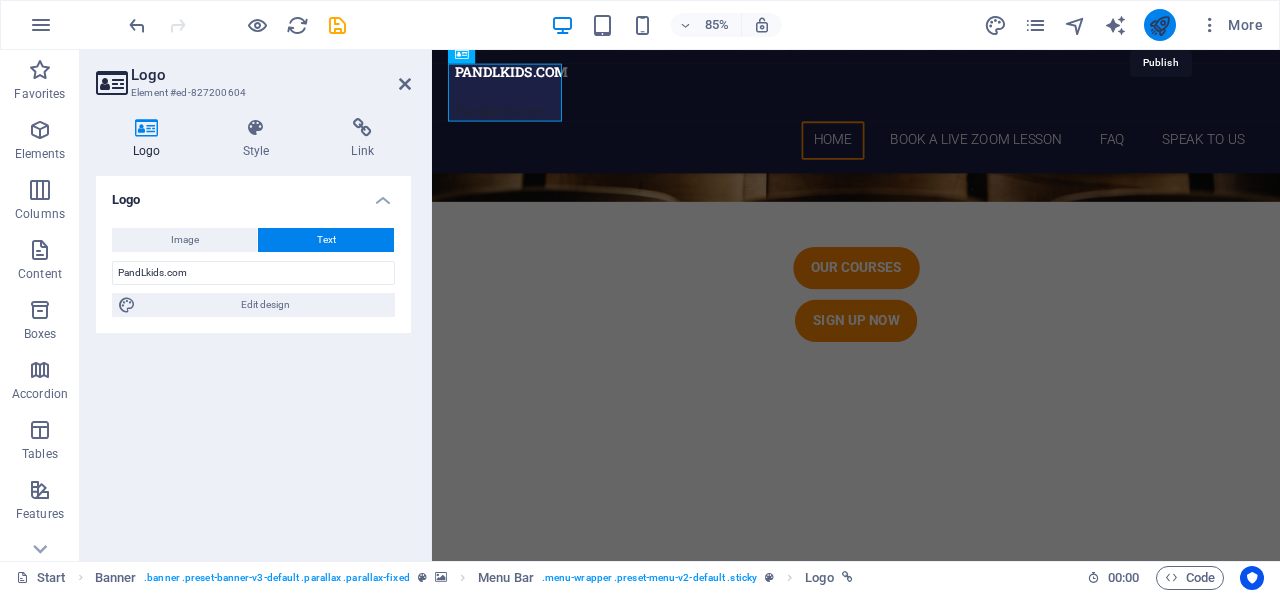 click at bounding box center [1159, 25] 